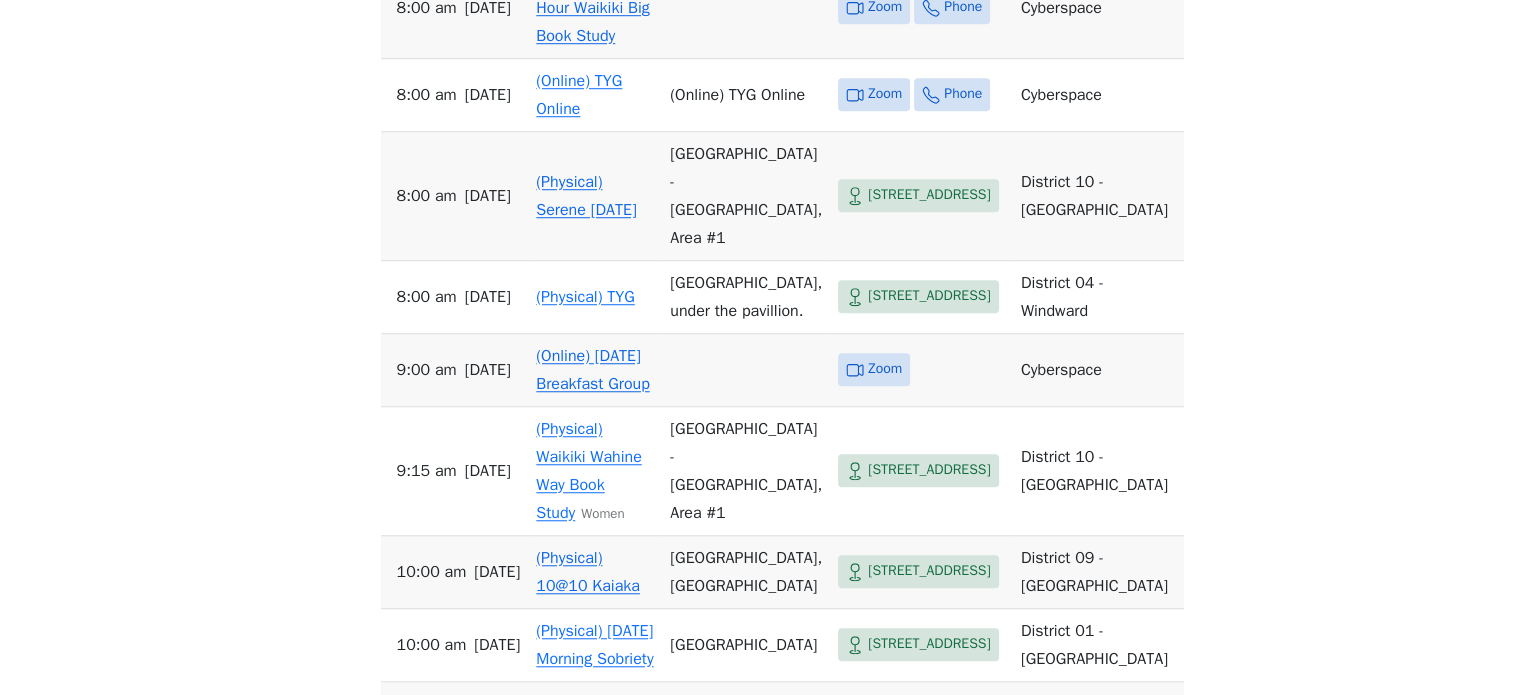 scroll, scrollTop: 1500, scrollLeft: 0, axis: vertical 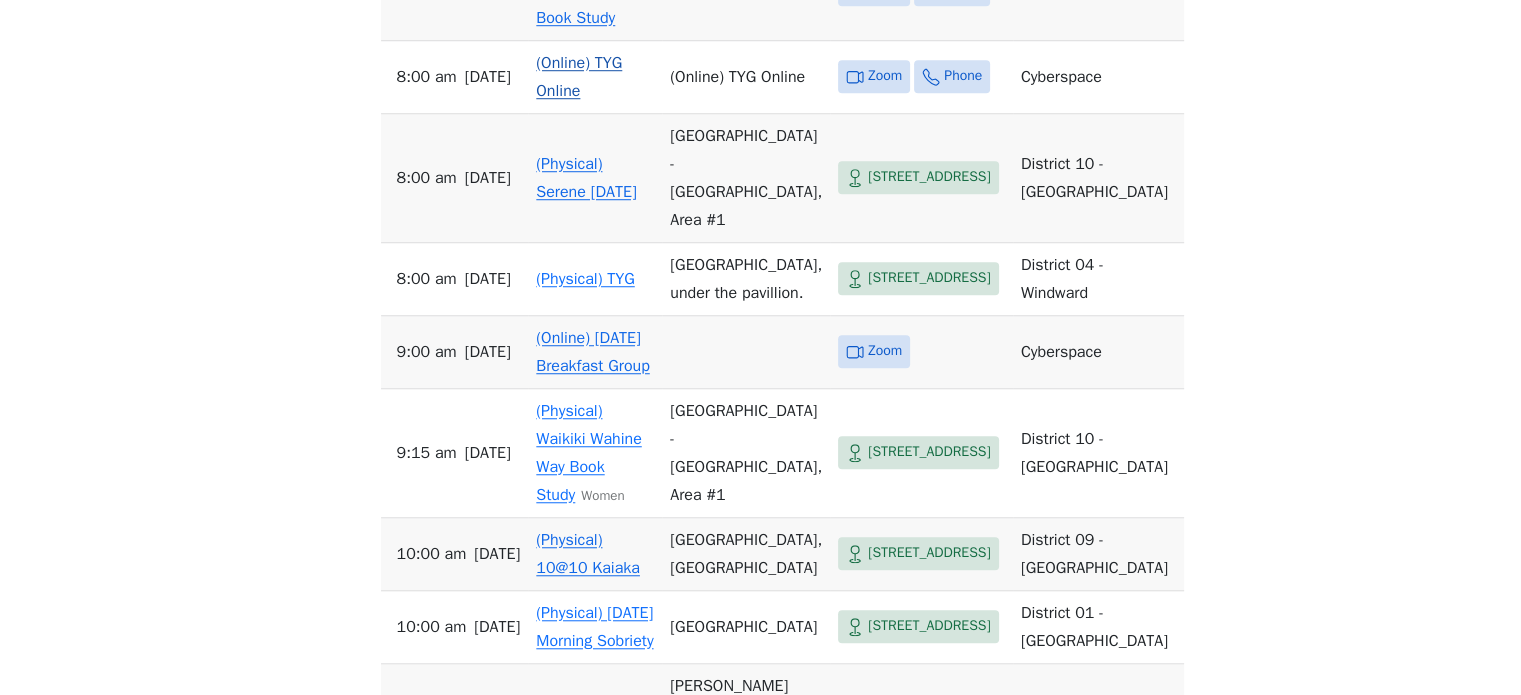 click on "(Online) TYG Online" at bounding box center (579, 77) 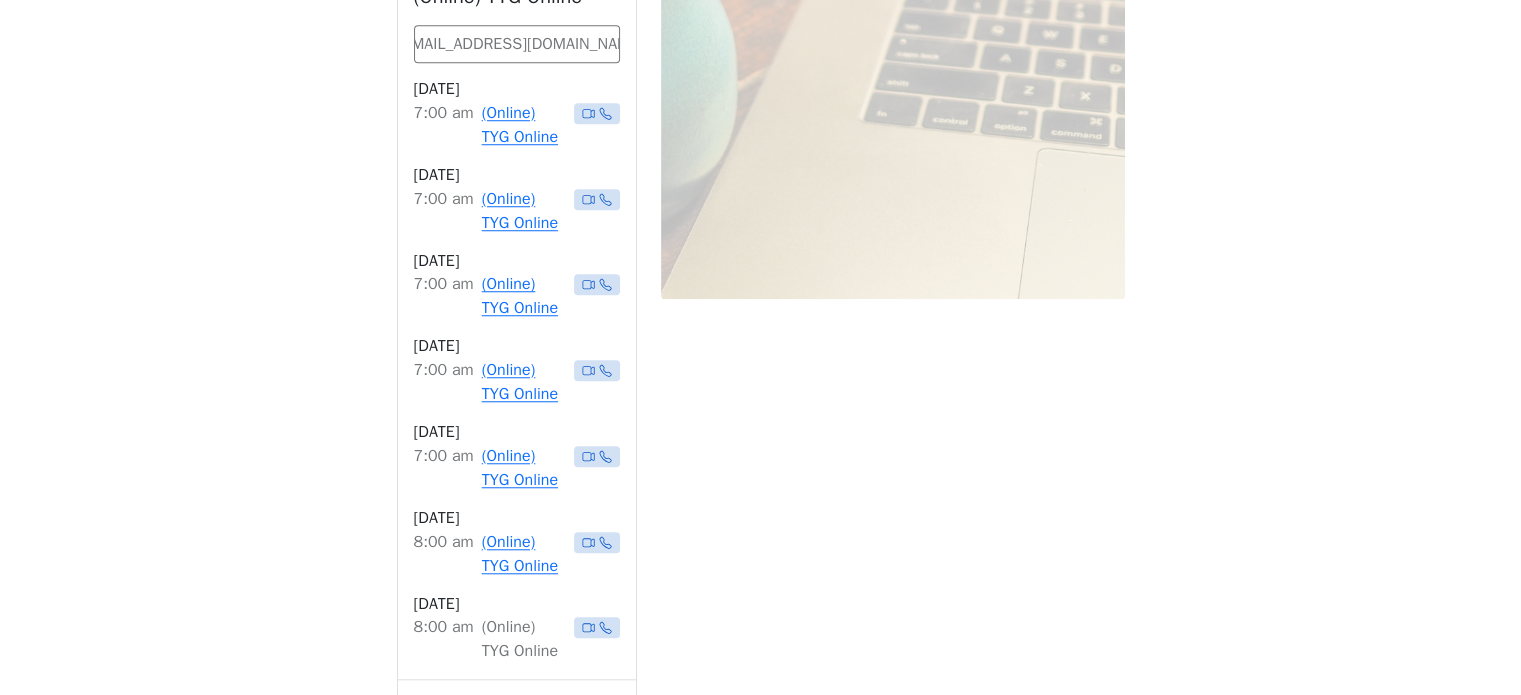 scroll, scrollTop: 1592, scrollLeft: 0, axis: vertical 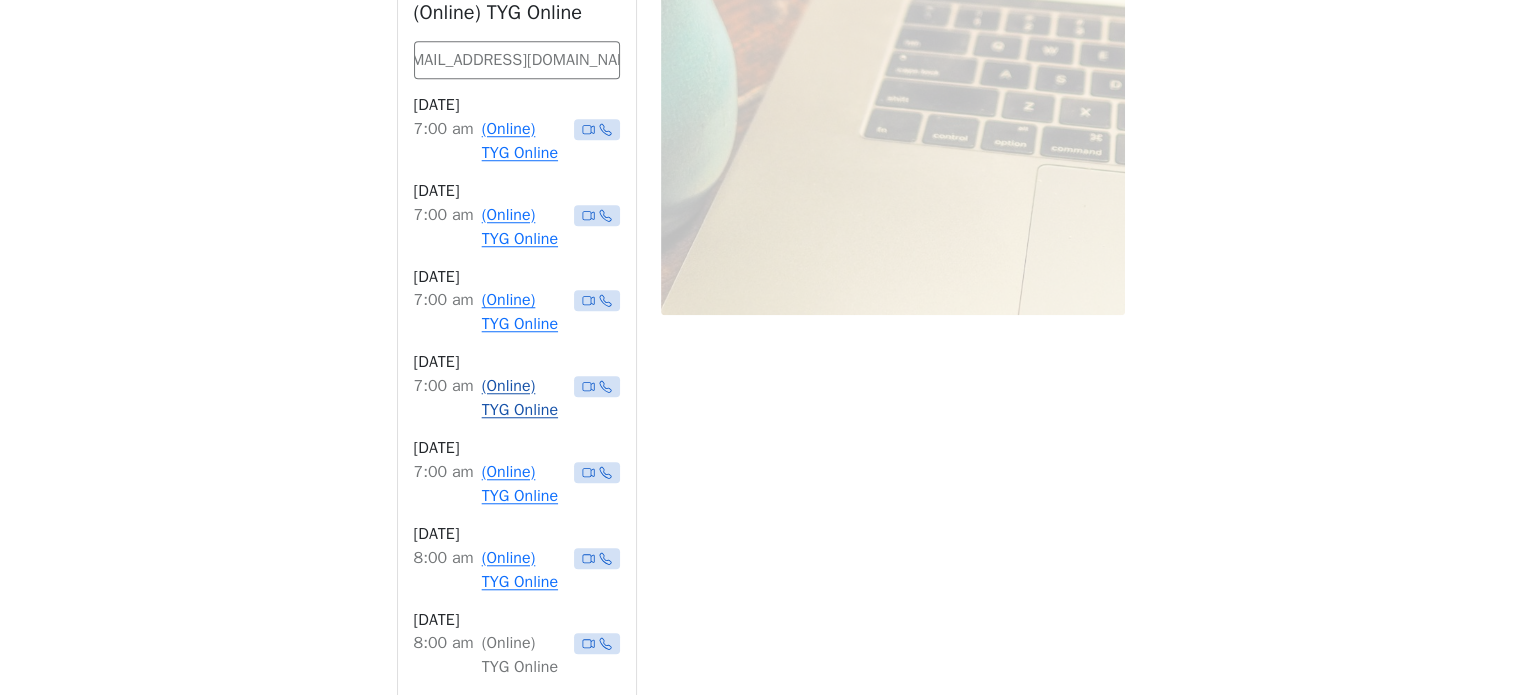 click on "(Online) TYG Online" at bounding box center [524, 398] 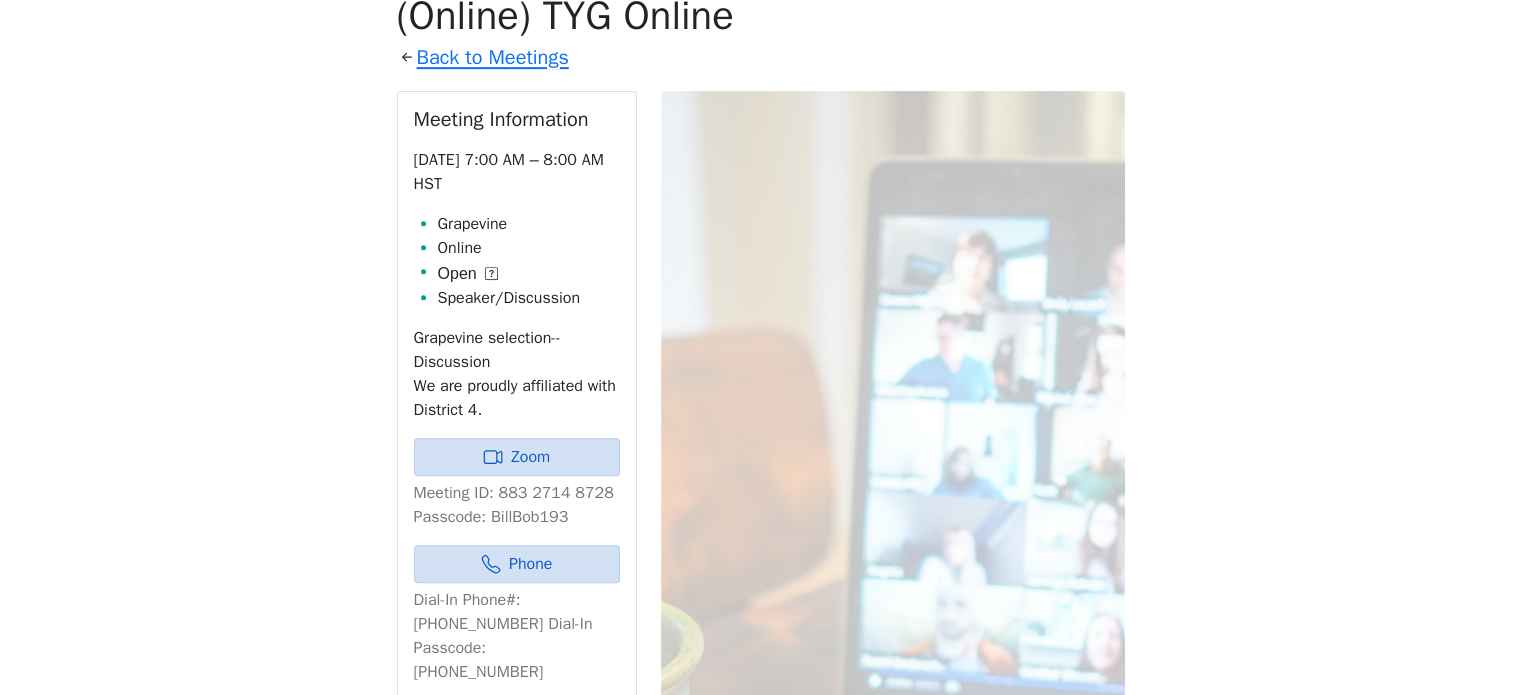 scroll, scrollTop: 792, scrollLeft: 0, axis: vertical 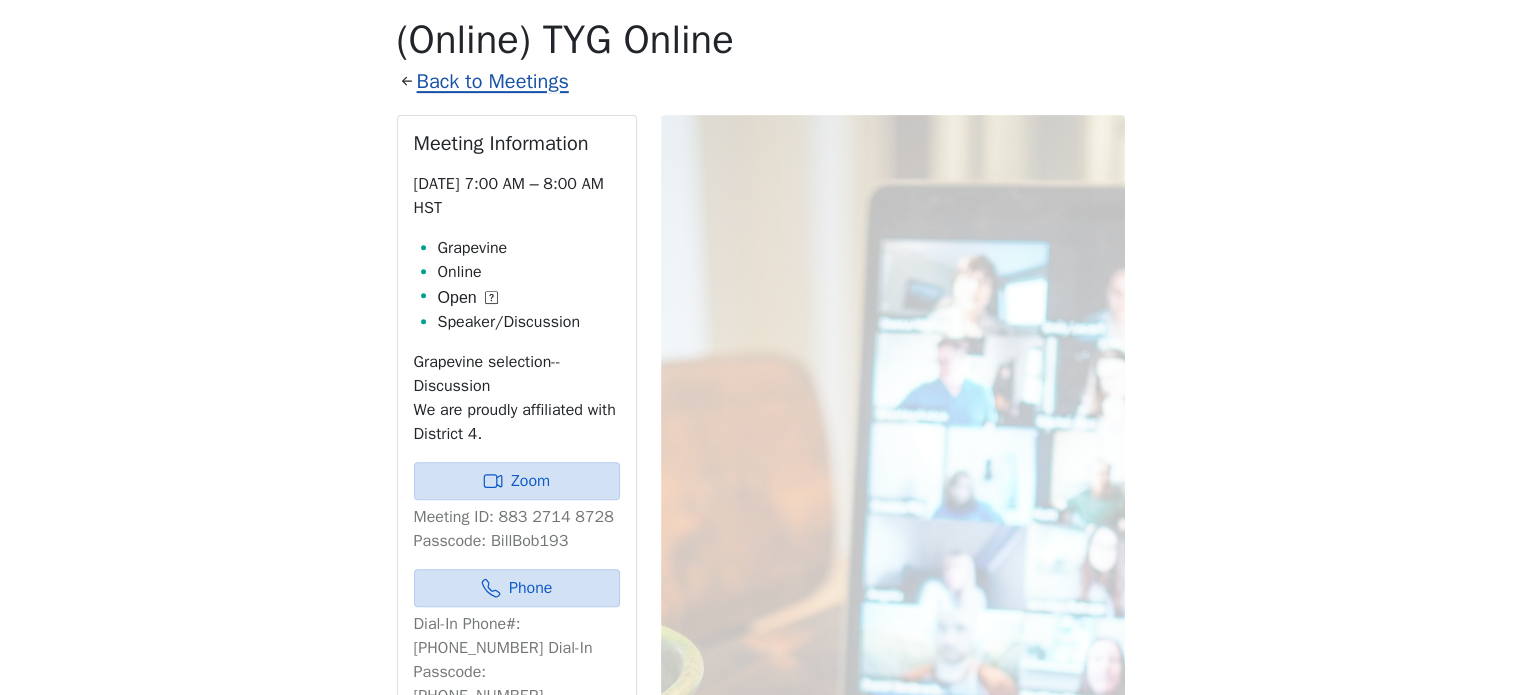 click on "Back to Meetings" at bounding box center [493, 81] 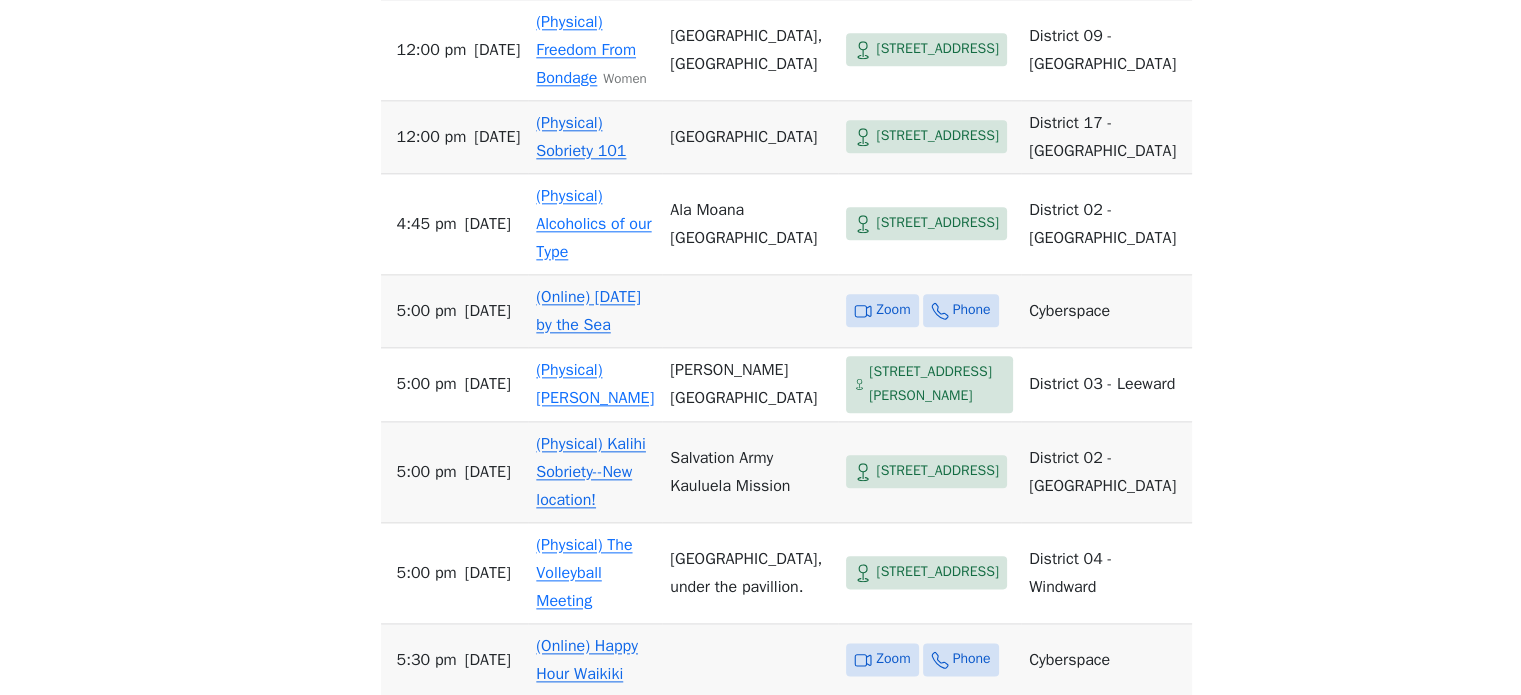 scroll, scrollTop: 2292, scrollLeft: 0, axis: vertical 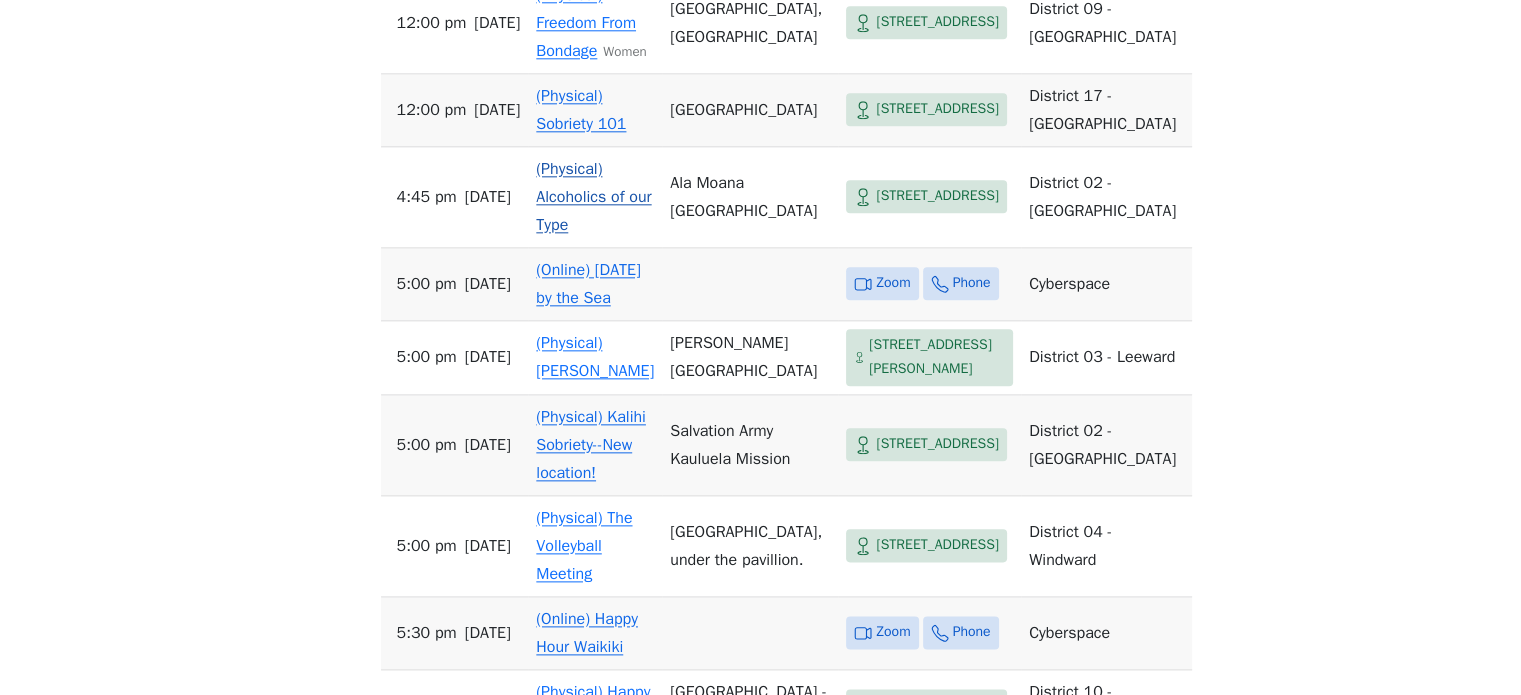 click on "(Physical) Alcoholics of our Type" at bounding box center (593, 197) 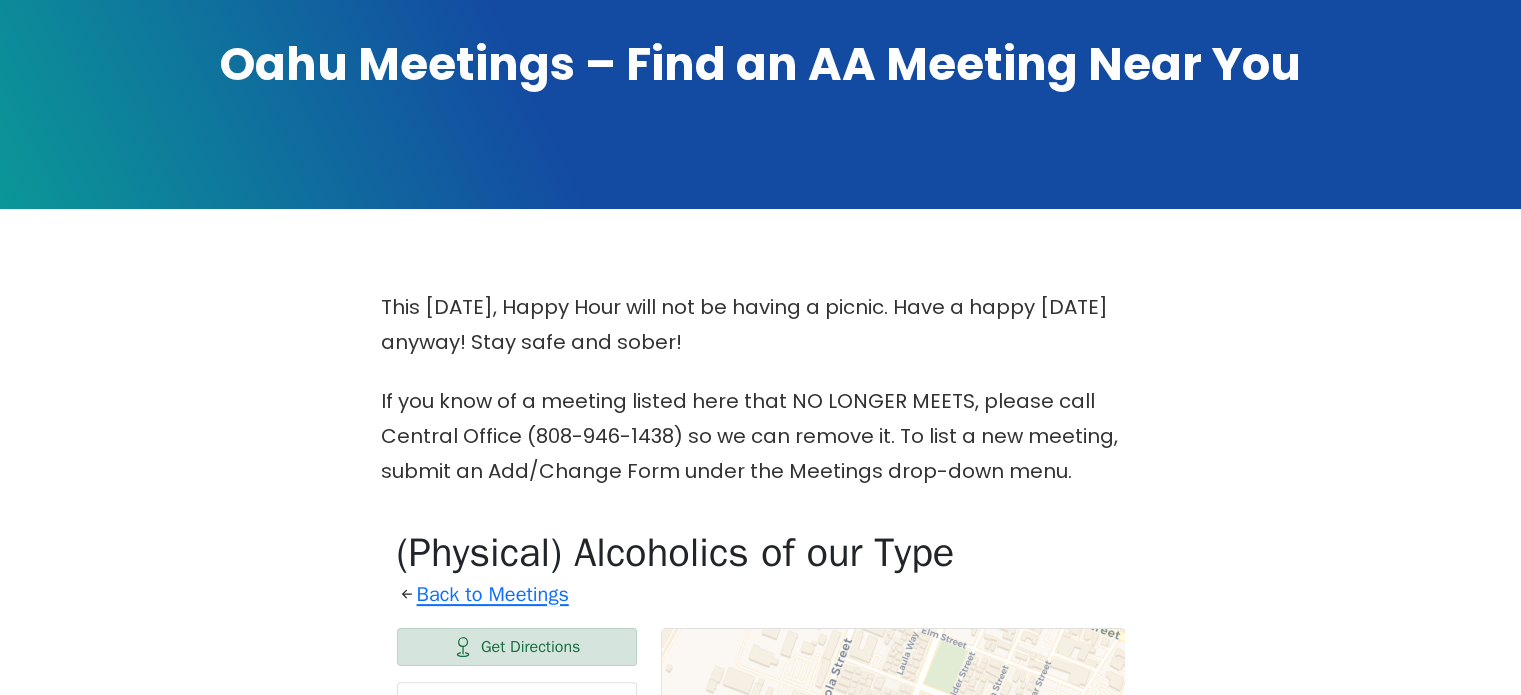 scroll, scrollTop: 400, scrollLeft: 0, axis: vertical 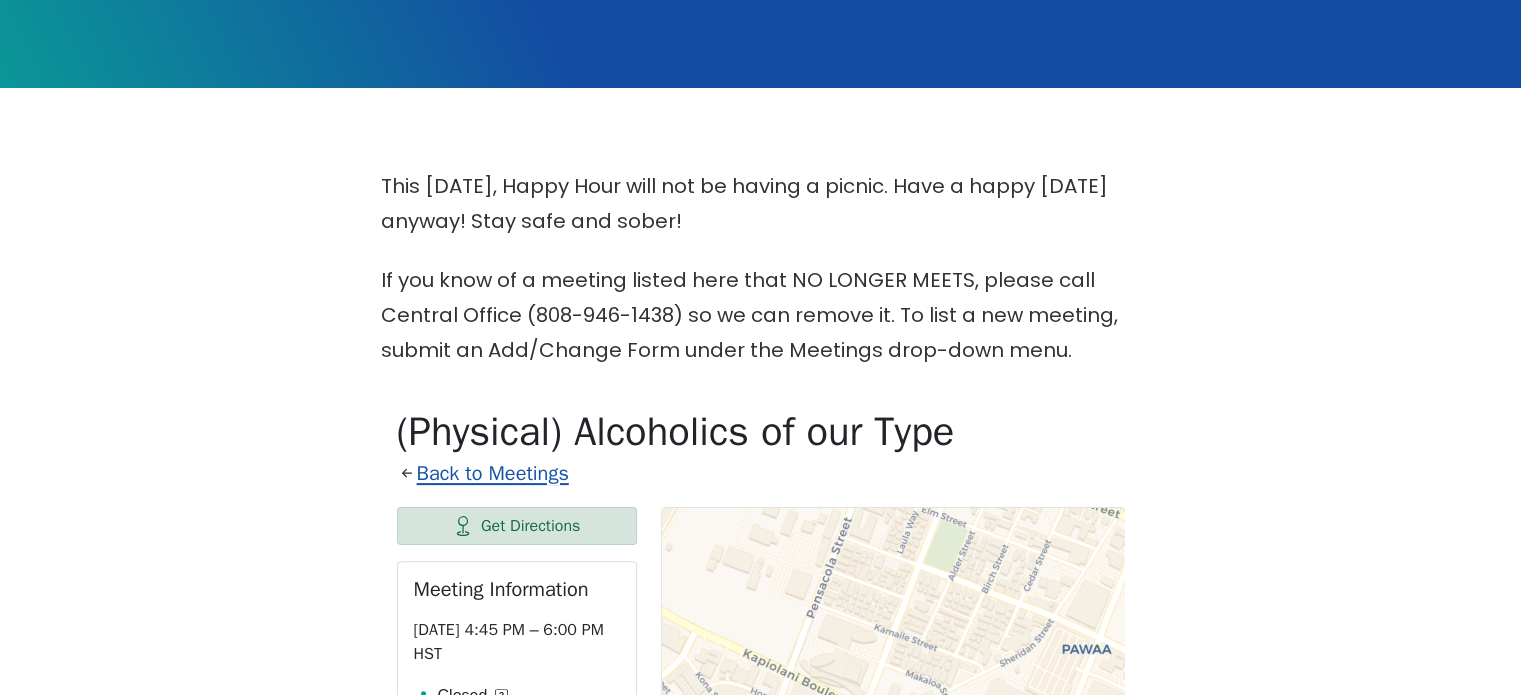 click on "Back to Meetings" at bounding box center (493, 473) 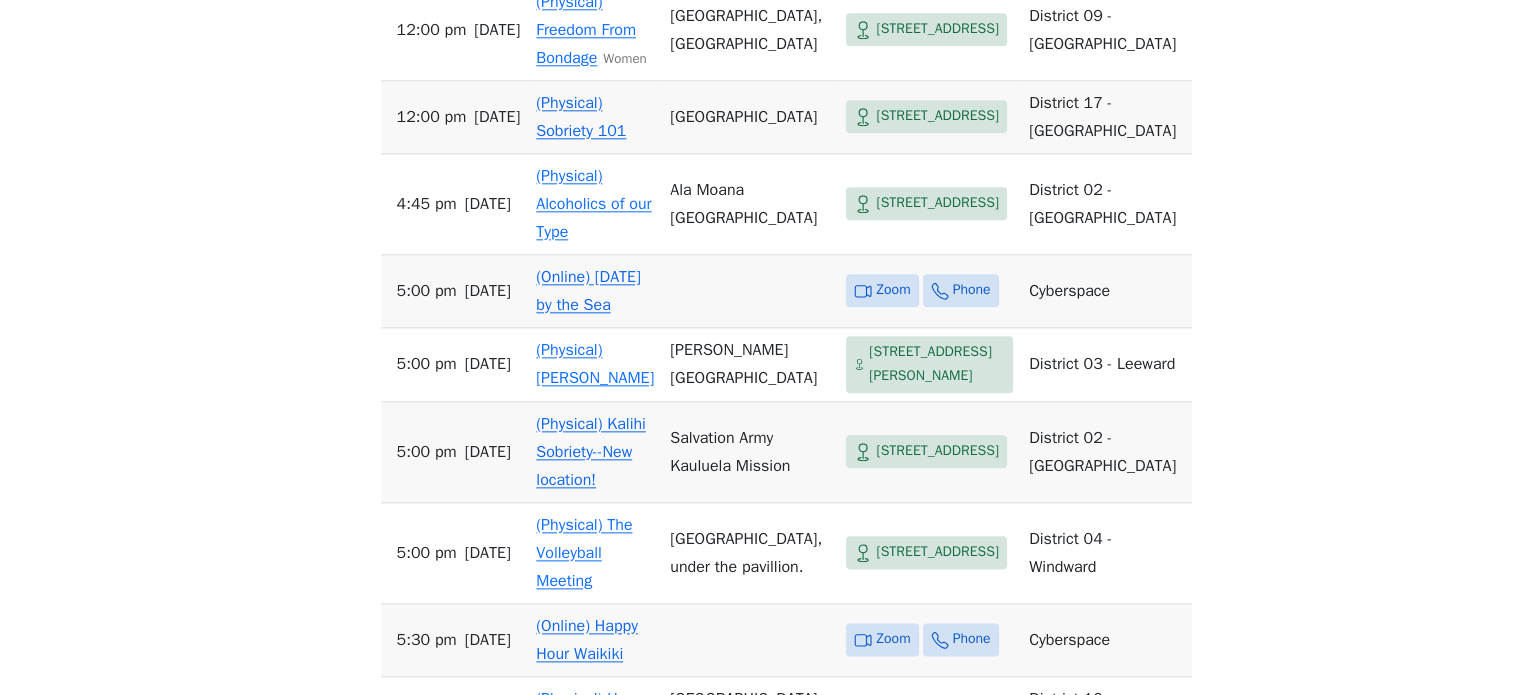 scroll, scrollTop: 2300, scrollLeft: 0, axis: vertical 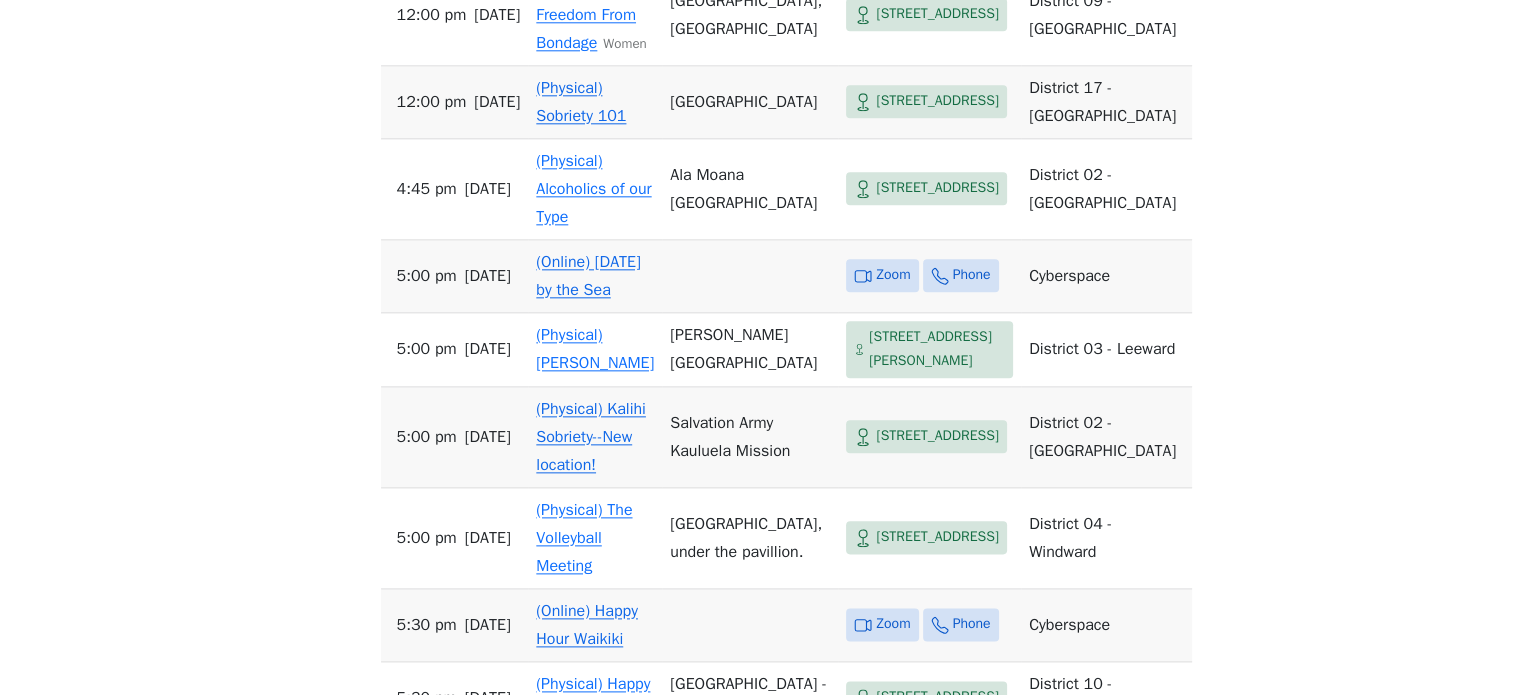 click on "(Online) Sunday by the Sea" at bounding box center (588, 276) 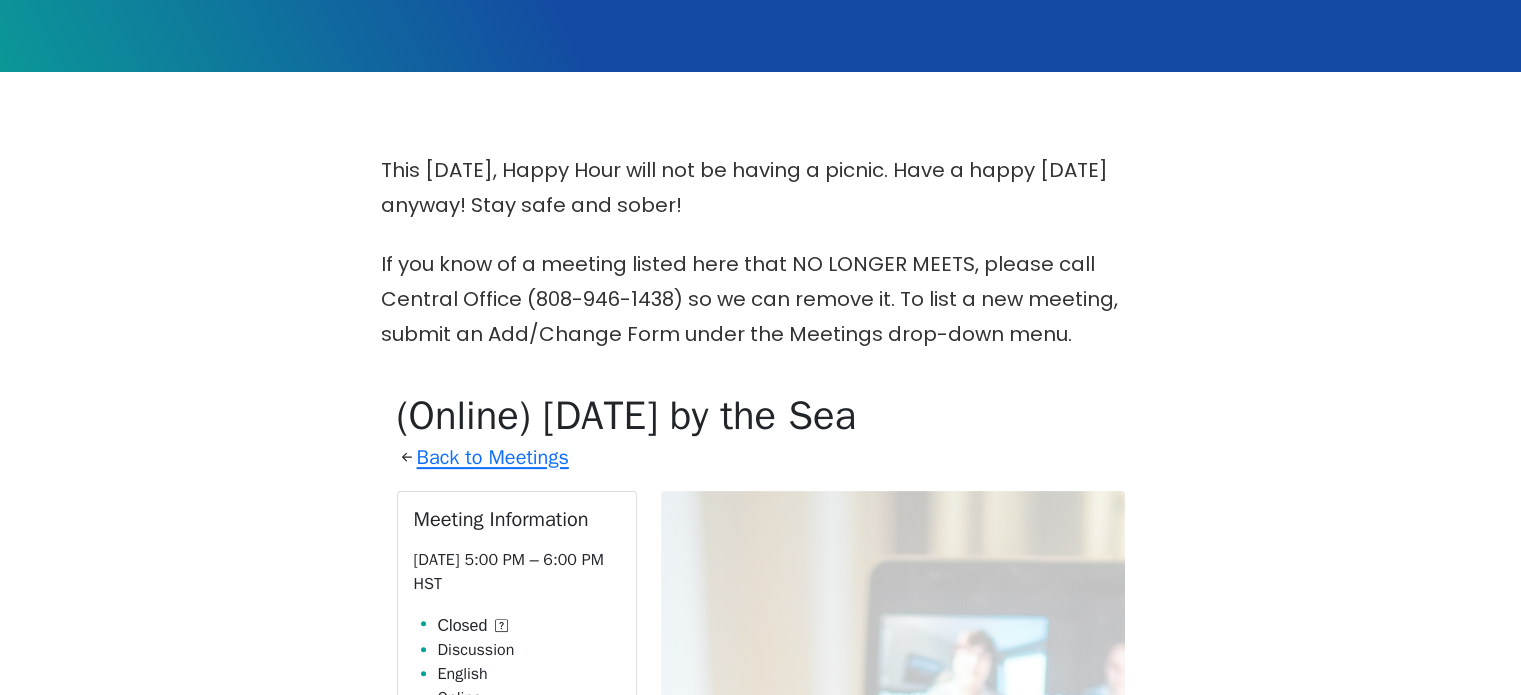 scroll, scrollTop: 392, scrollLeft: 0, axis: vertical 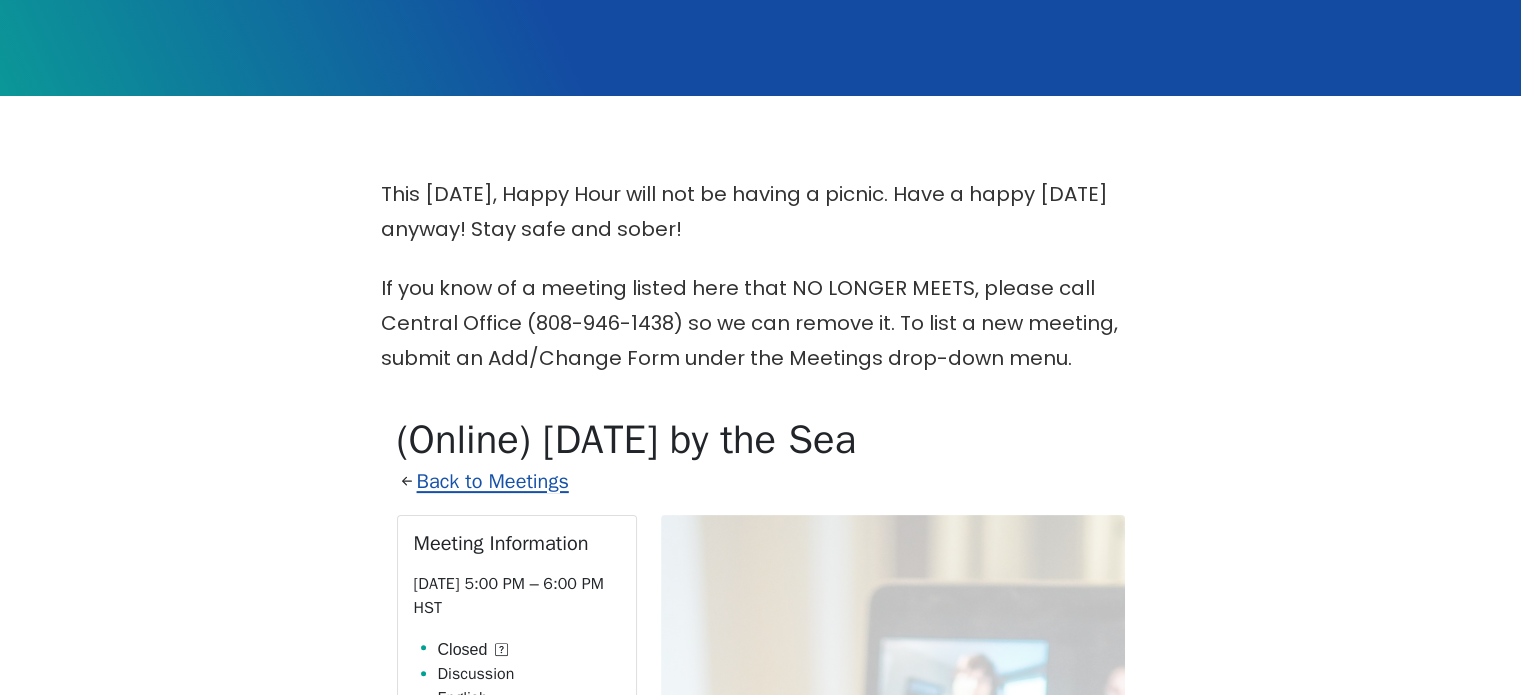 click on "Back to Meetings" at bounding box center (493, 481) 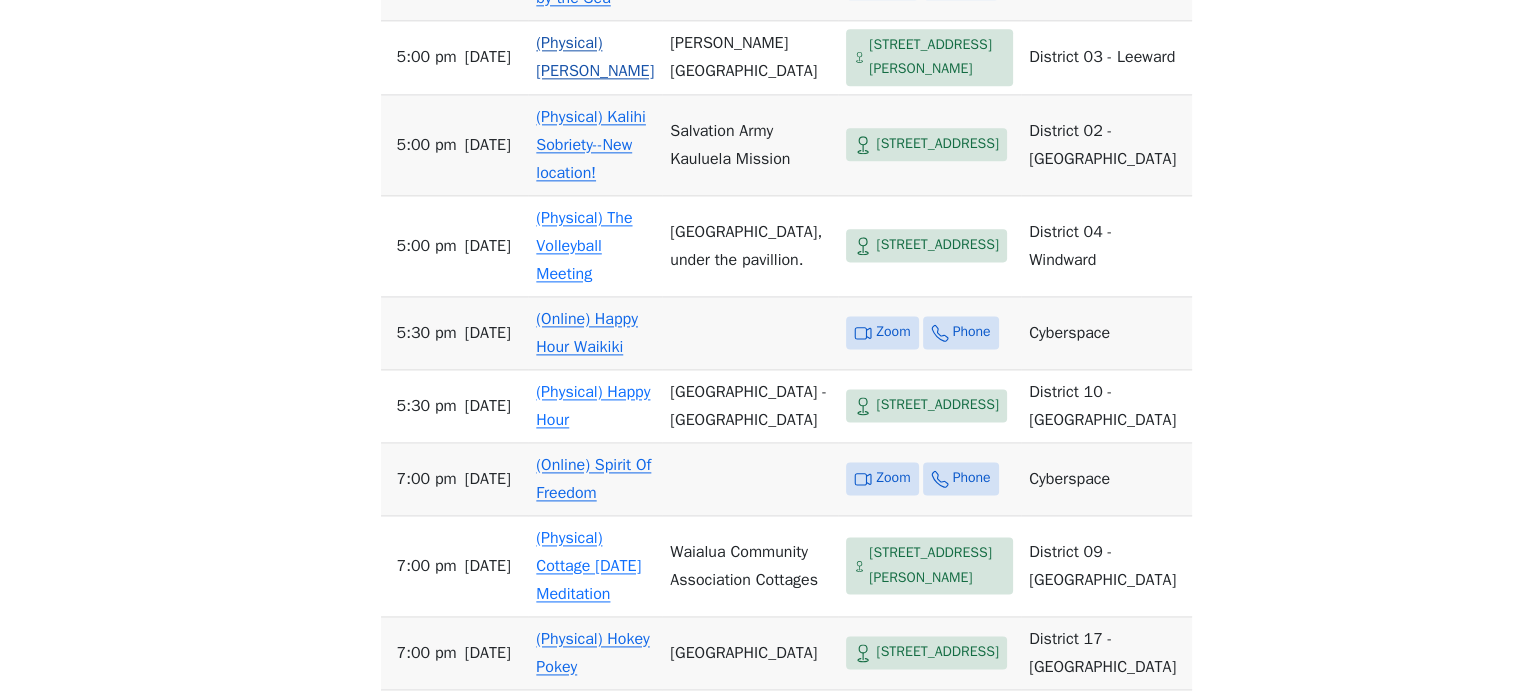 scroll, scrollTop: 2492, scrollLeft: 0, axis: vertical 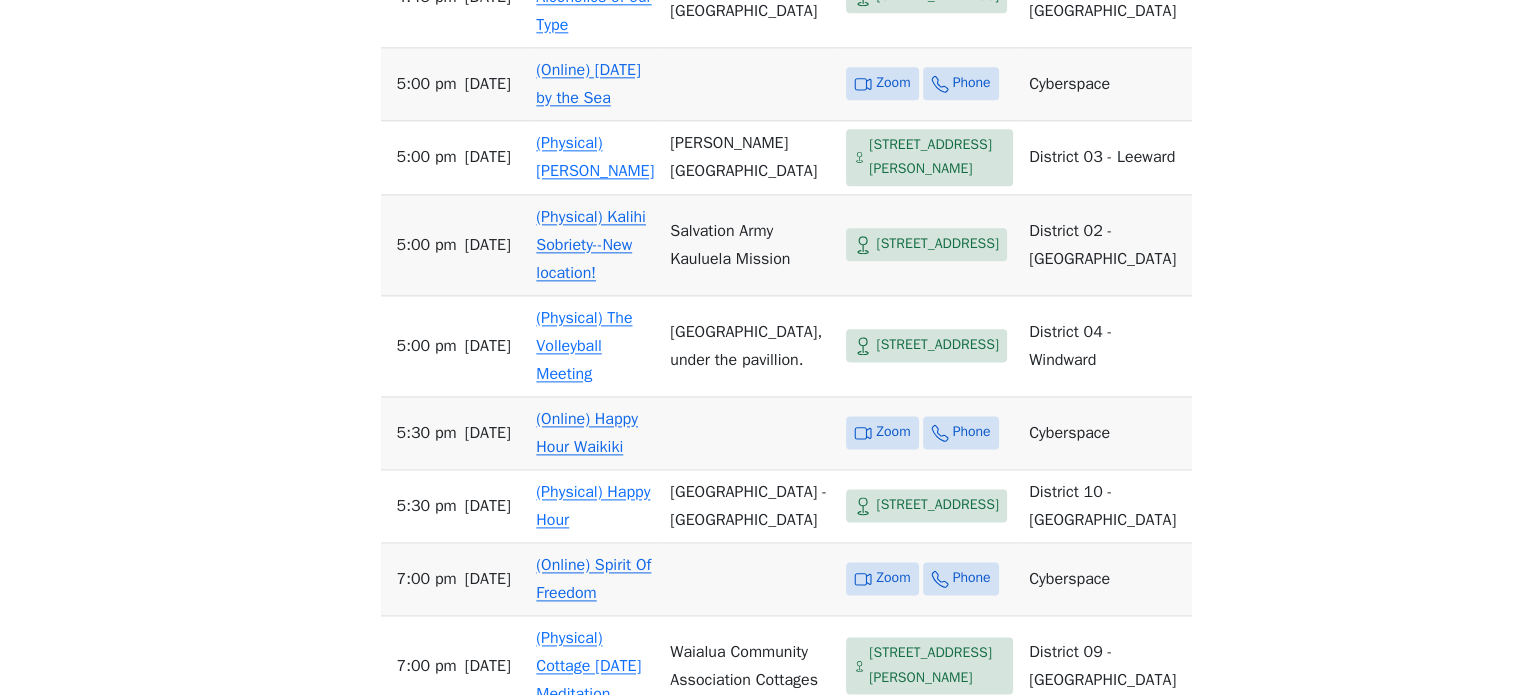 click on "(Physical) Kalihi Sobriety--New location!" at bounding box center [591, 245] 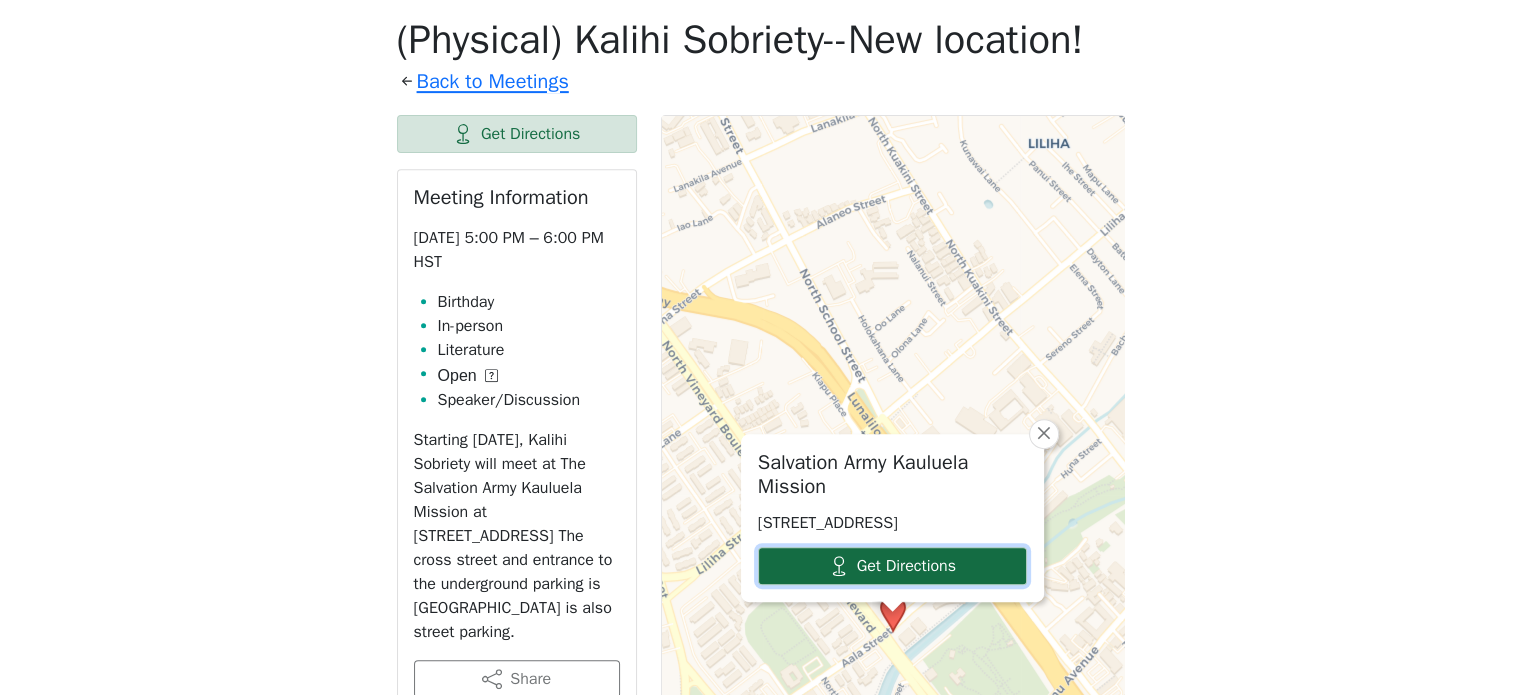 click on "Get Directions" at bounding box center (892, 566) 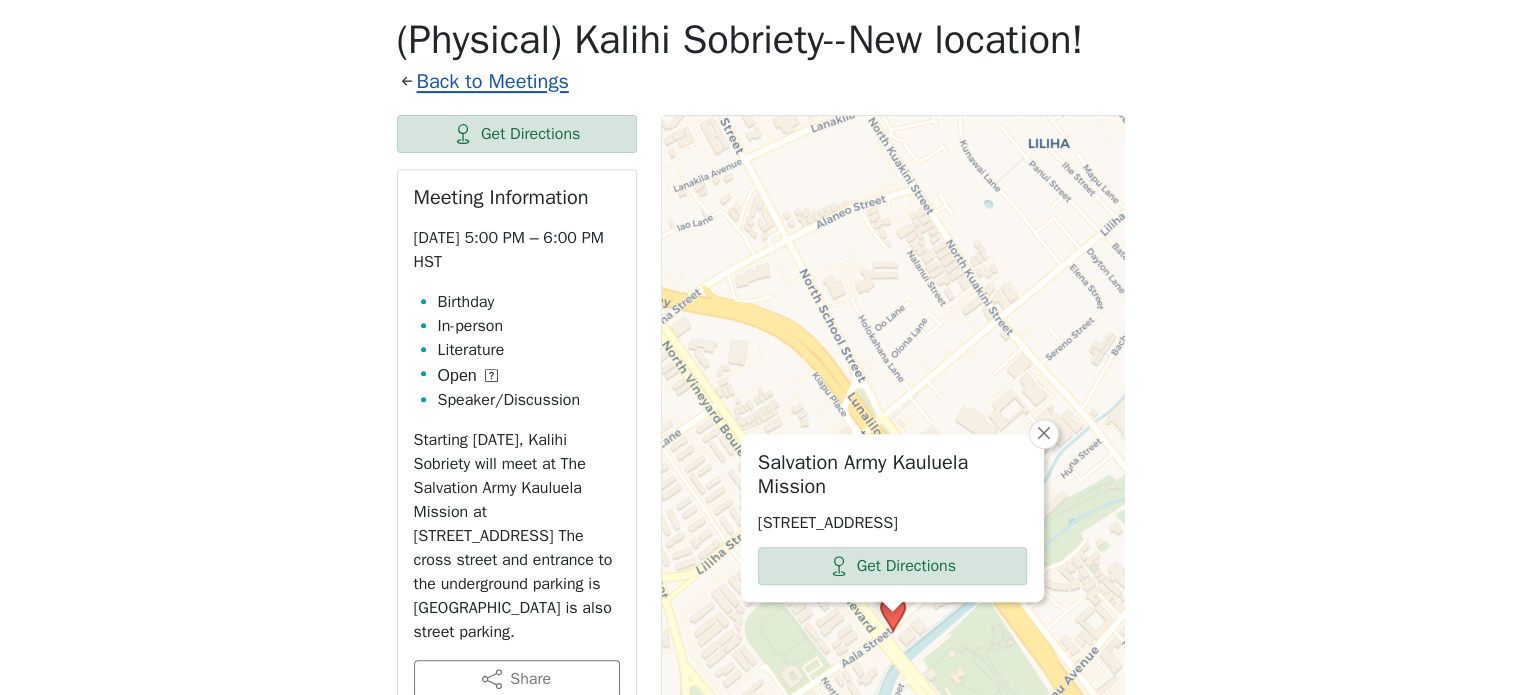 click on "Back to Meetings" at bounding box center (493, 81) 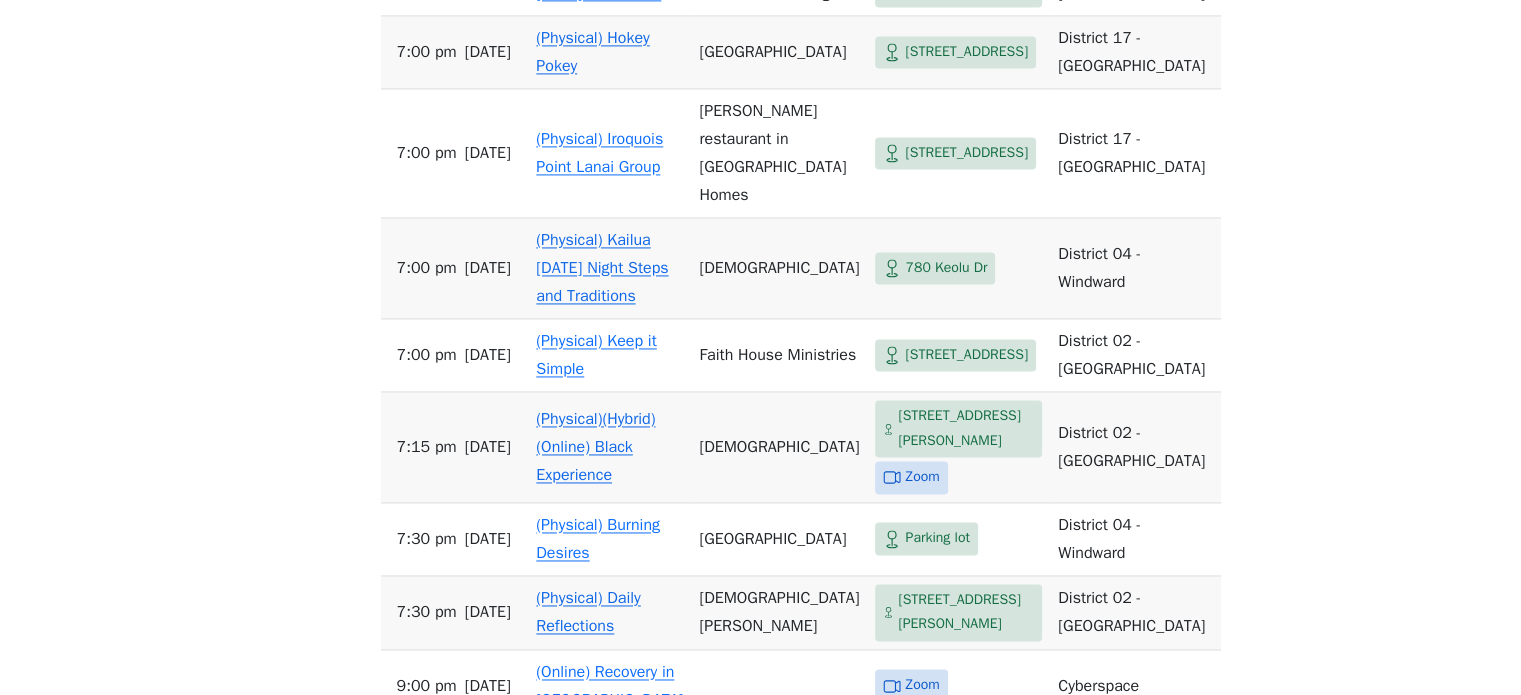 scroll, scrollTop: 2992, scrollLeft: 0, axis: vertical 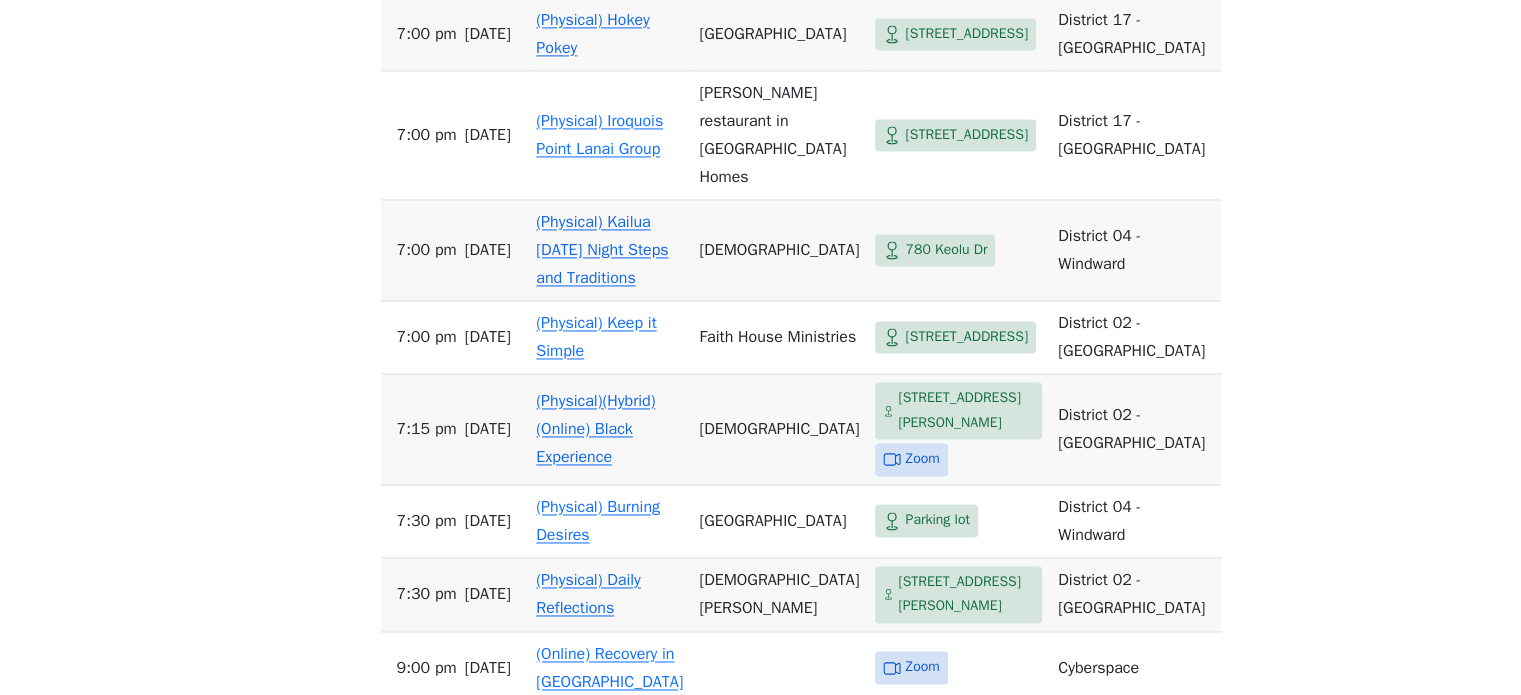 click on "(Online) Spirit Of Freedom" at bounding box center (593, -113) 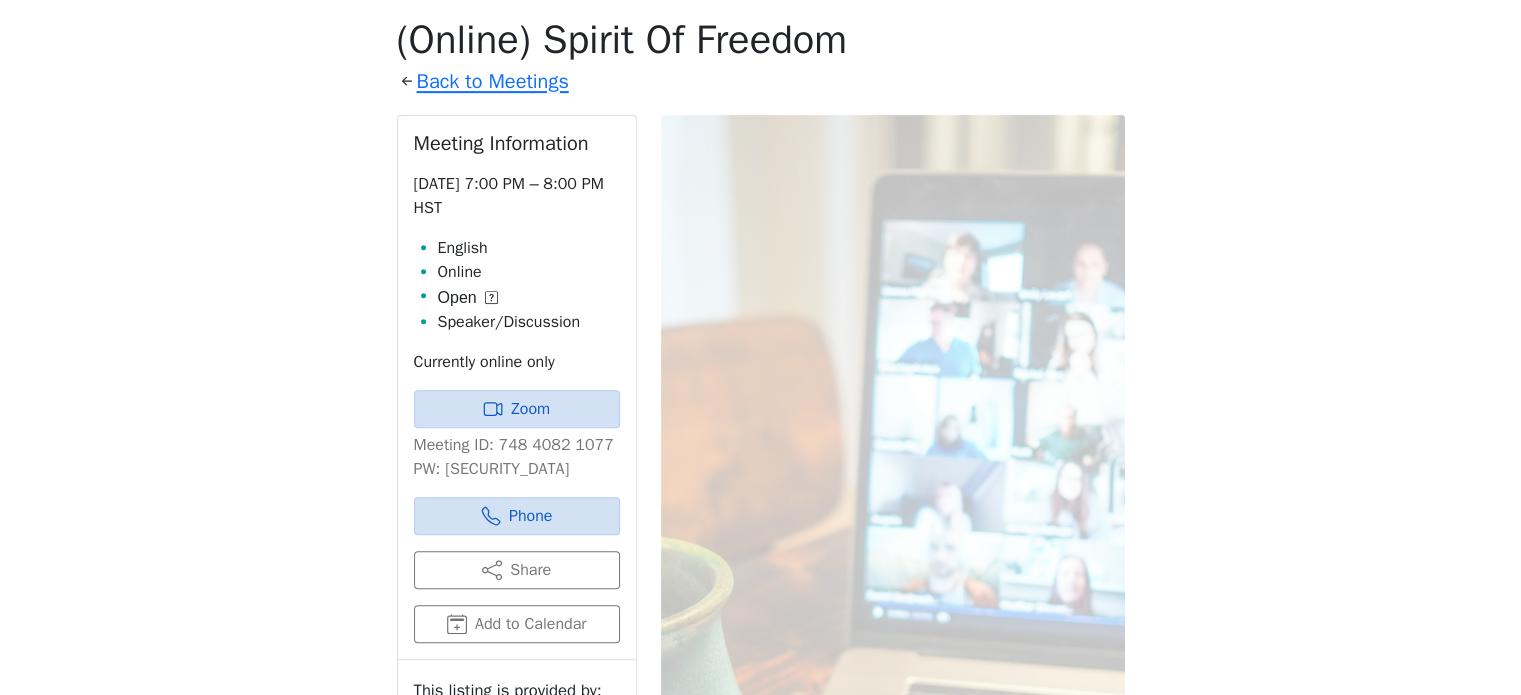 scroll, scrollTop: 492, scrollLeft: 0, axis: vertical 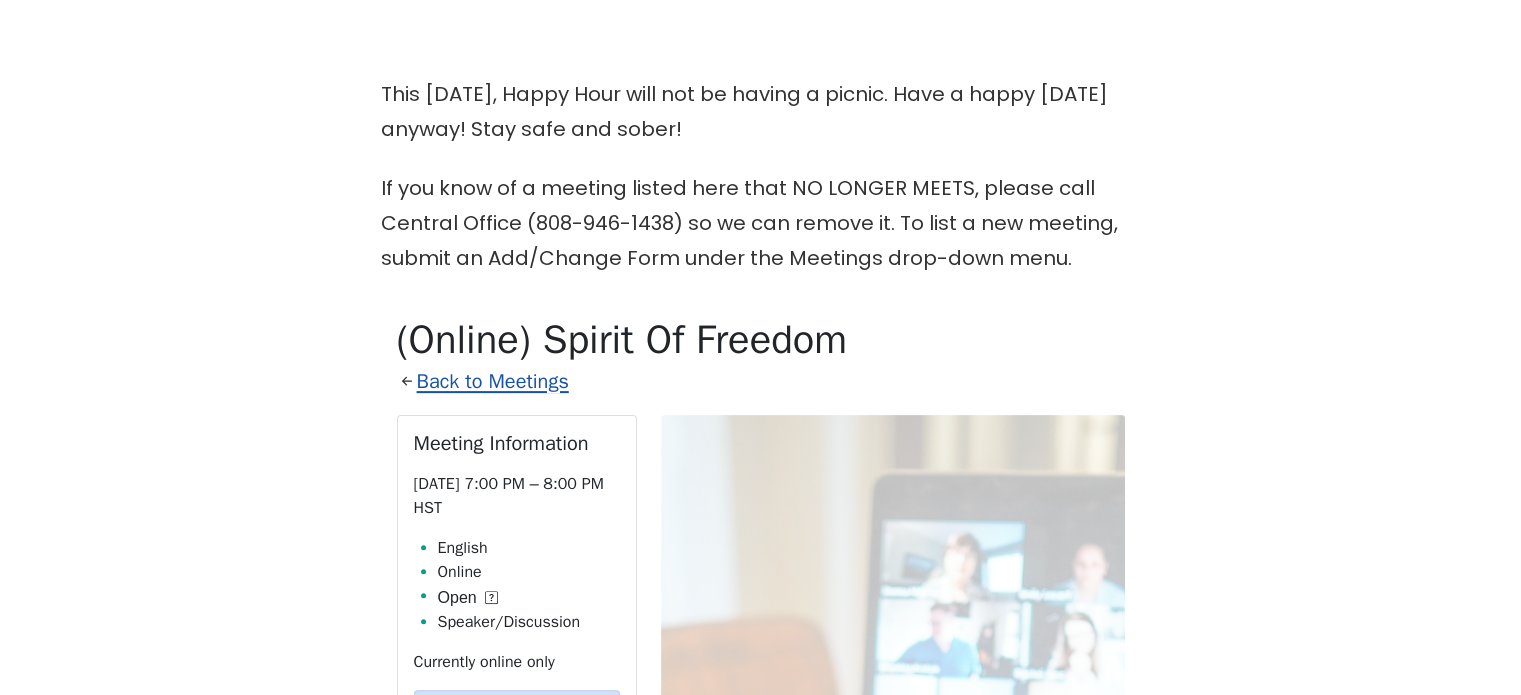 click on "Back to Meetings" at bounding box center [493, 381] 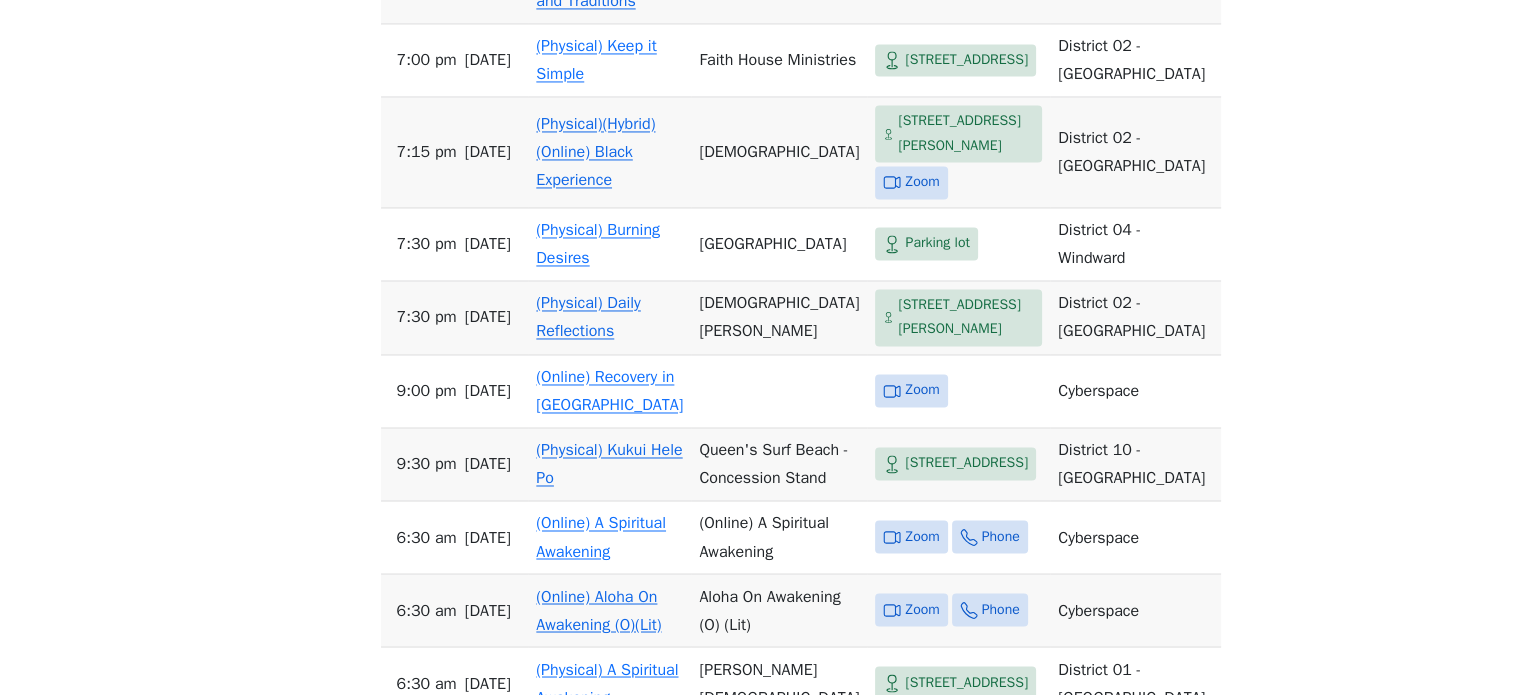 scroll, scrollTop: 3292, scrollLeft: 0, axis: vertical 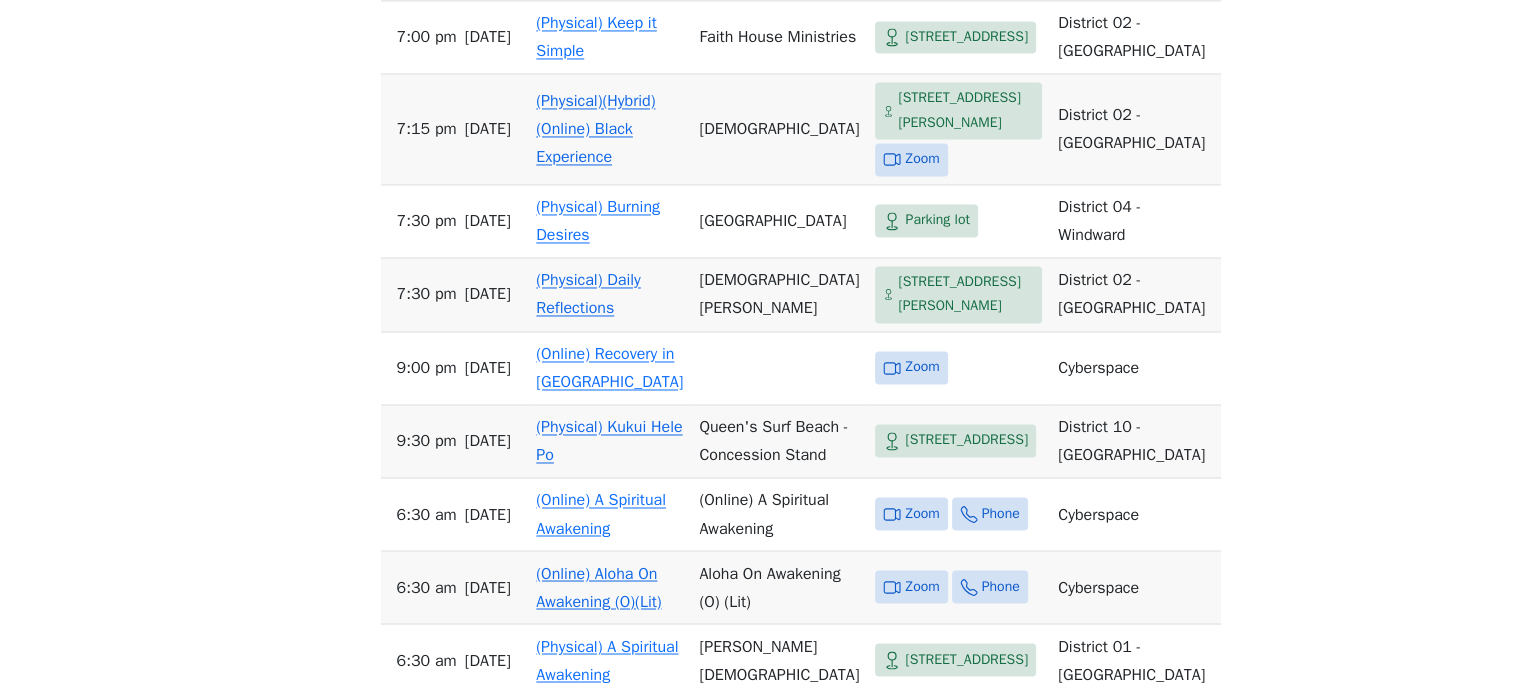 click on "(Physical) Kailua Sunday Night Steps and Traditions" at bounding box center [602, -50] 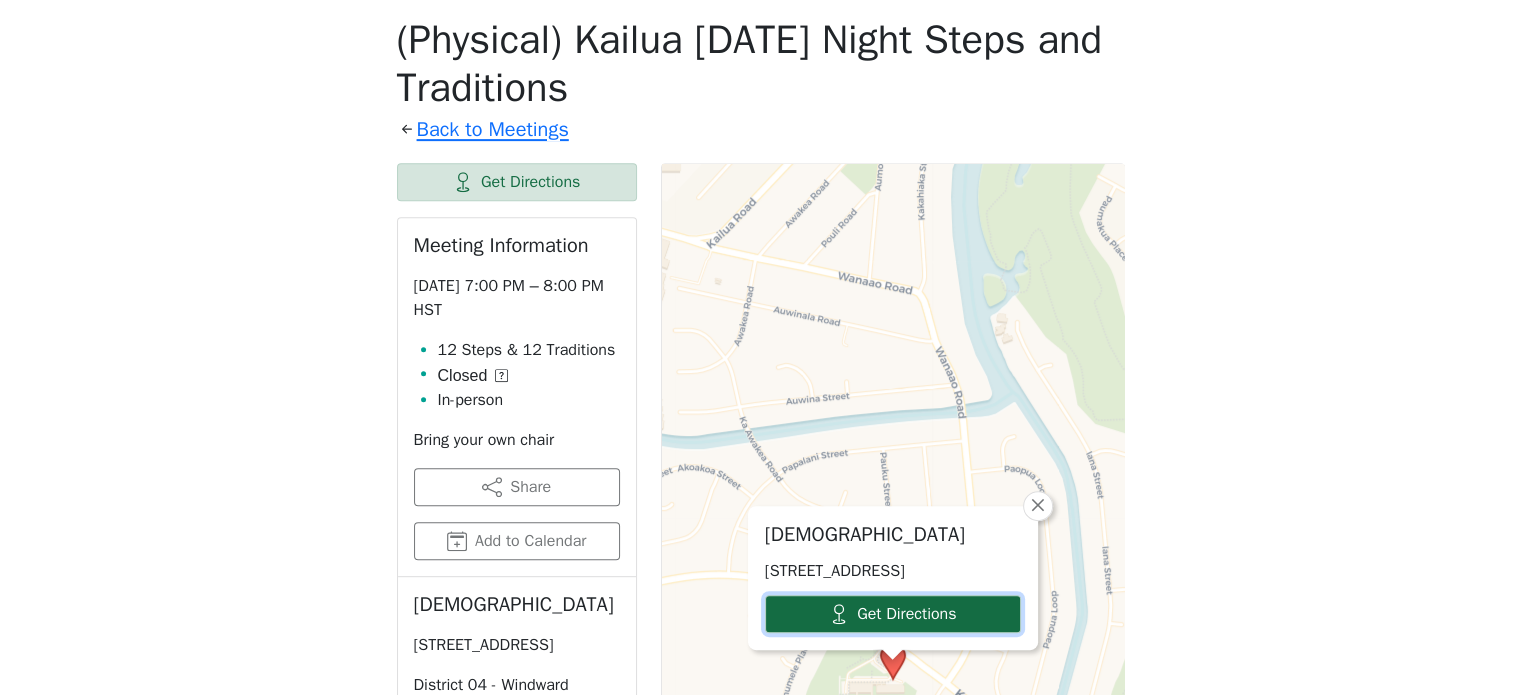 click on "Get Directions" at bounding box center (893, 614) 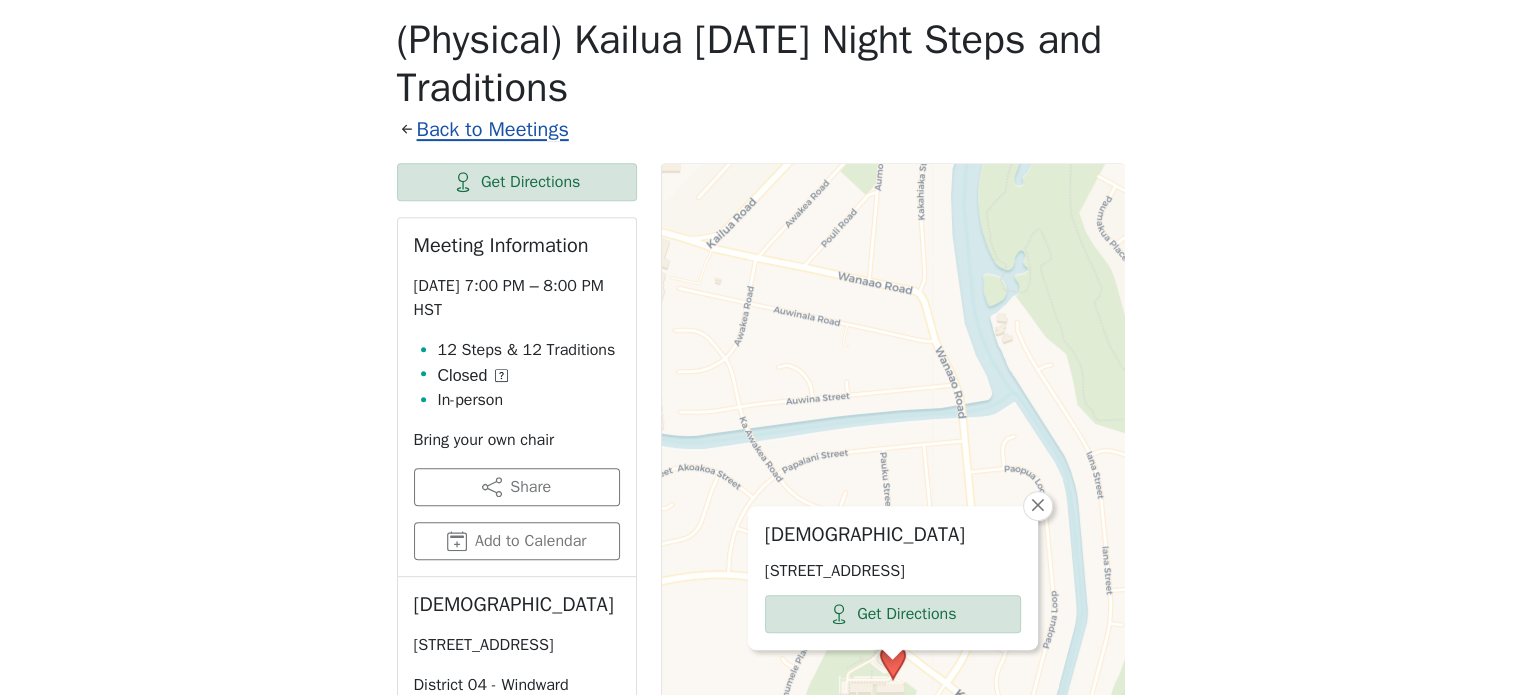 click on "Back to Meetings" at bounding box center [493, 129] 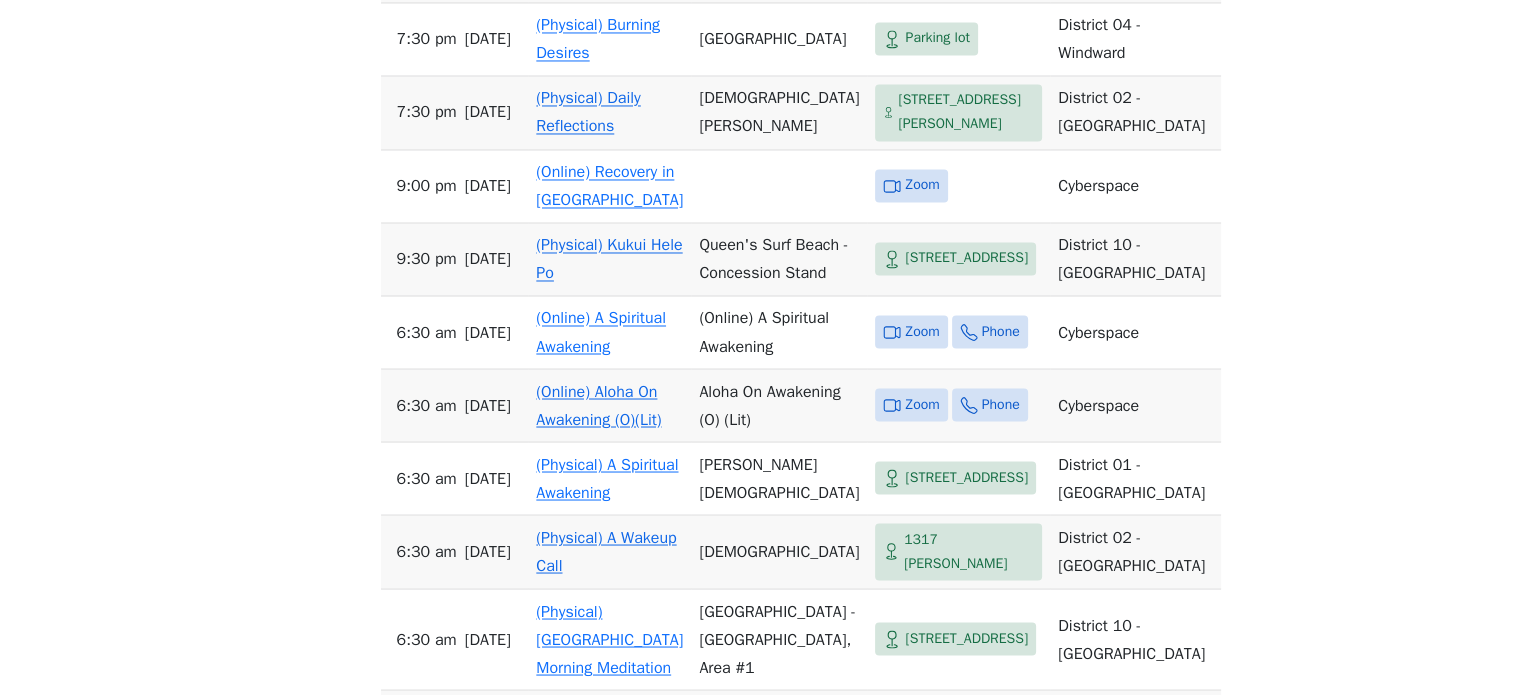 scroll, scrollTop: 3492, scrollLeft: 0, axis: vertical 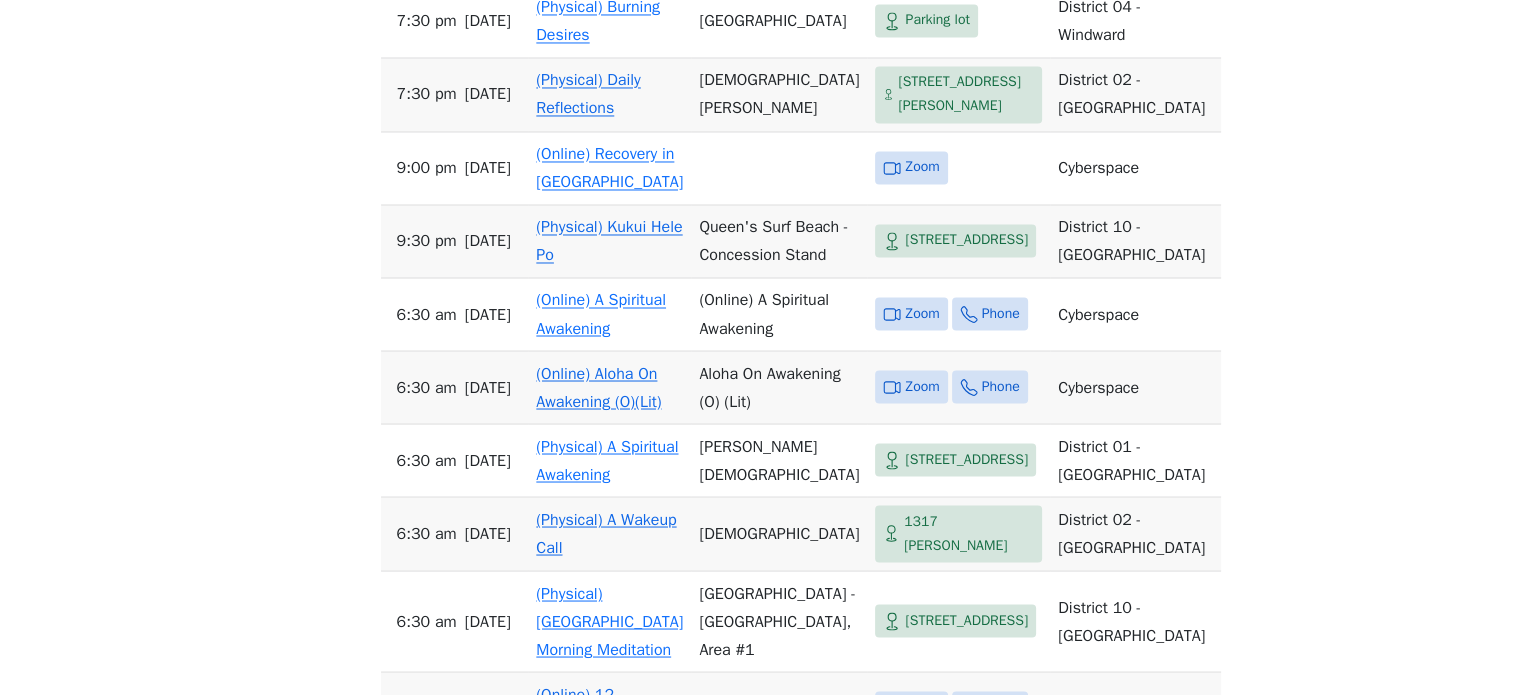 click on "(Physical)(Hybrid)(Online) Black Experience" at bounding box center [595, -71] 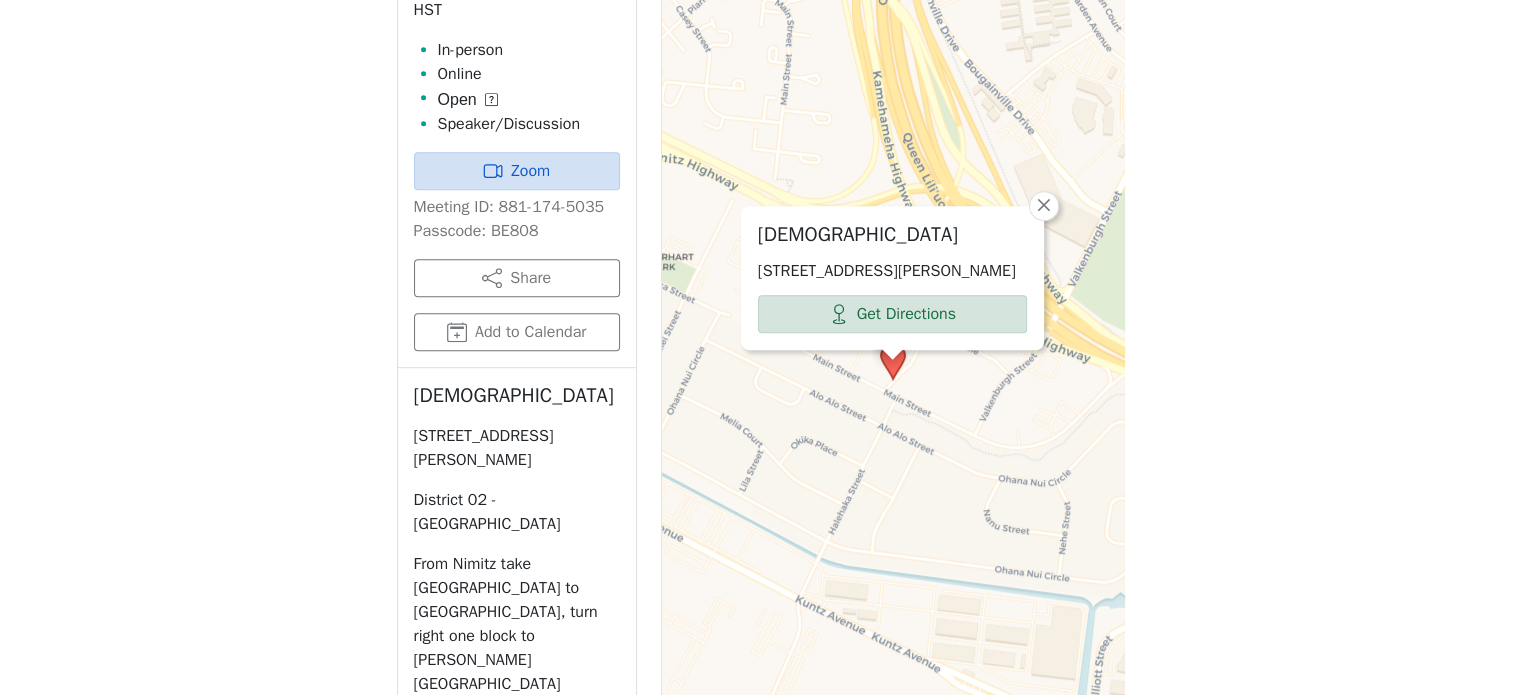 scroll, scrollTop: 792, scrollLeft: 0, axis: vertical 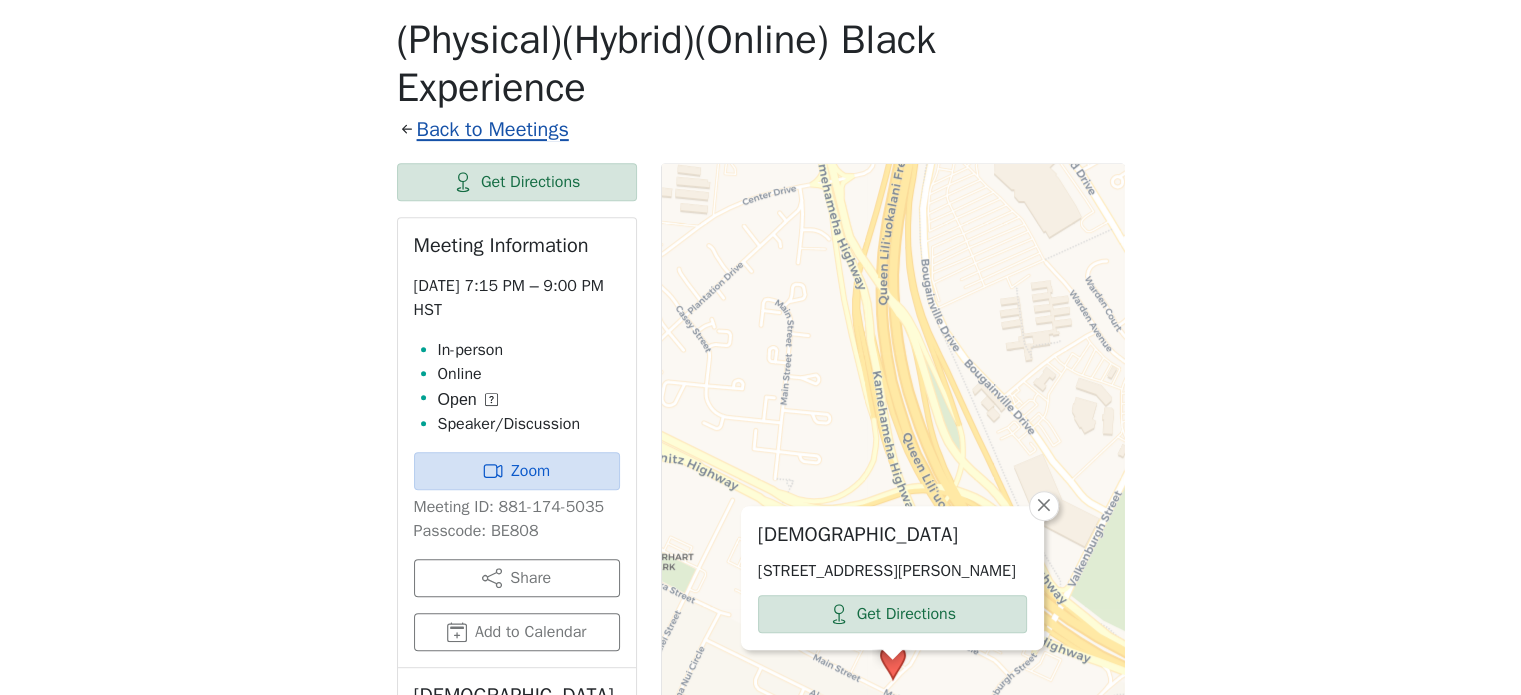 click on "Back to Meetings" at bounding box center [493, 129] 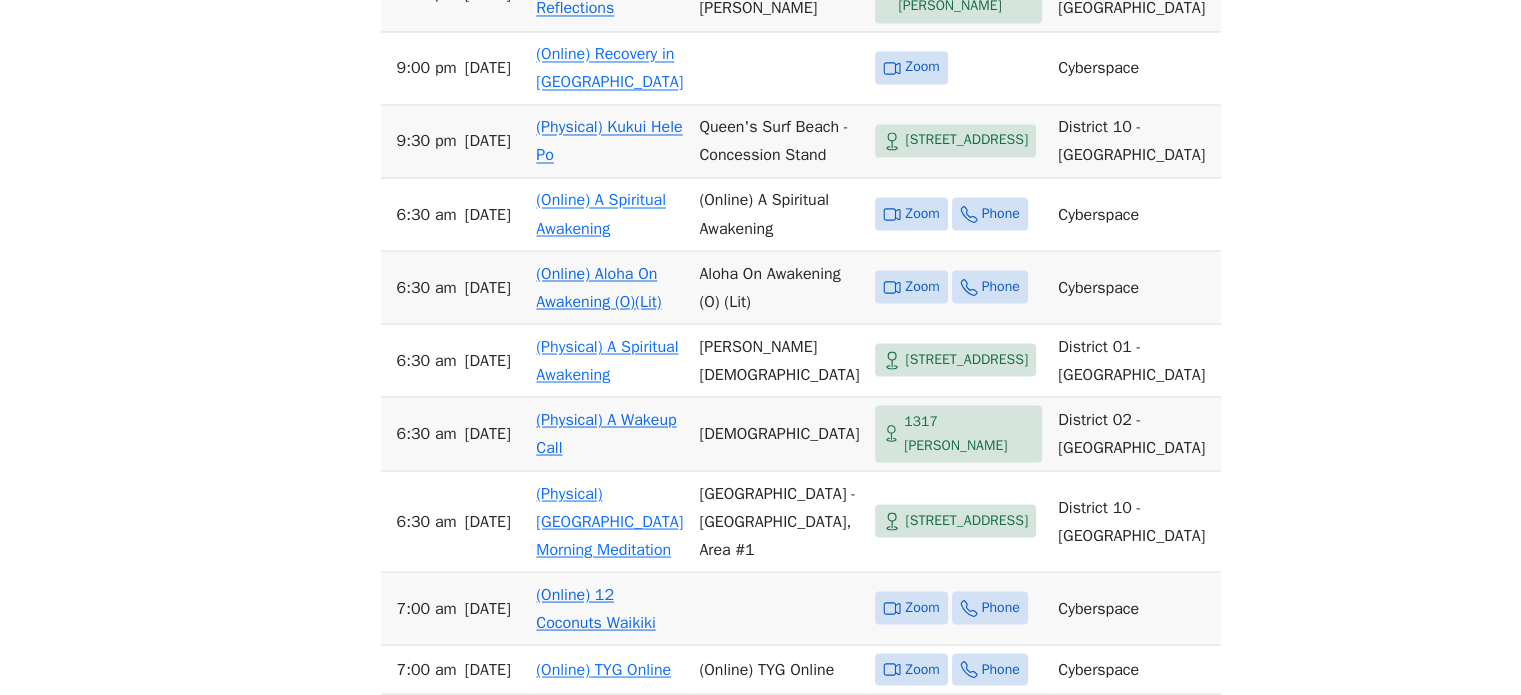 scroll, scrollTop: 3692, scrollLeft: 0, axis: vertical 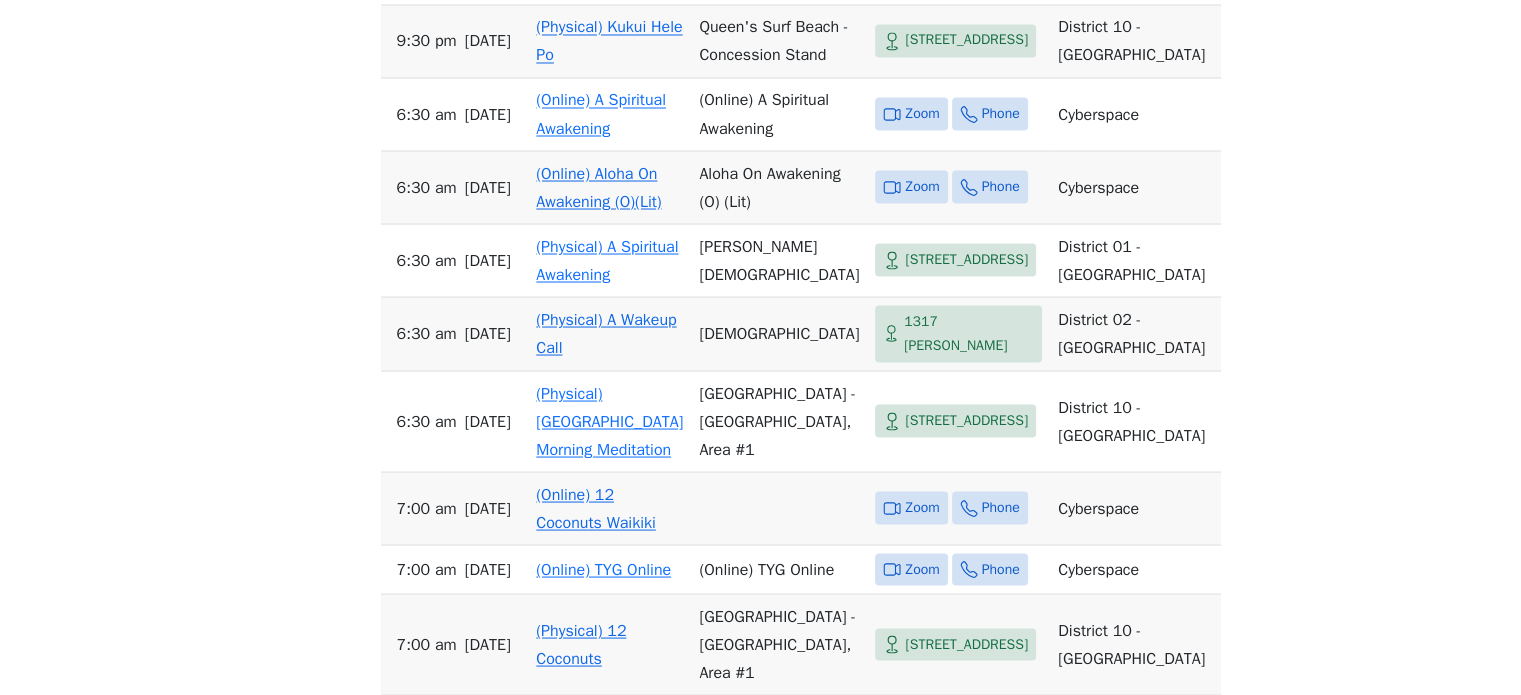 click on "(Online) Recovery in Da House" at bounding box center (609, -32) 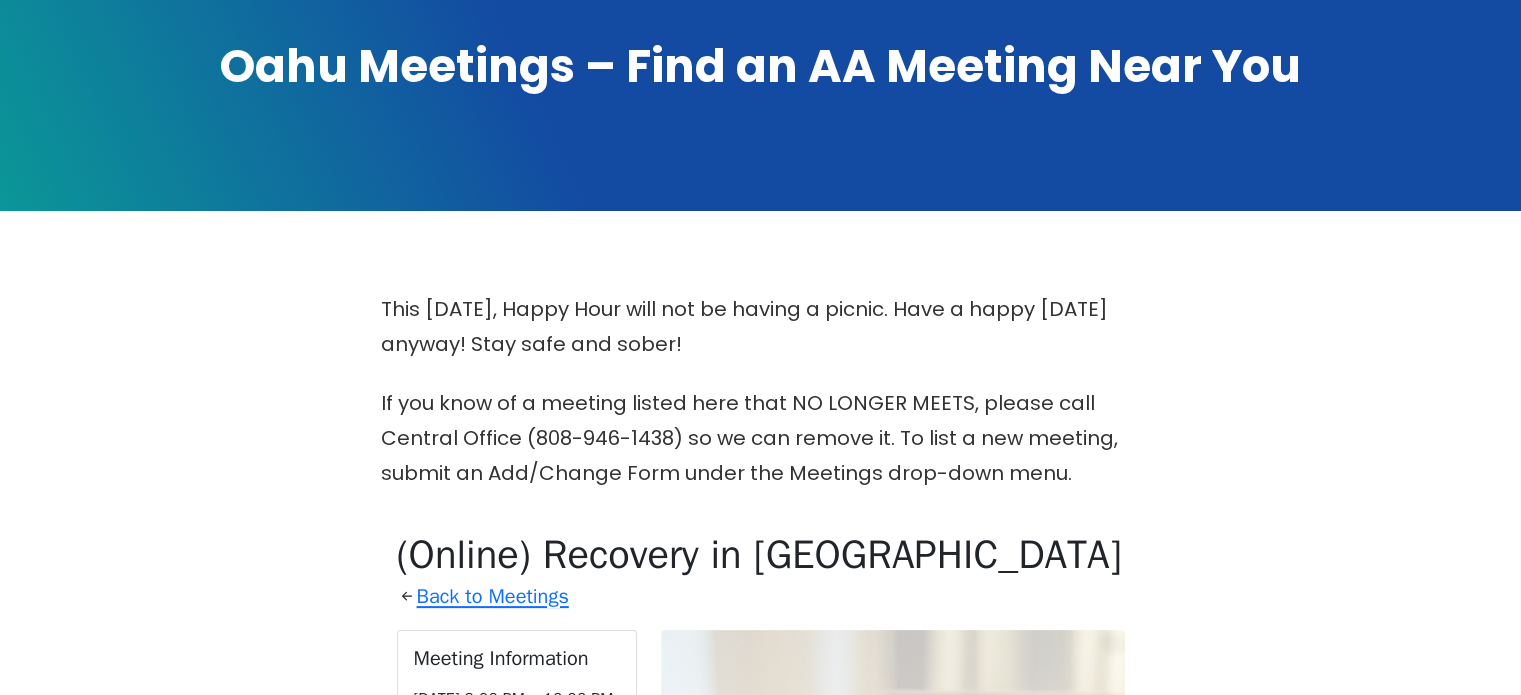 scroll, scrollTop: 500, scrollLeft: 0, axis: vertical 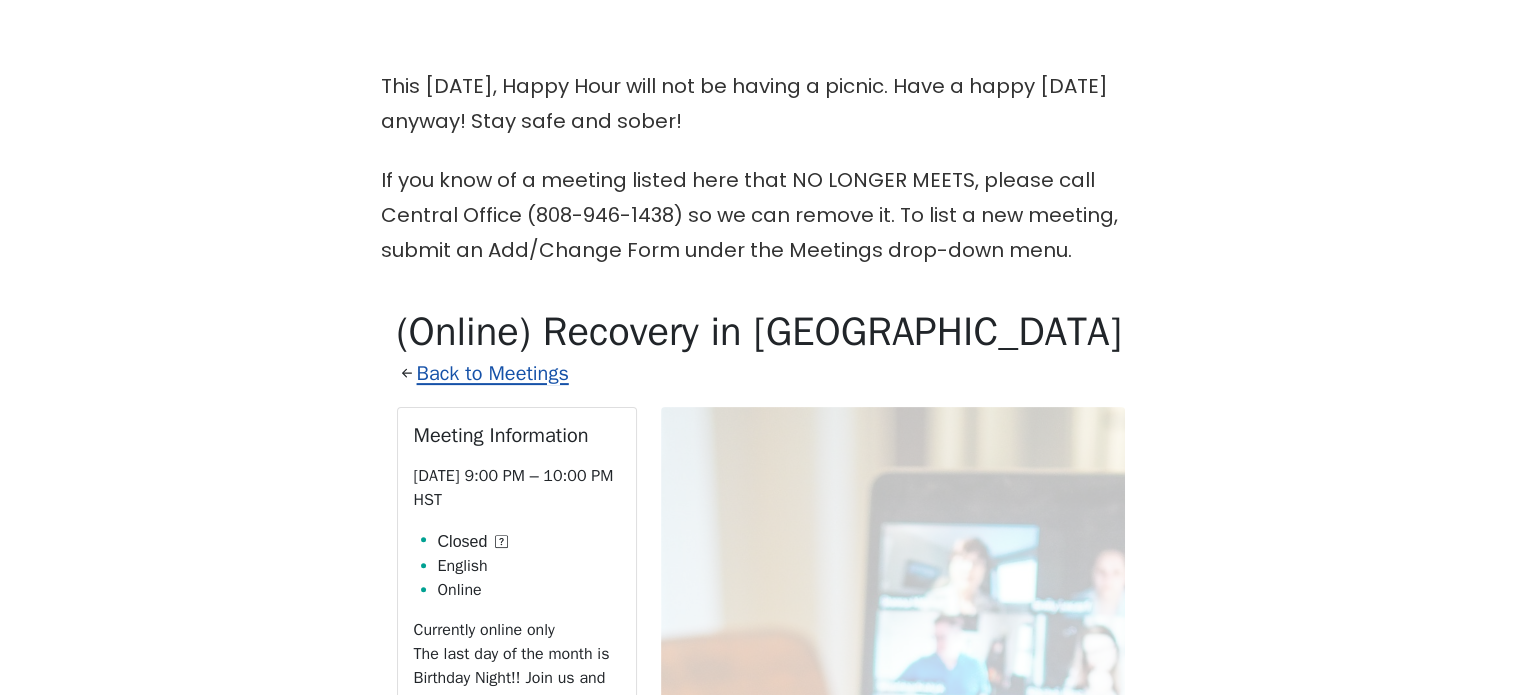 click on "Back to Meetings" at bounding box center (493, 373) 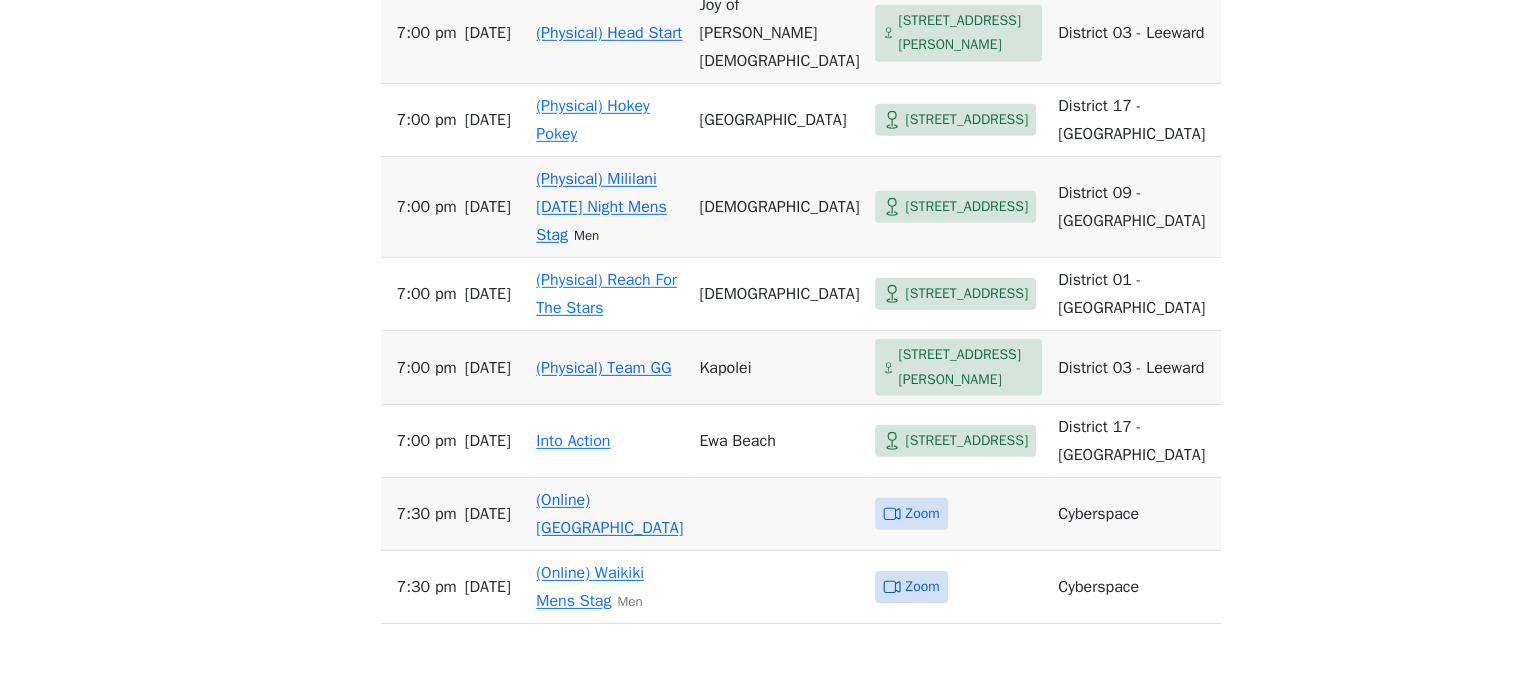 scroll, scrollTop: 6200, scrollLeft: 0, axis: vertical 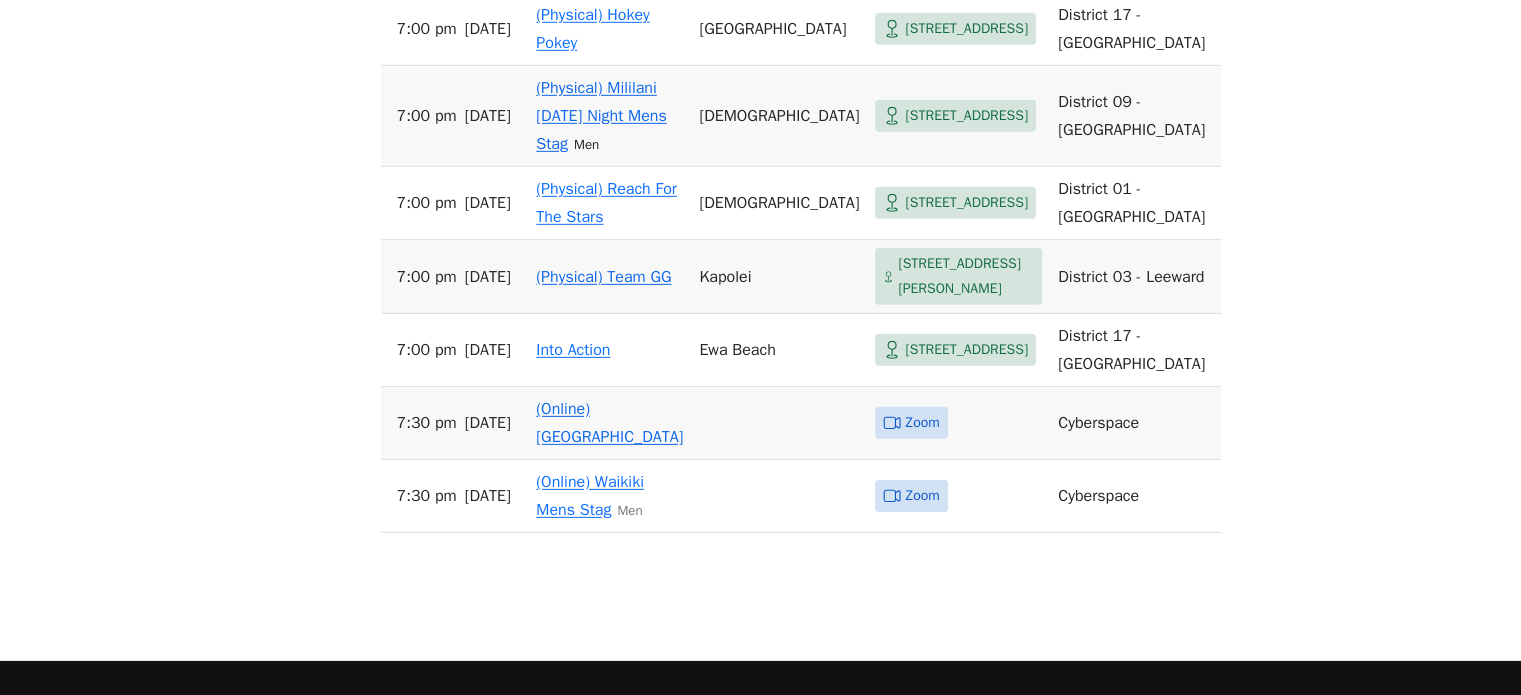 click on "(Online) Road Of Happy Destiny" at bounding box center (593, -218) 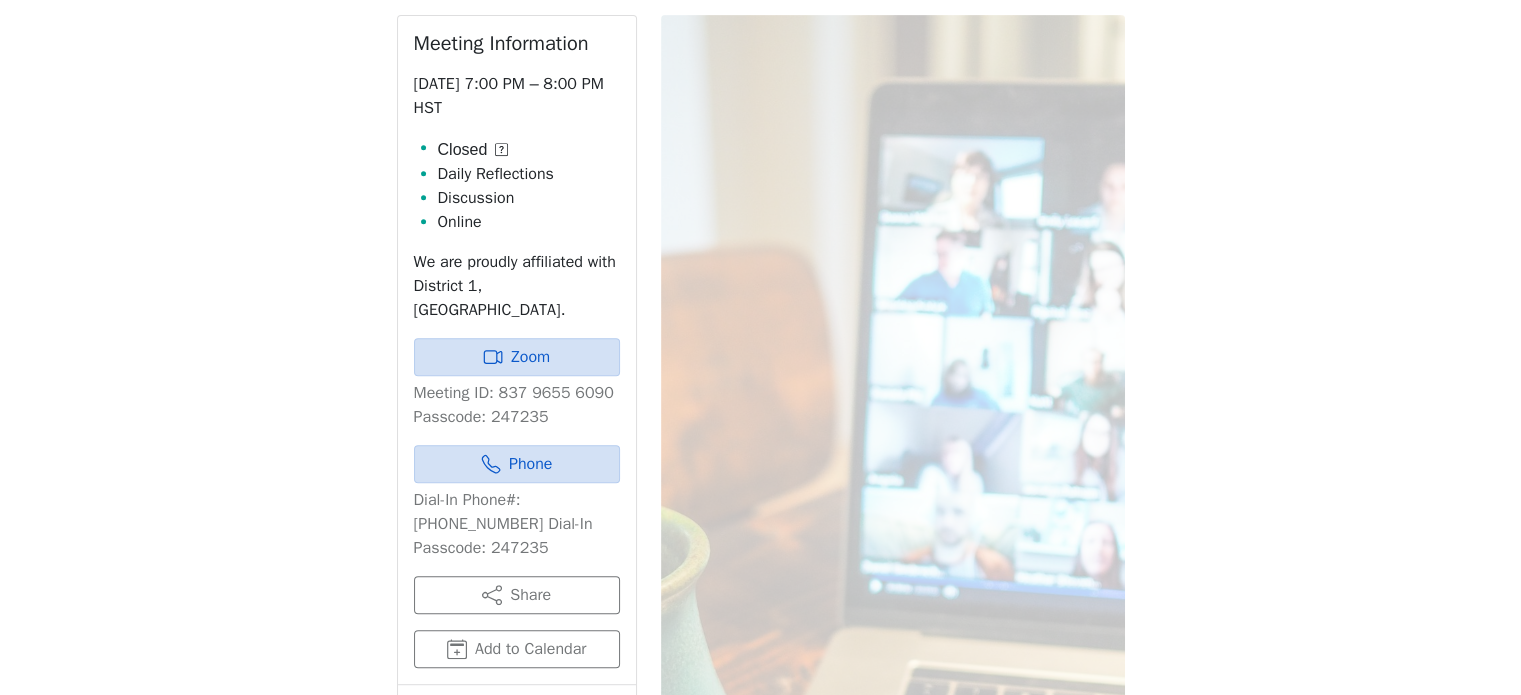 scroll, scrollTop: 792, scrollLeft: 0, axis: vertical 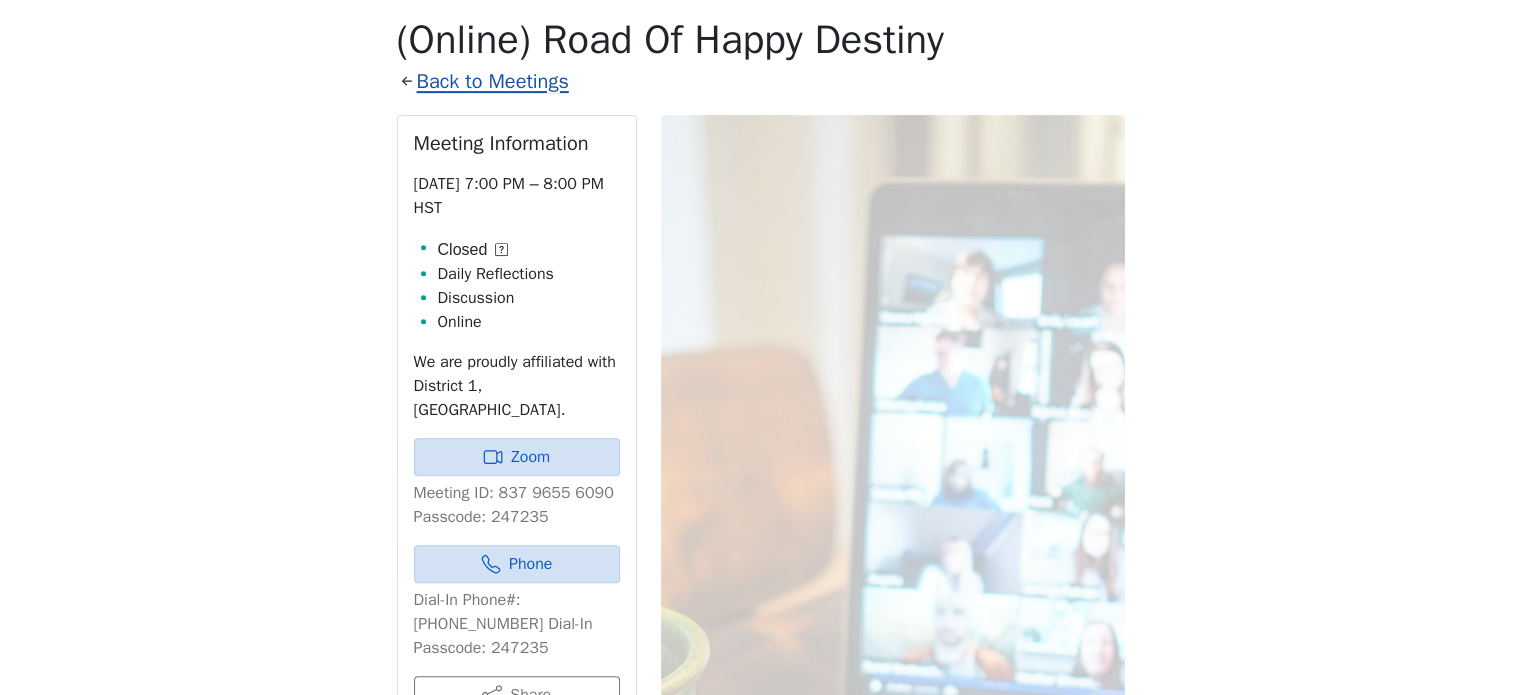 click on "Back to Meetings" at bounding box center [493, 81] 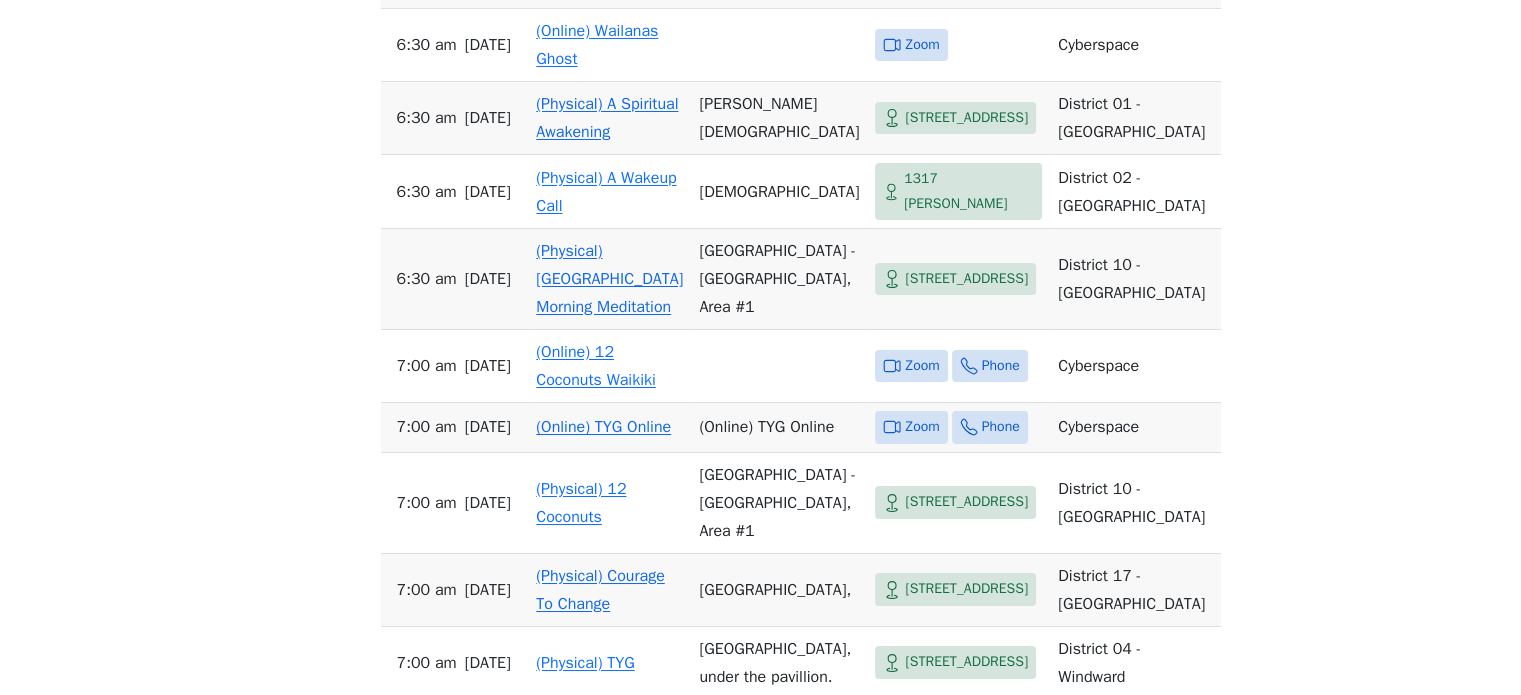scroll, scrollTop: 7292, scrollLeft: 0, axis: vertical 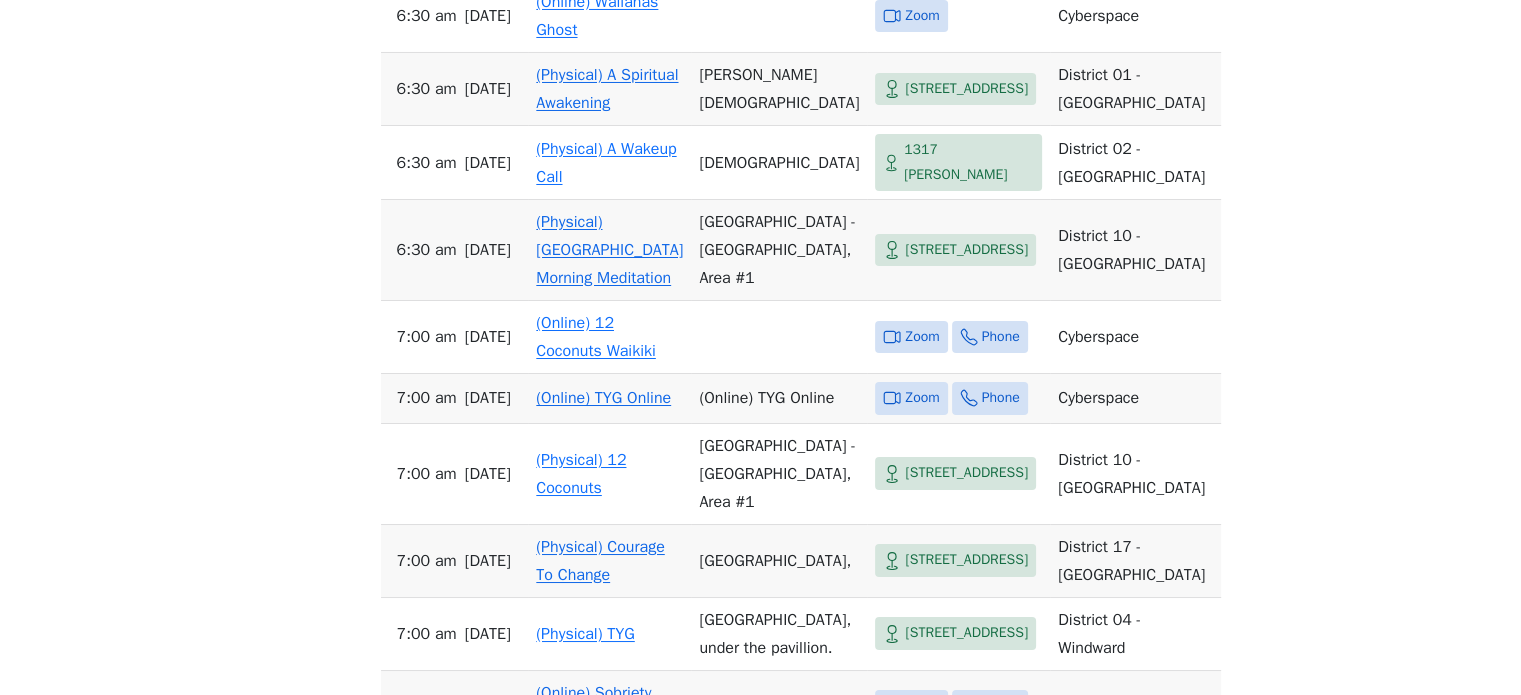 click on "(Online) Recovery in Da House" at bounding box center (609, -276) 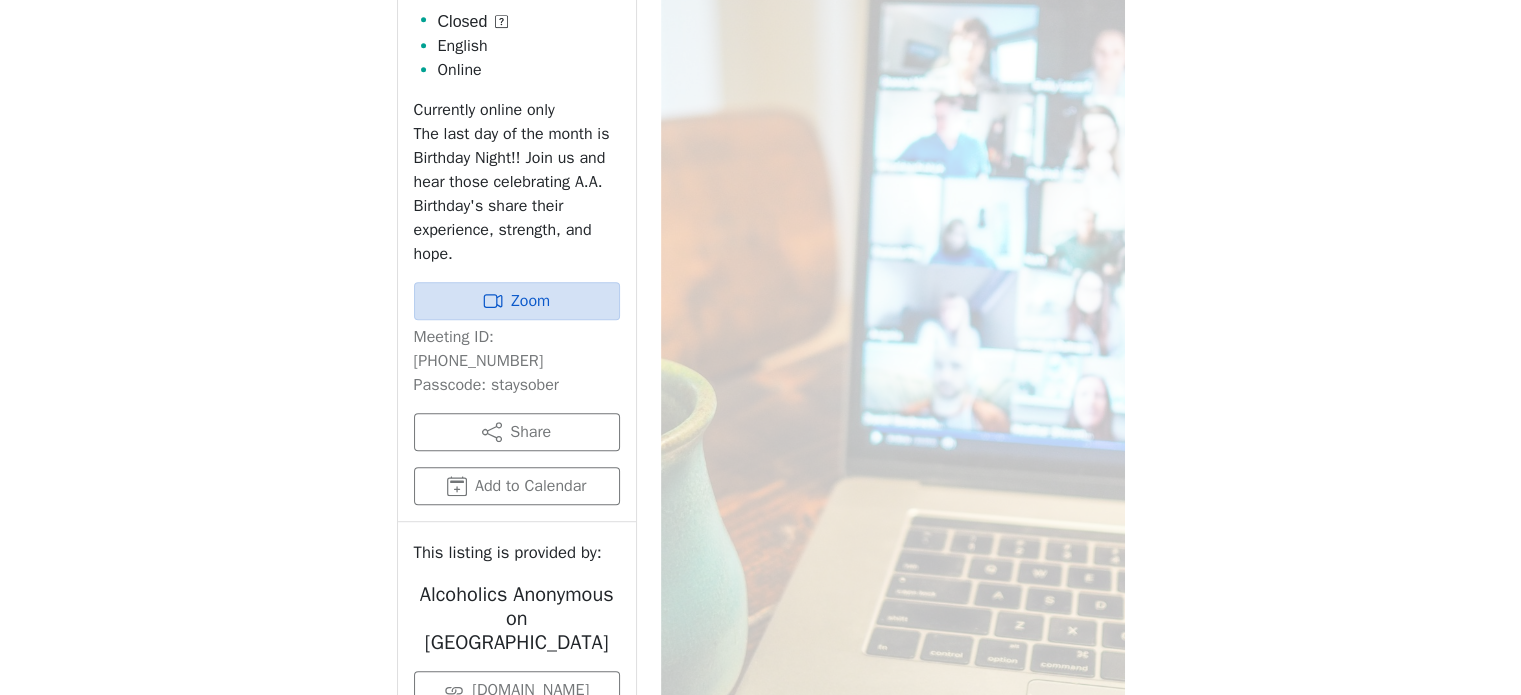 scroll, scrollTop: 792, scrollLeft: 0, axis: vertical 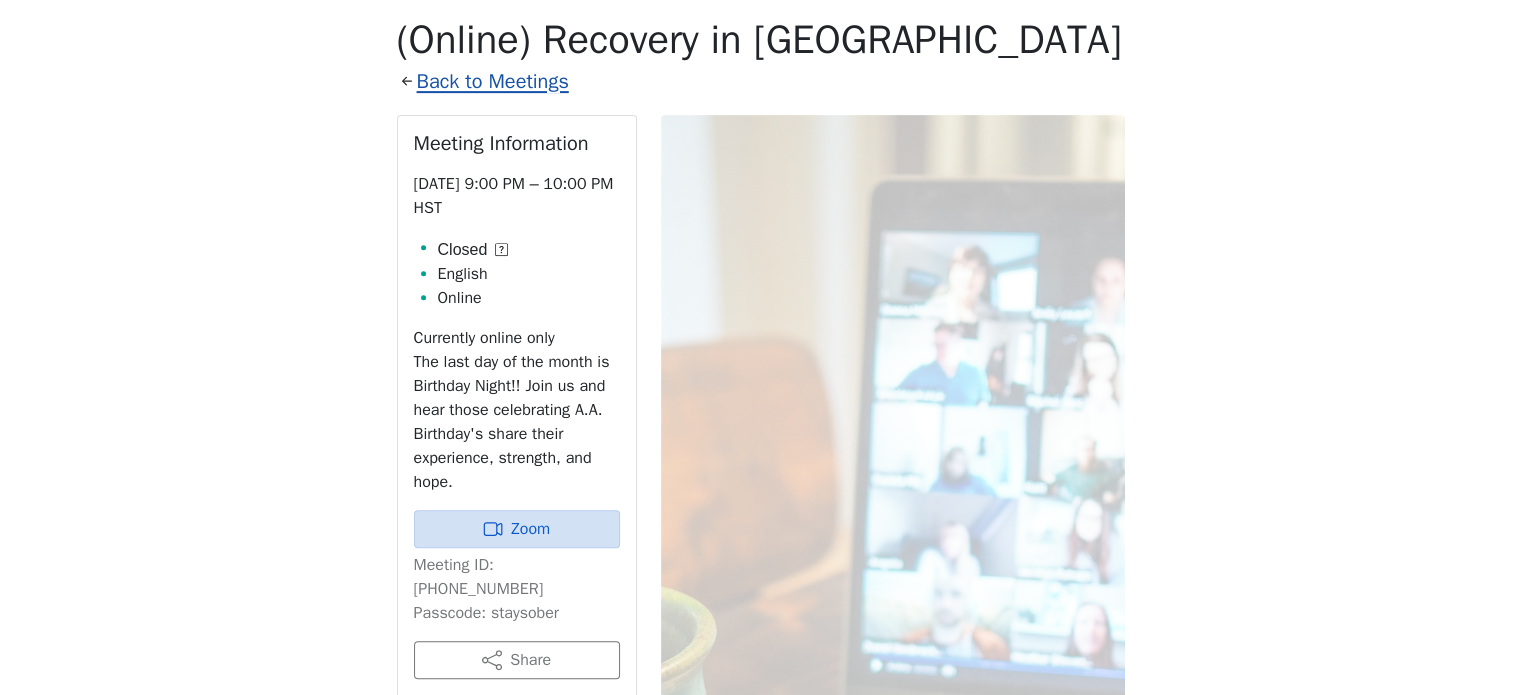 click on "Back to Meetings" at bounding box center [493, 81] 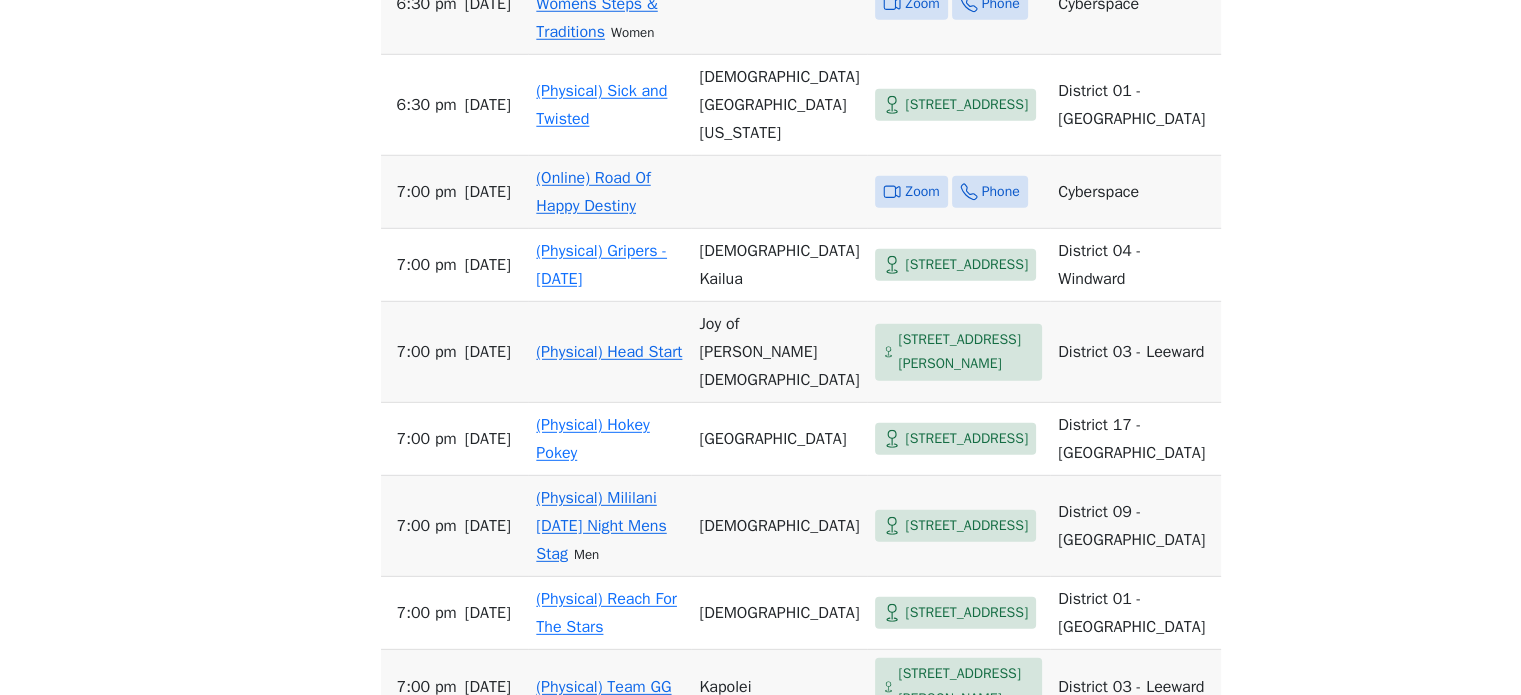 scroll, scrollTop: 5792, scrollLeft: 0, axis: vertical 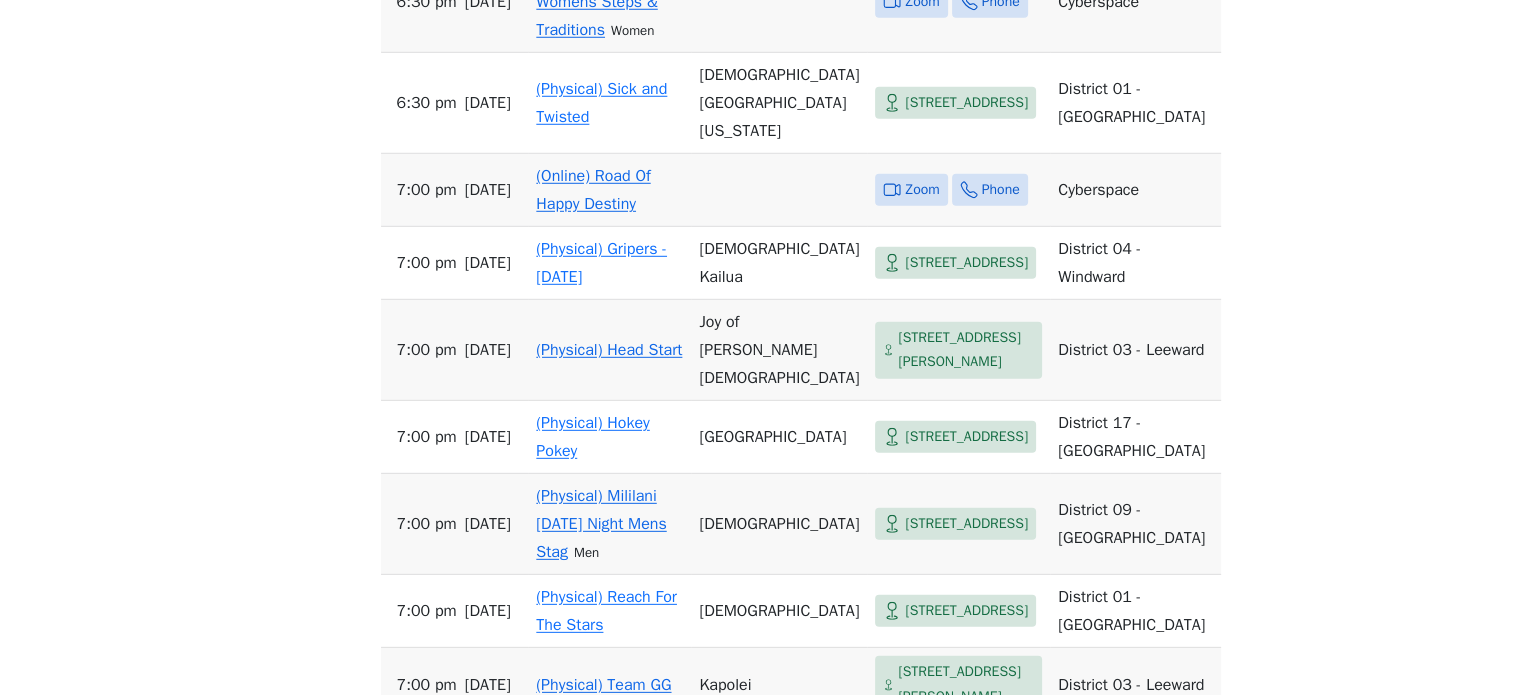 click on "(Online) Road Of Happy Destiny" at bounding box center [593, 190] 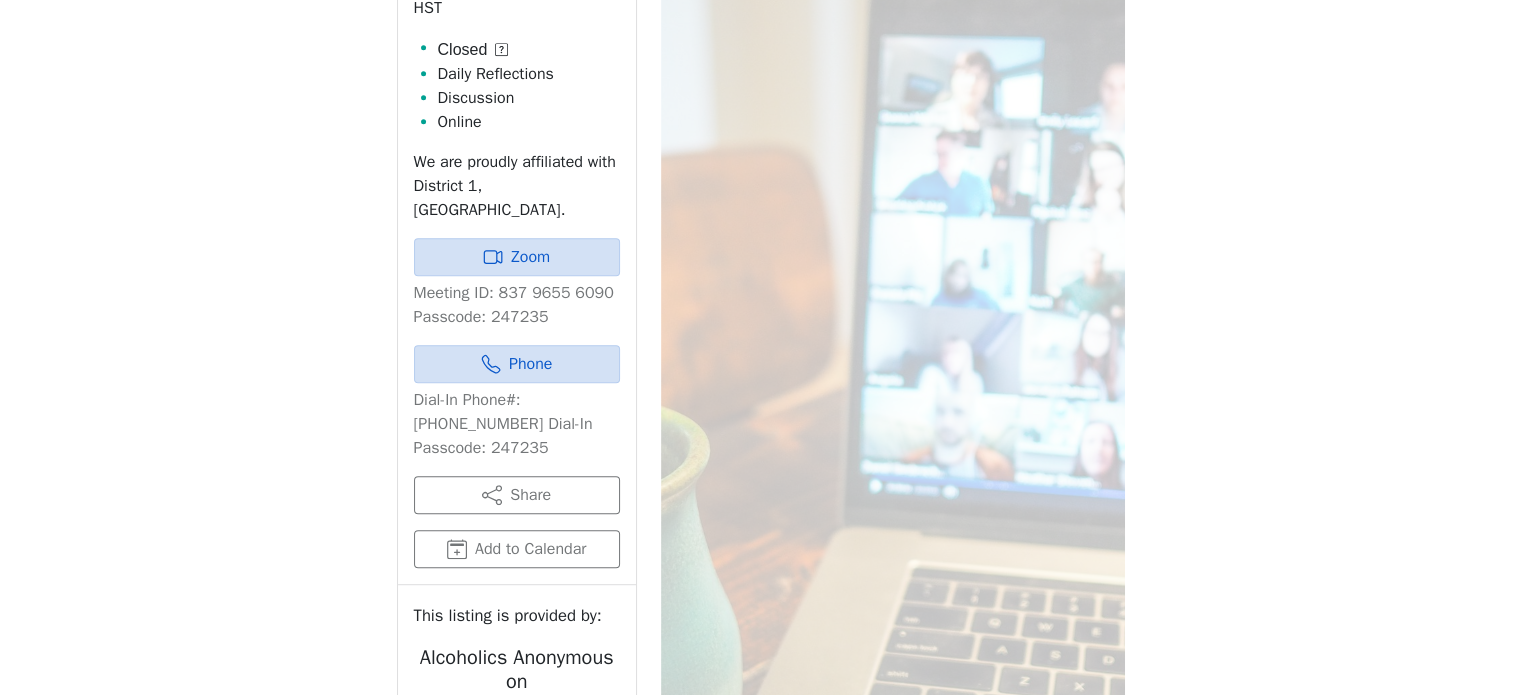 scroll, scrollTop: 692, scrollLeft: 0, axis: vertical 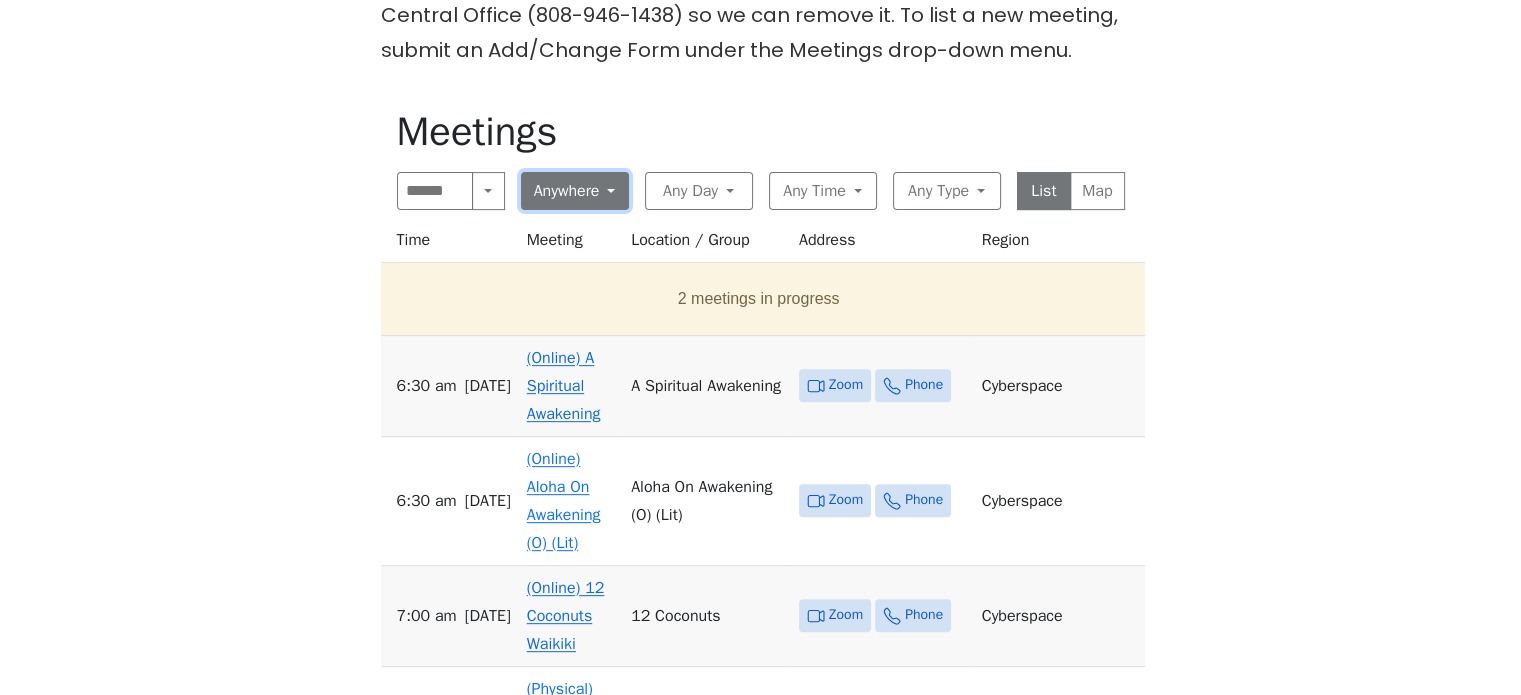 click on "Anywhere" at bounding box center [575, 191] 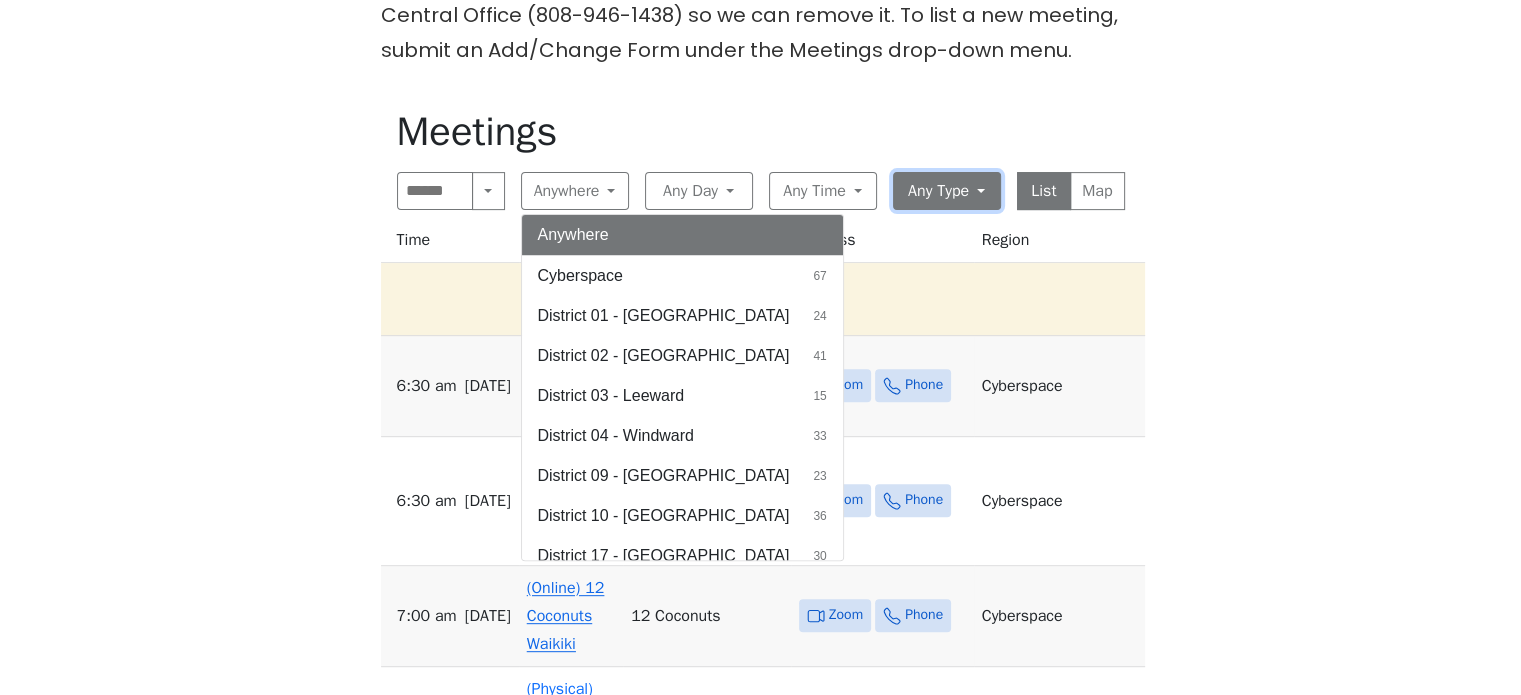 click on "Any Type" at bounding box center [947, 191] 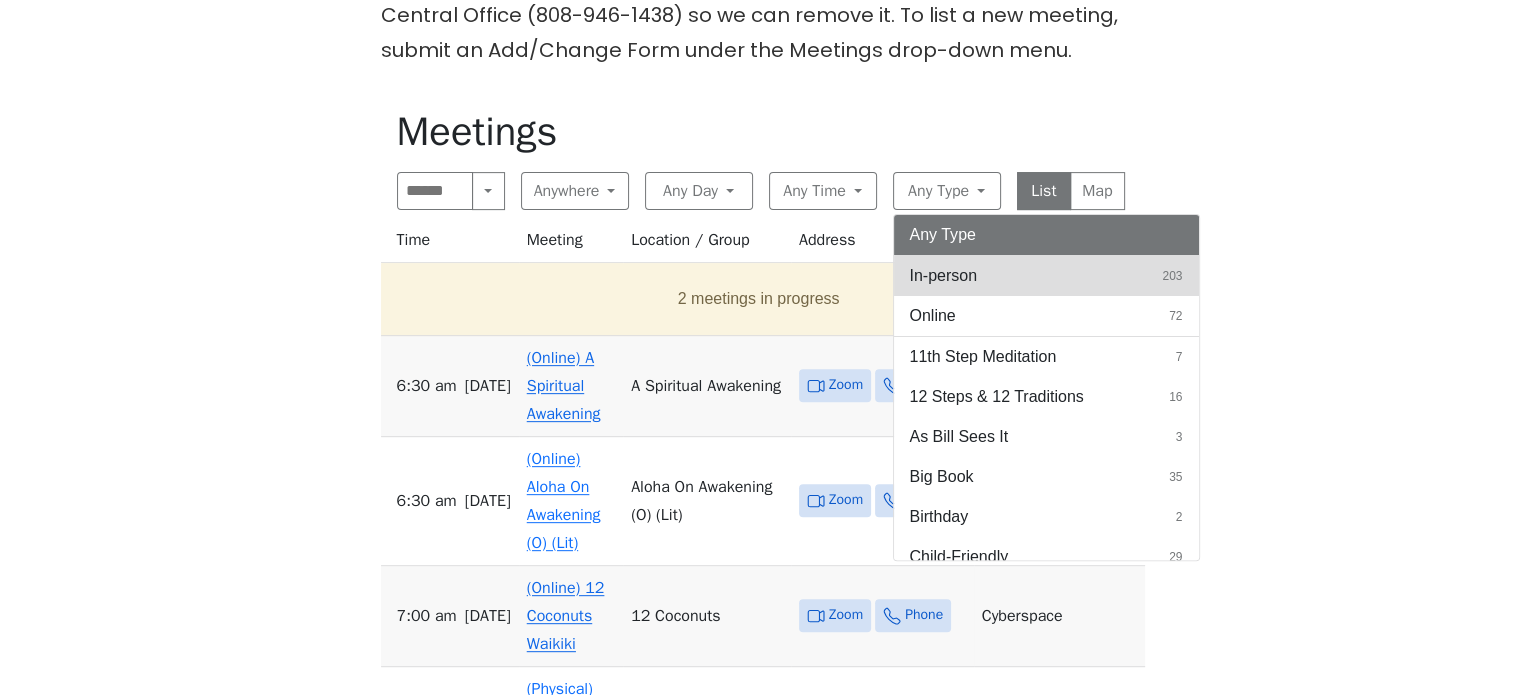click on "In-person" at bounding box center (944, 276) 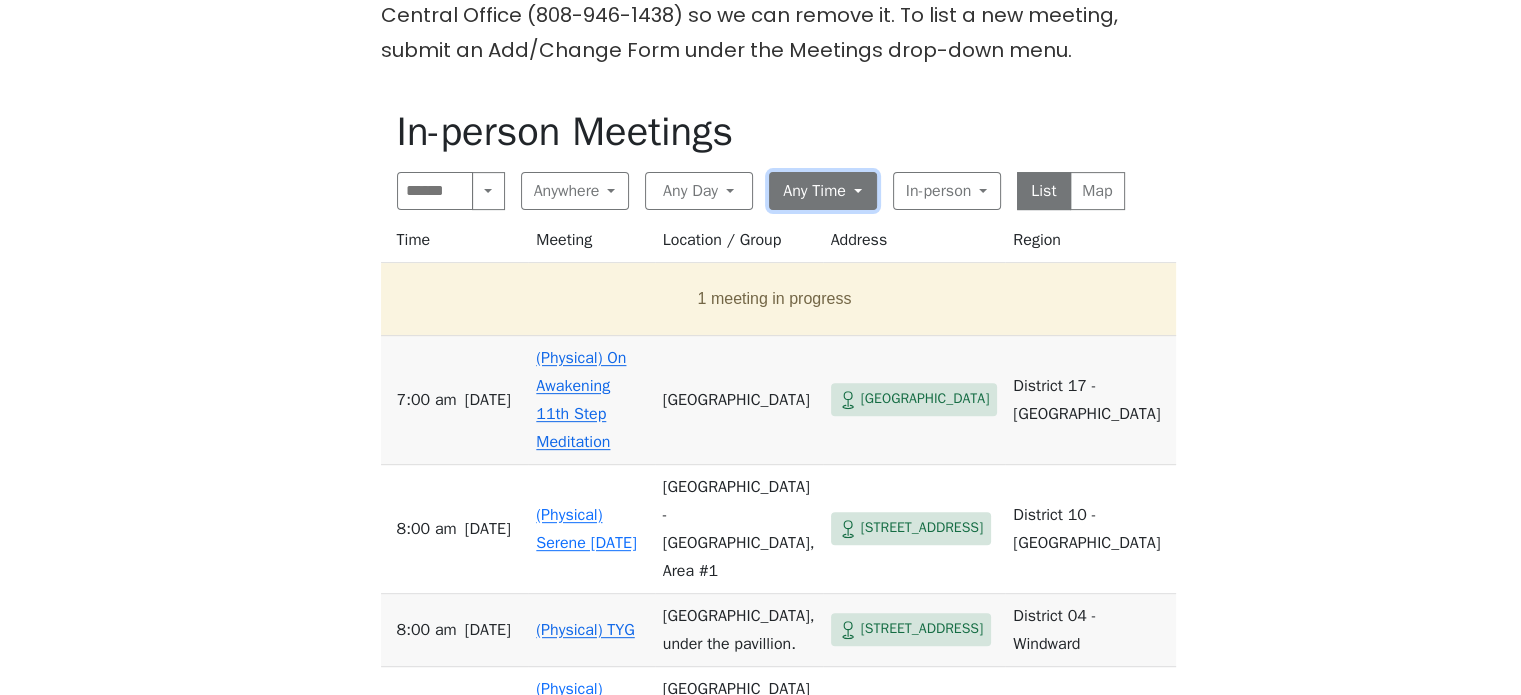 click on "Any Time" at bounding box center (823, 191) 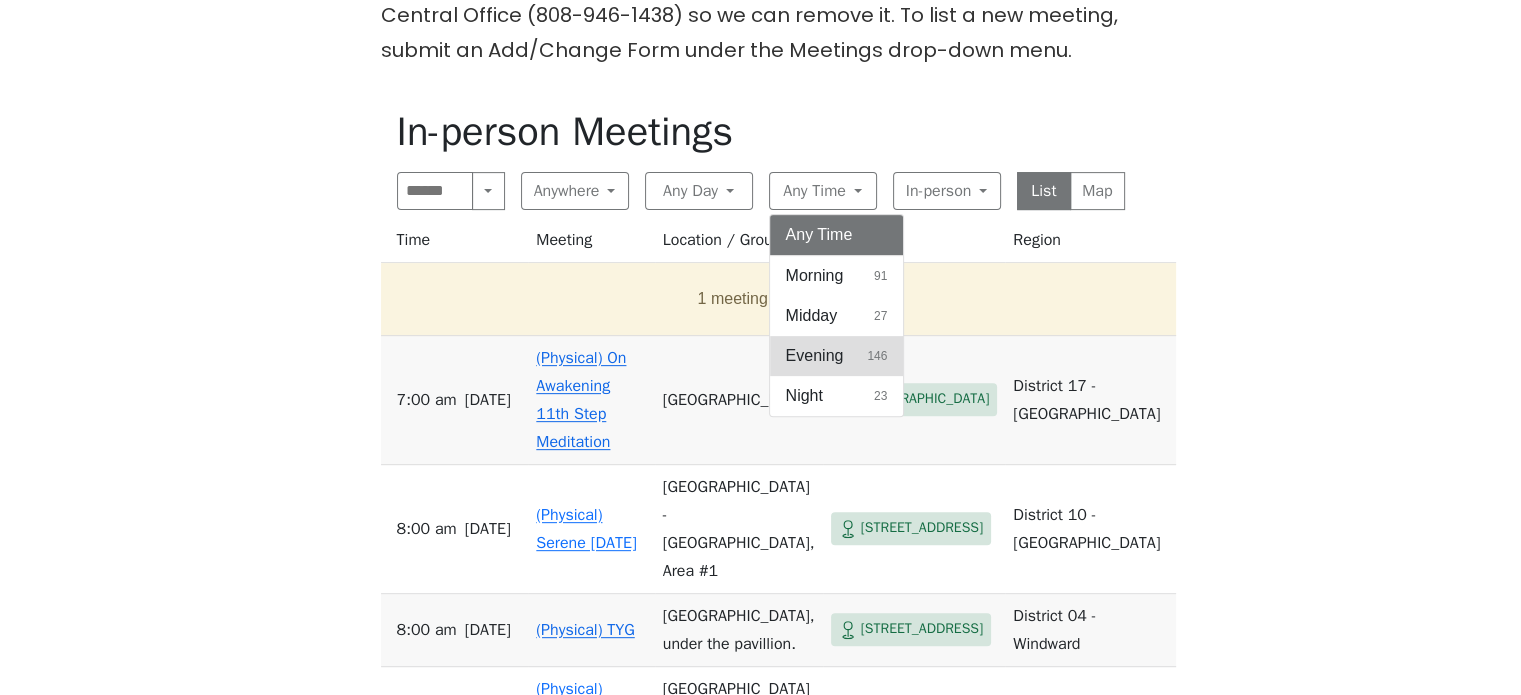 click on "Evening" at bounding box center [815, 356] 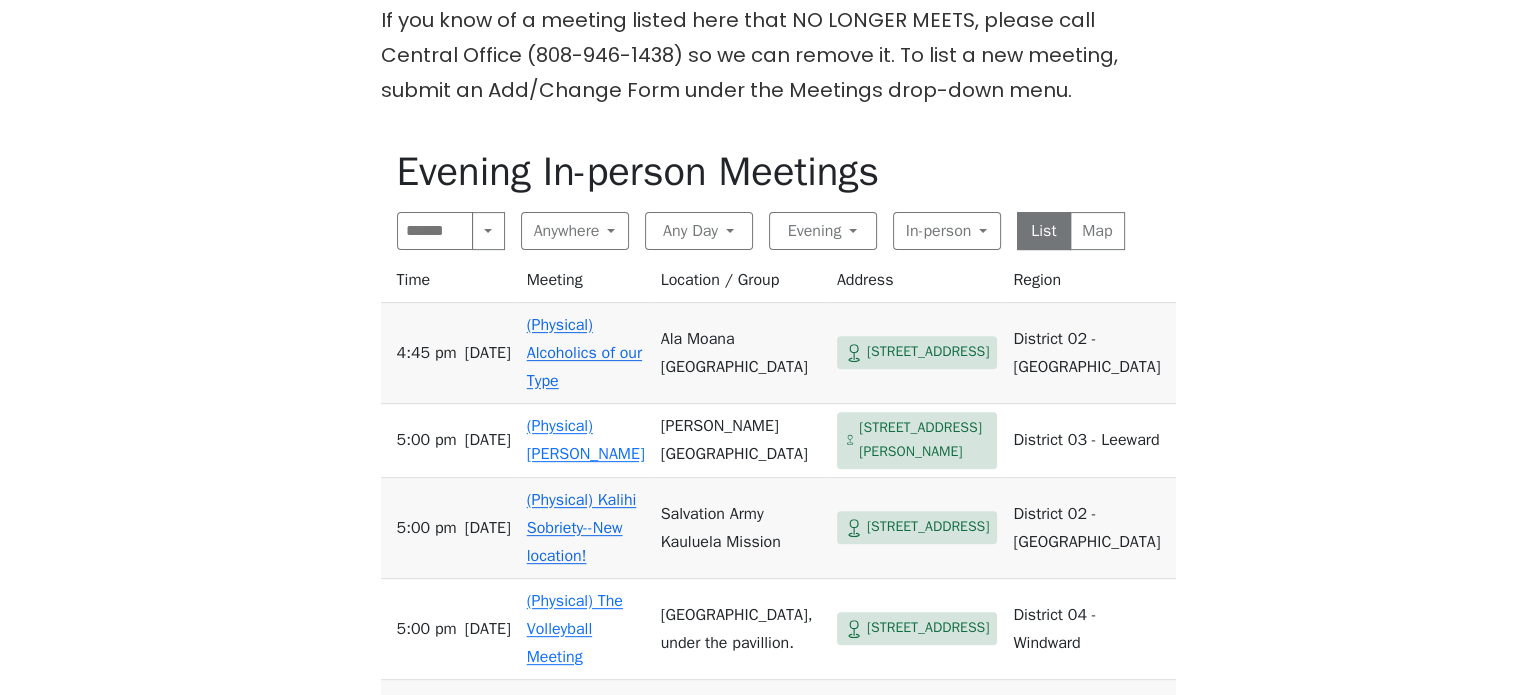 scroll, scrollTop: 800, scrollLeft: 0, axis: vertical 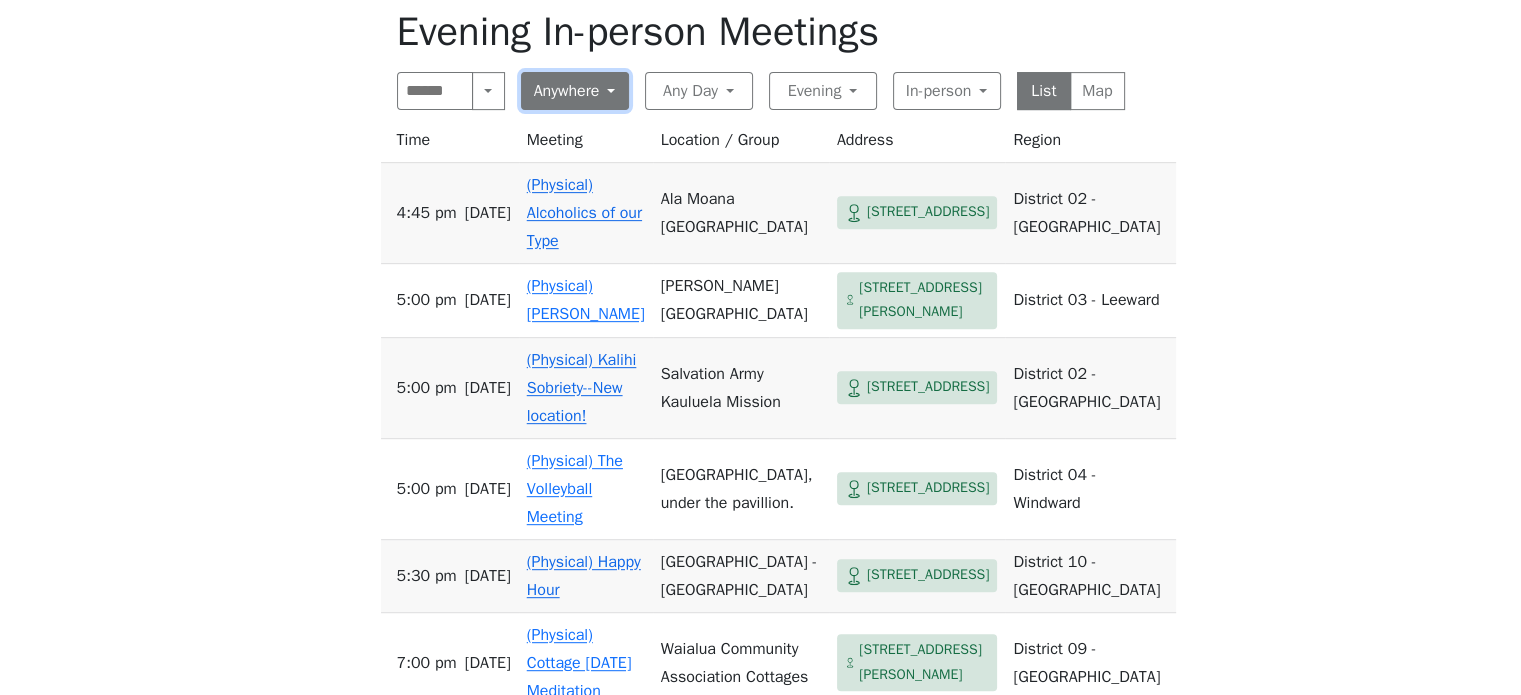 click on "Anywhere" at bounding box center [575, 91] 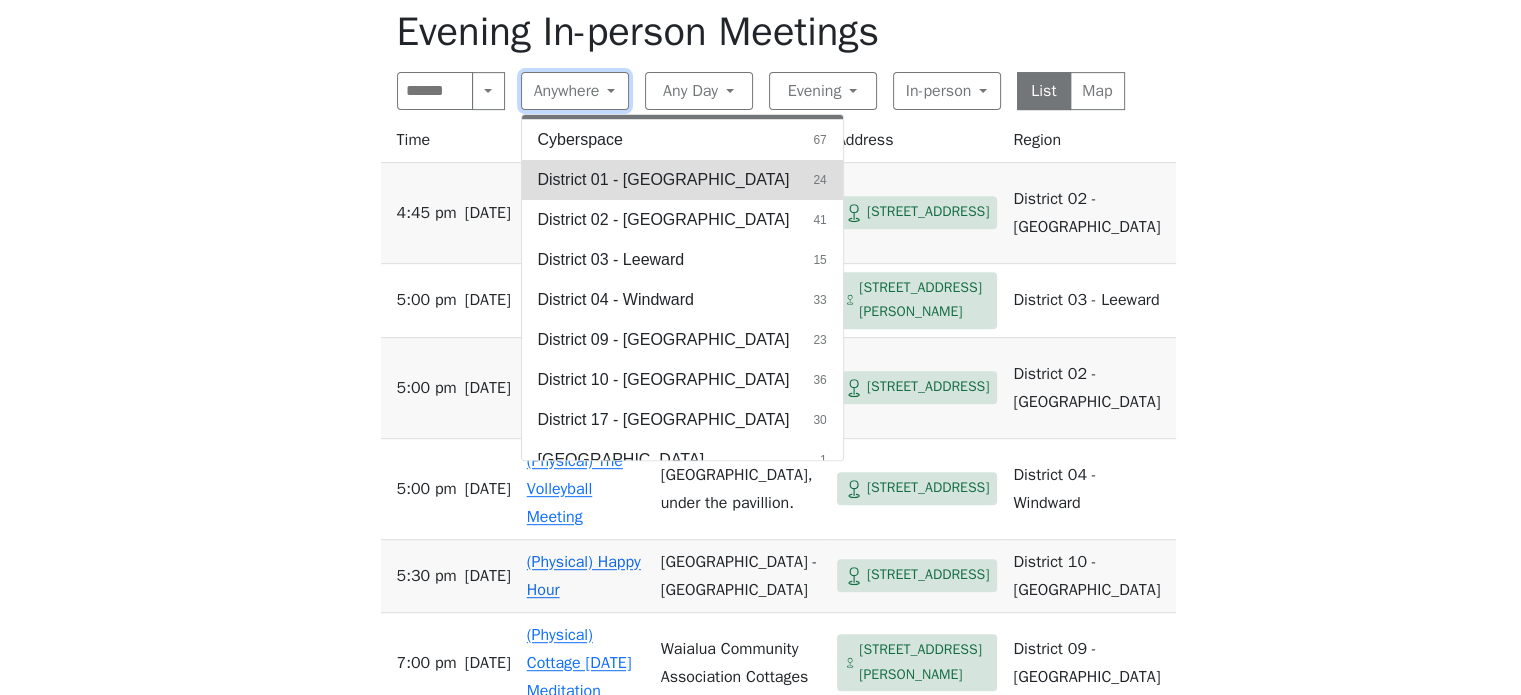 scroll, scrollTop: 54, scrollLeft: 0, axis: vertical 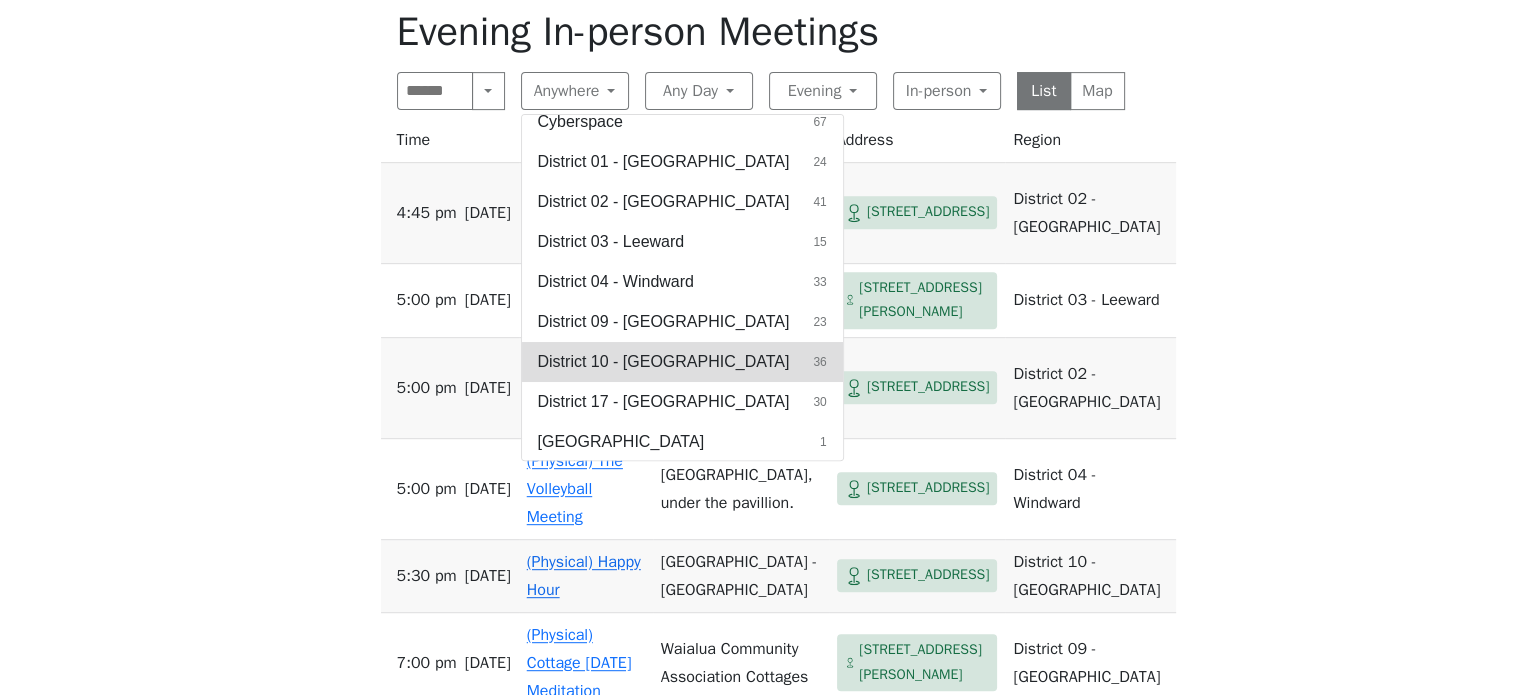 click on "District 10 - Waikiki 36" at bounding box center [682, 362] 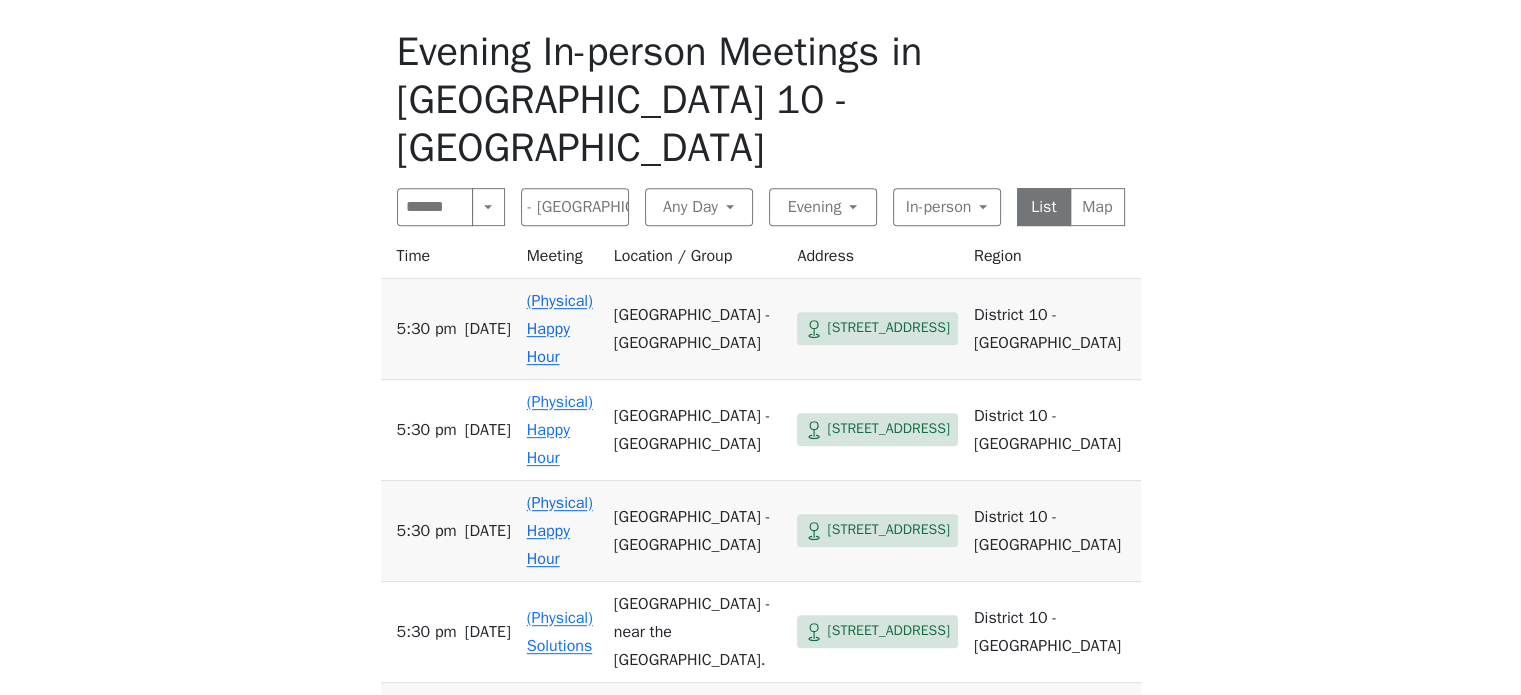 scroll, scrollTop: 700, scrollLeft: 0, axis: vertical 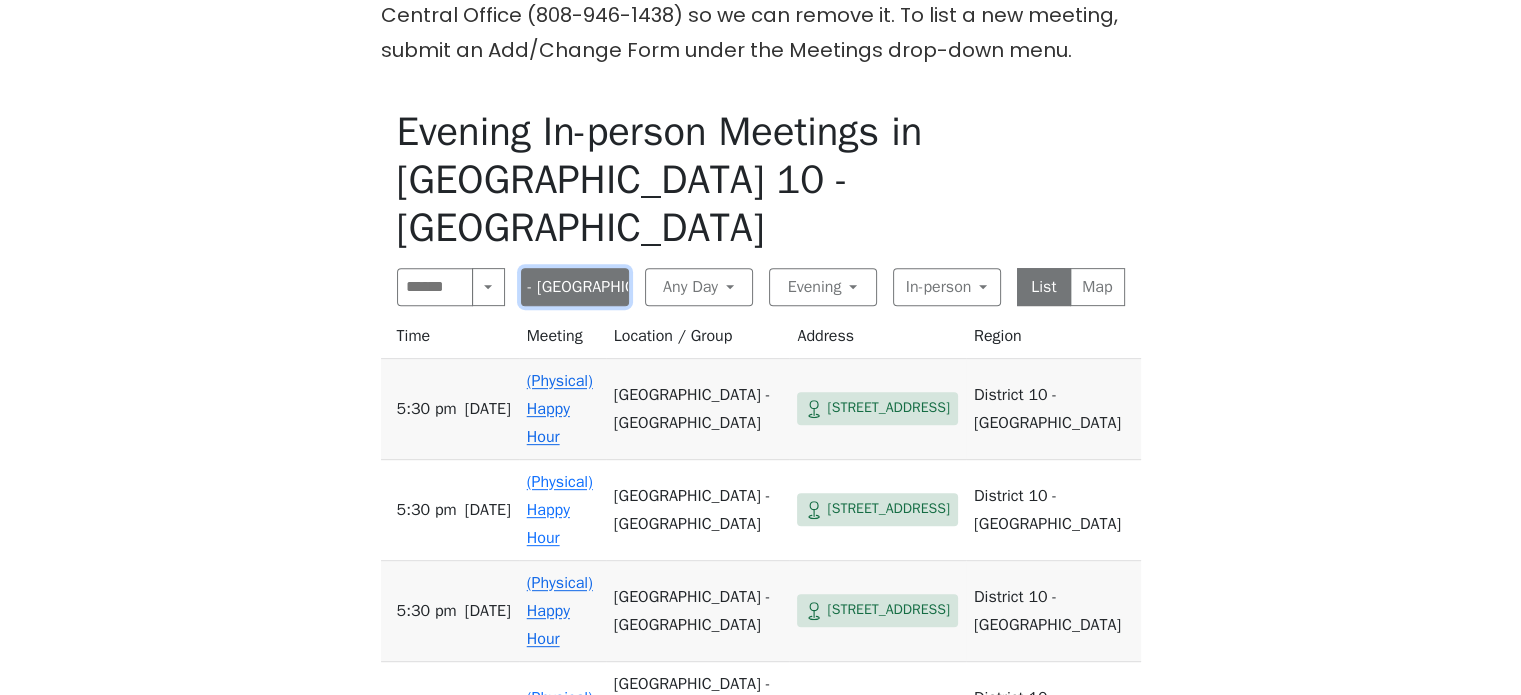 click on "District 10 - Waikiki" at bounding box center (575, 287) 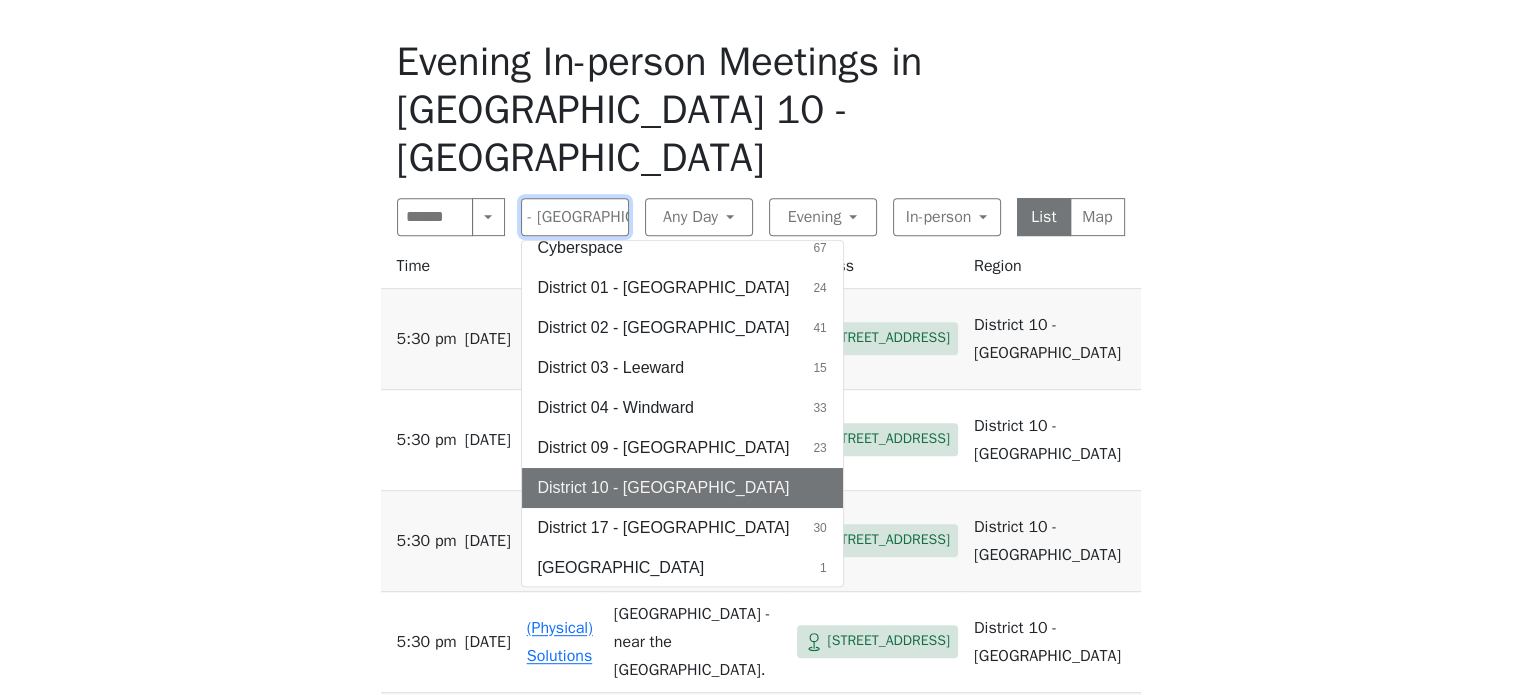 scroll, scrollTop: 800, scrollLeft: 0, axis: vertical 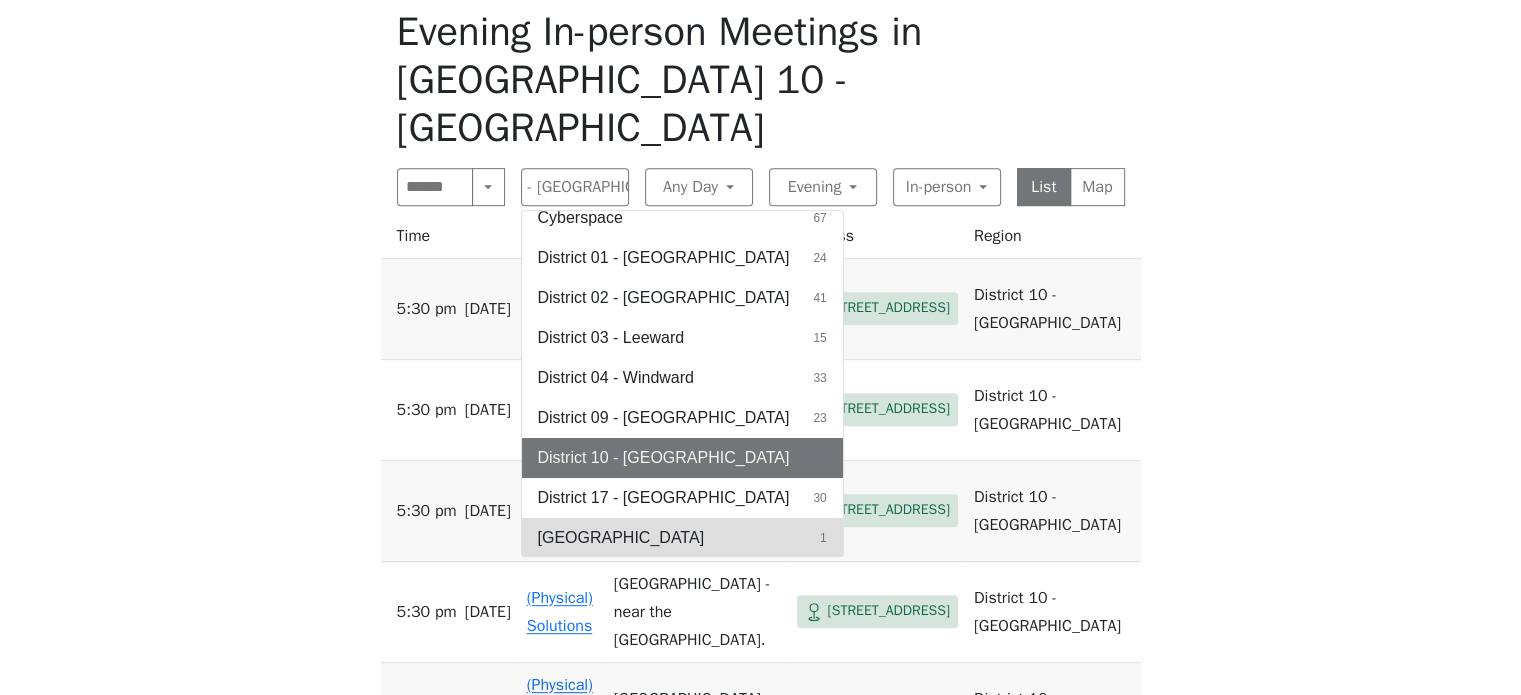click on "Honolulu 1" at bounding box center (682, 538) 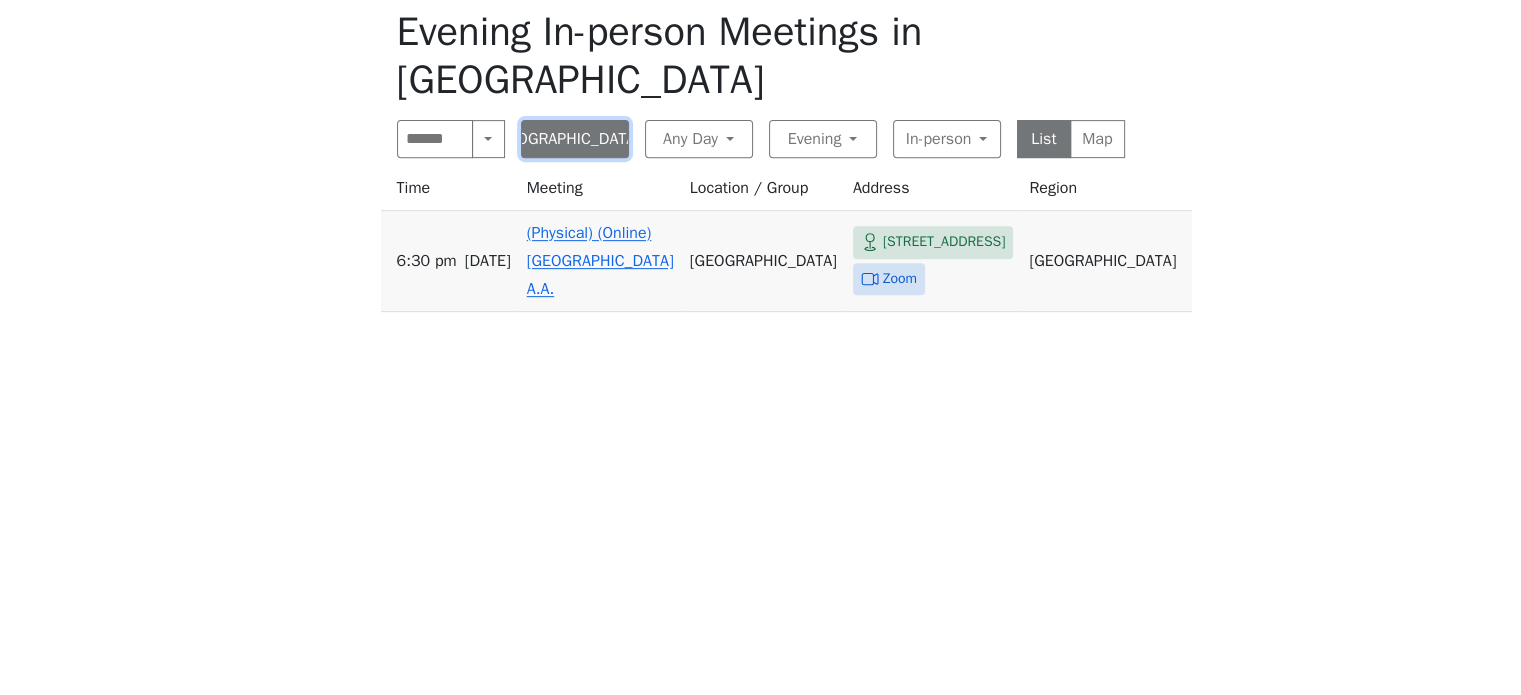 click on "Honolulu" at bounding box center [575, 139] 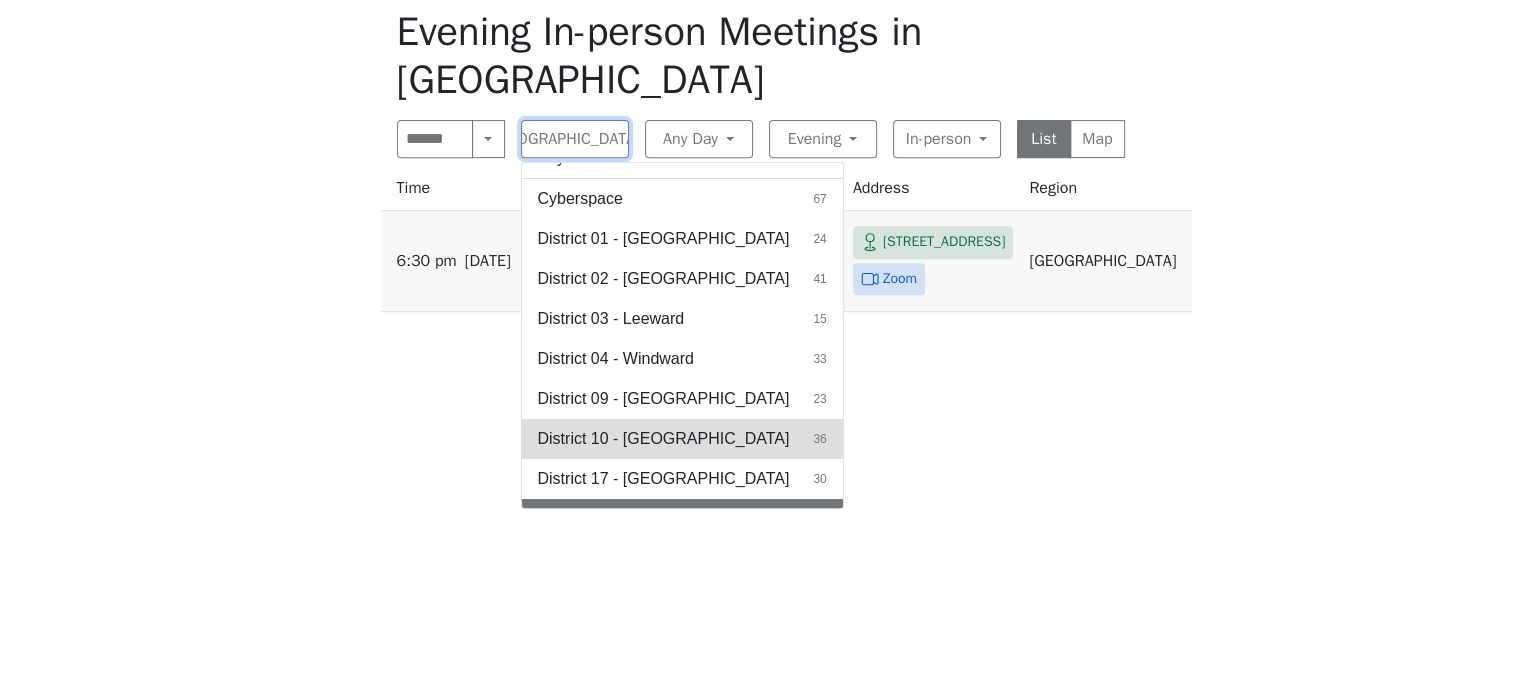 scroll, scrollTop: 0, scrollLeft: 0, axis: both 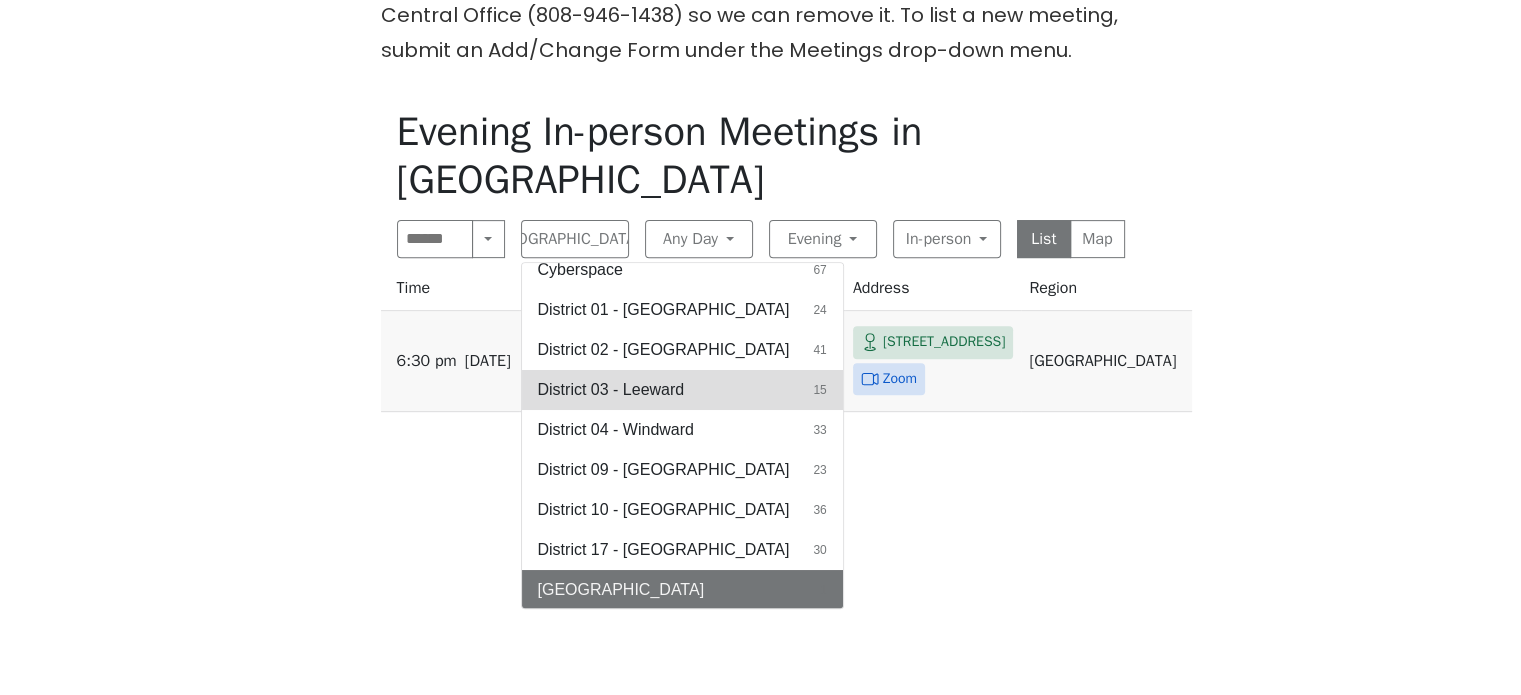 click on "District 03 - Leeward" at bounding box center (611, 390) 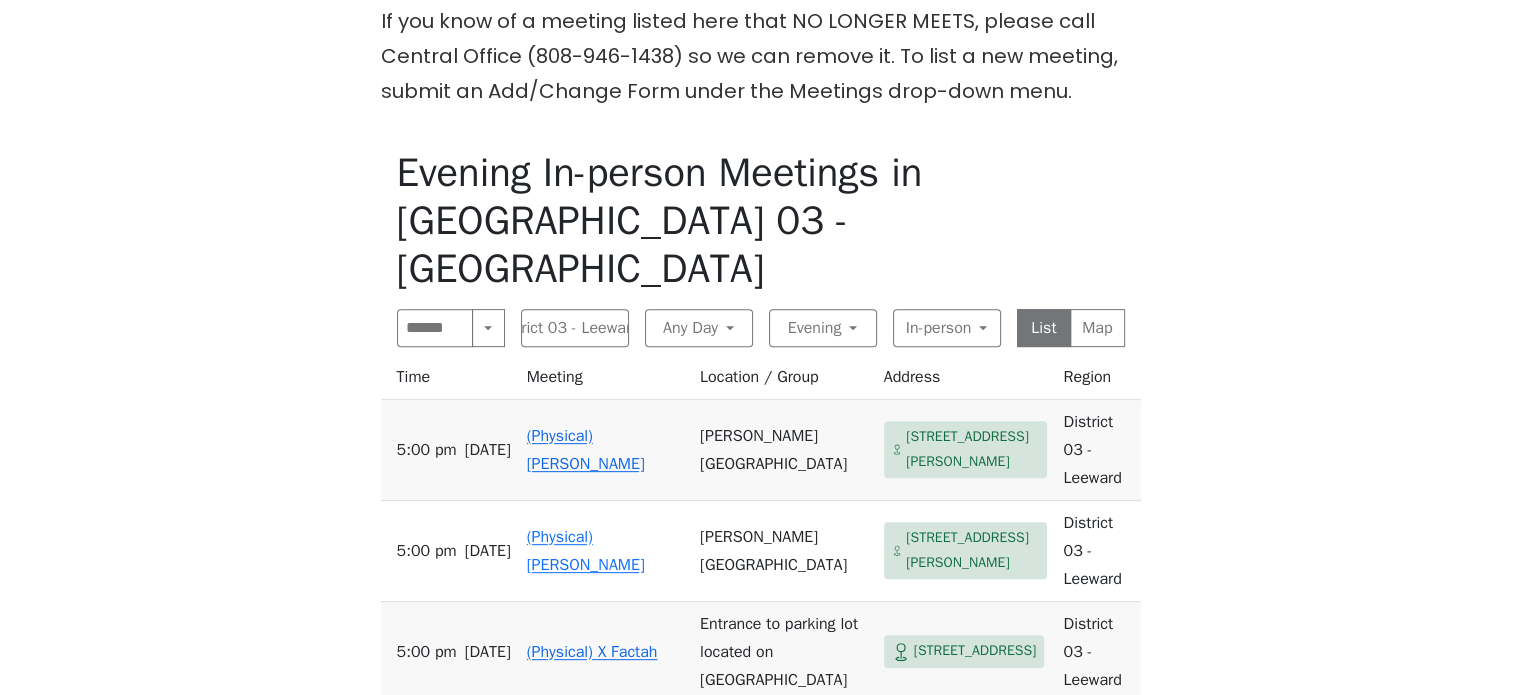 scroll, scrollTop: 700, scrollLeft: 0, axis: vertical 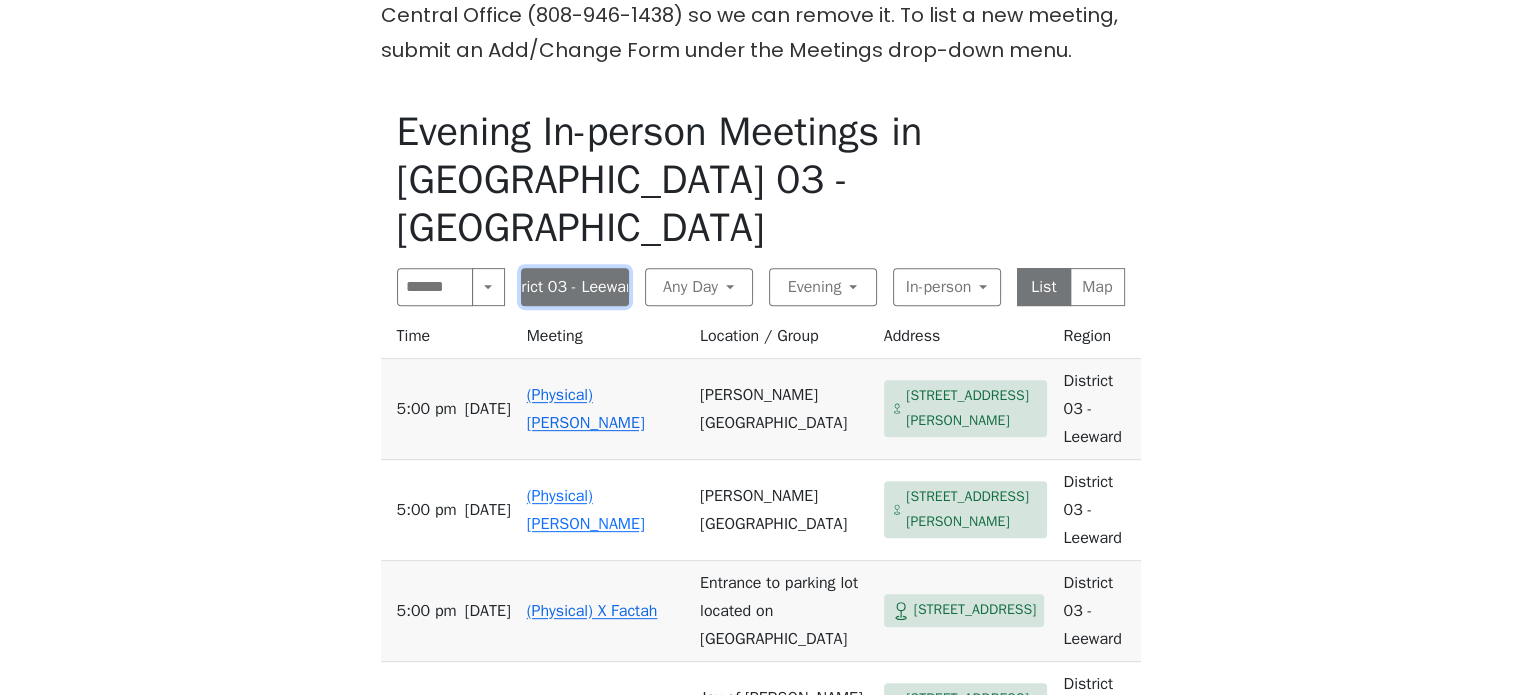 click on "District 03 - Leeward" at bounding box center [575, 287] 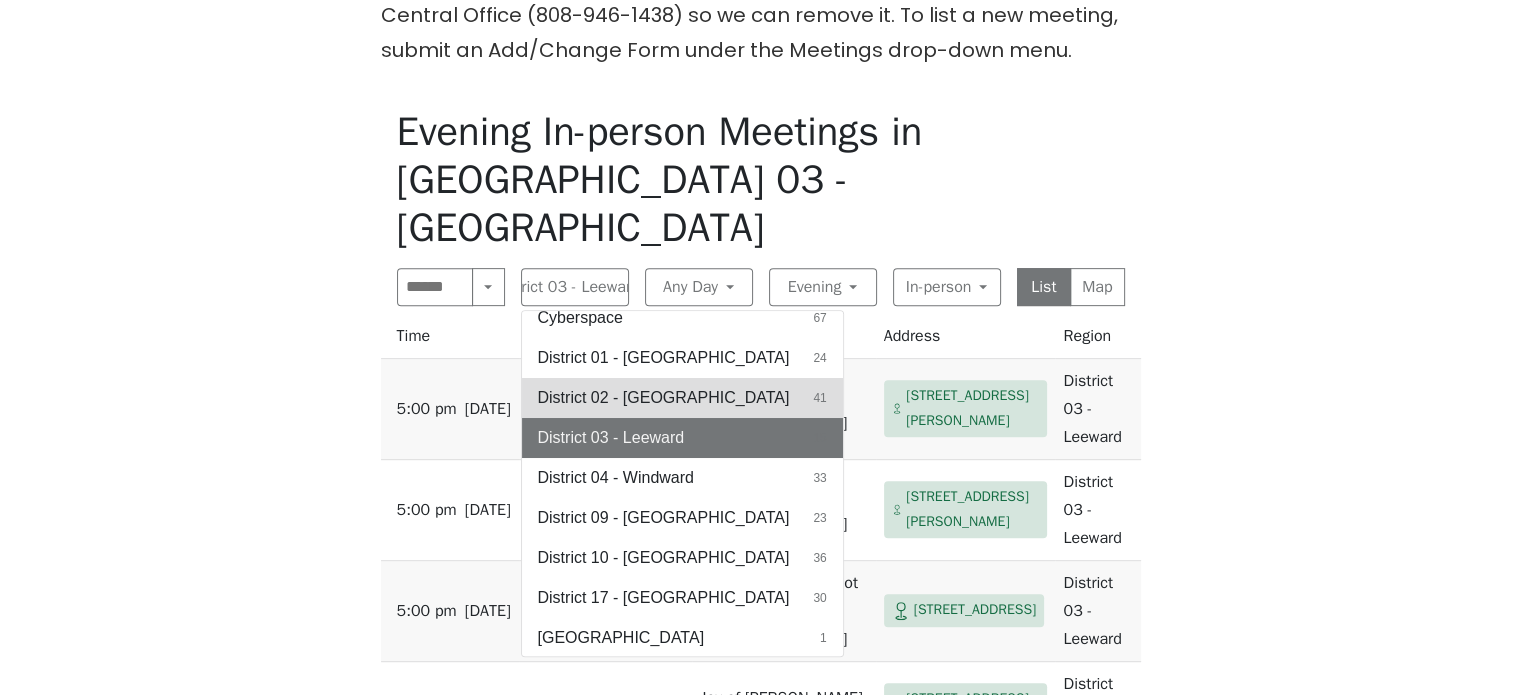 click on "District 02 - Honolulu" at bounding box center [664, 398] 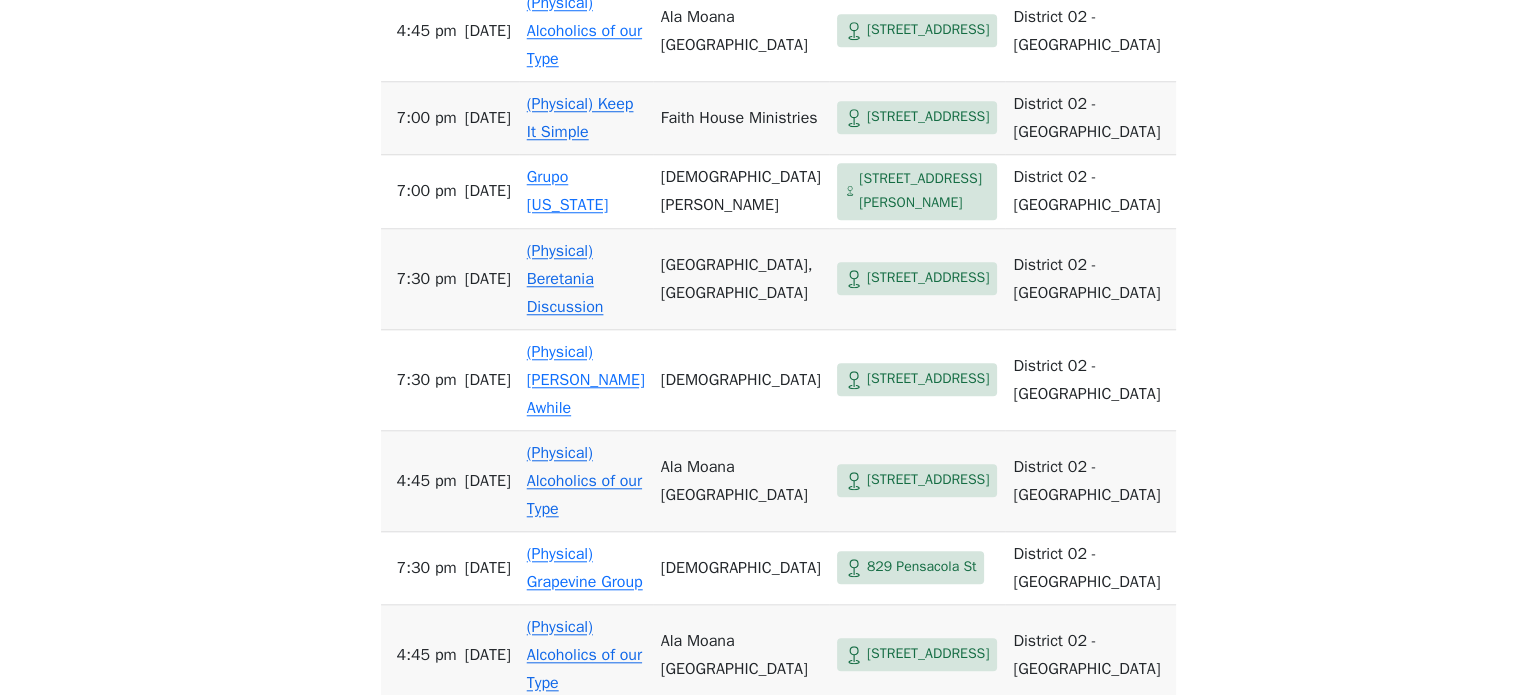 scroll, scrollTop: 1800, scrollLeft: 0, axis: vertical 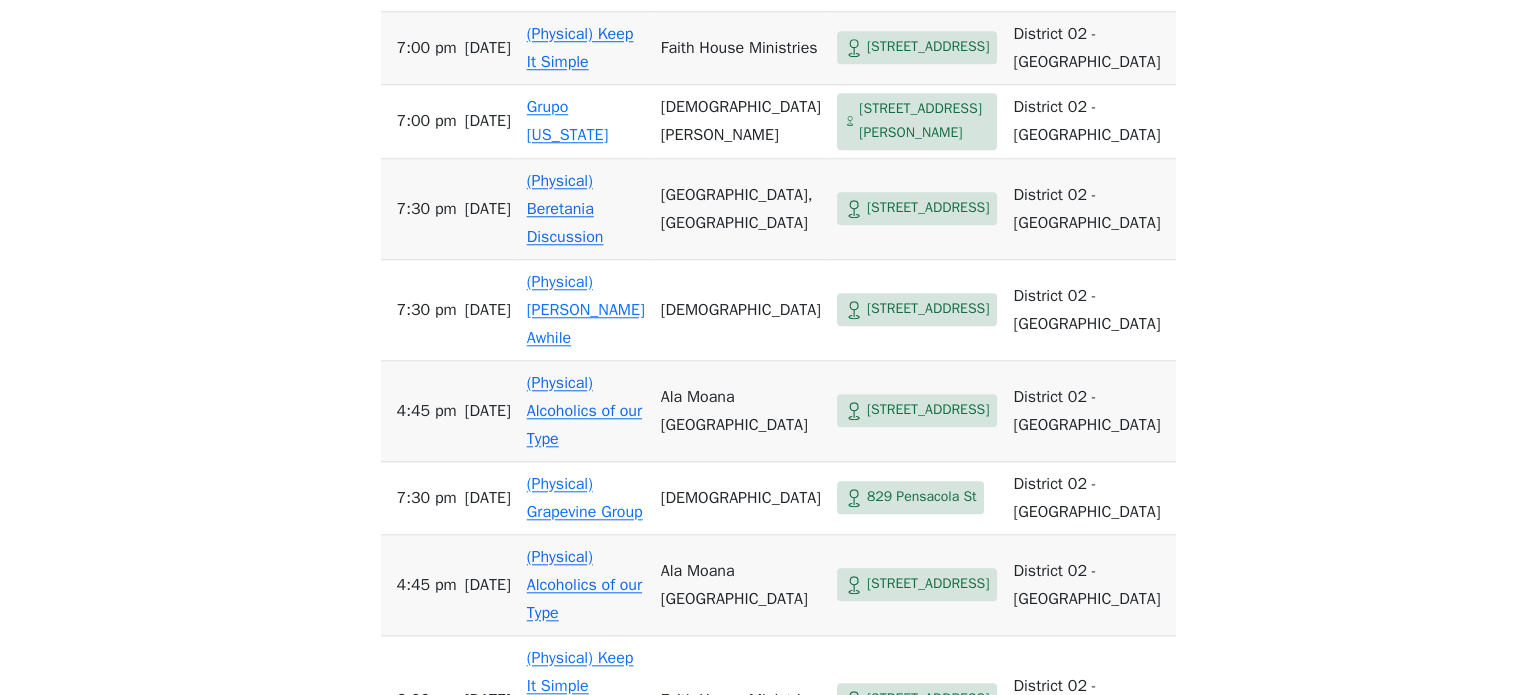 click on "(Physical) Beretania Discussion" at bounding box center (565, 209) 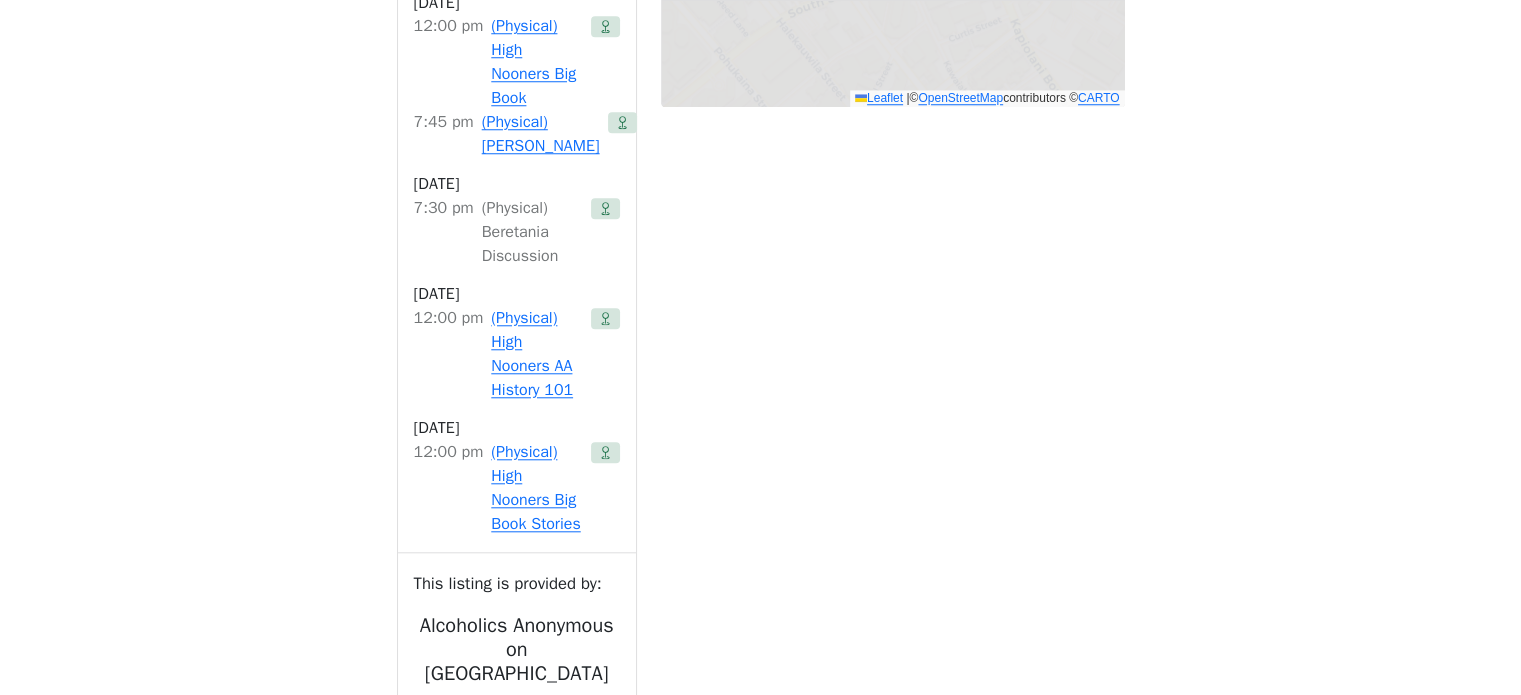 scroll, scrollTop: 792, scrollLeft: 0, axis: vertical 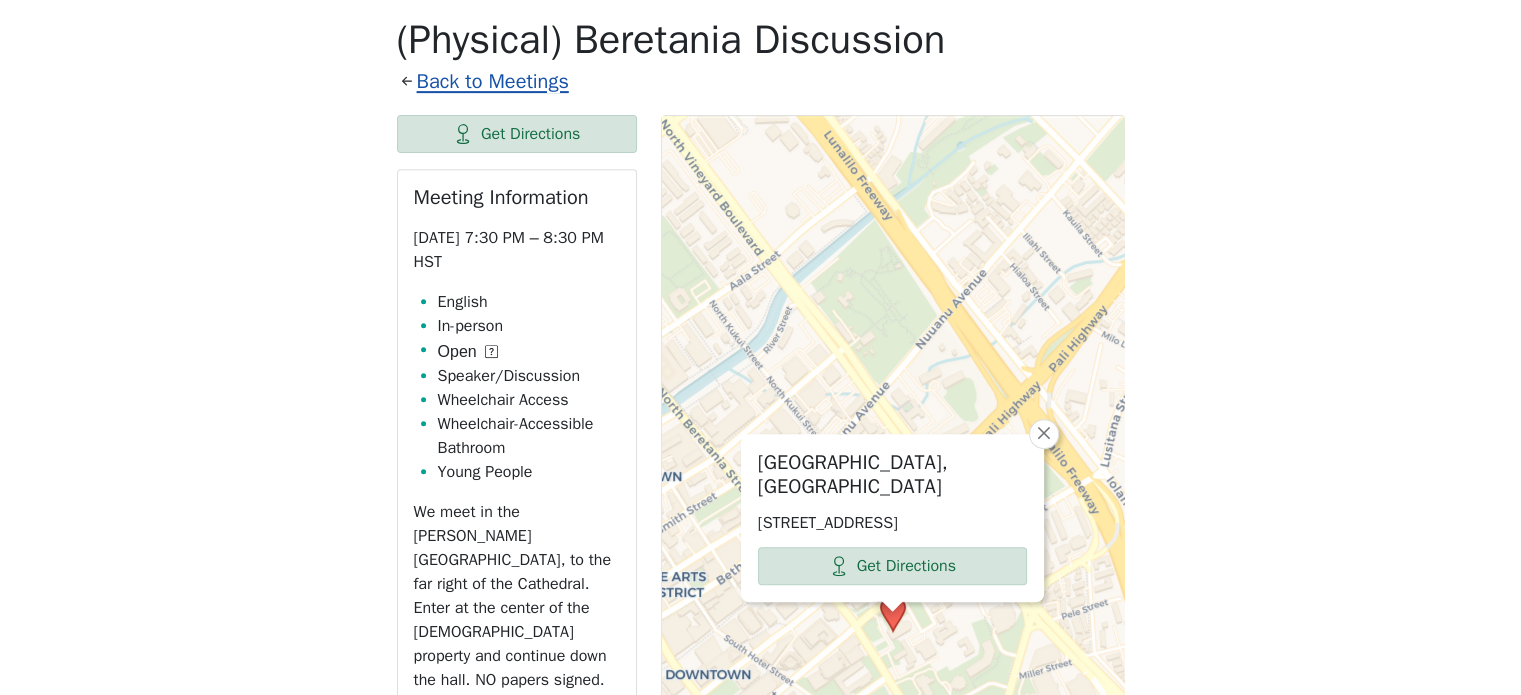 click on "Back to Meetings" at bounding box center [493, 81] 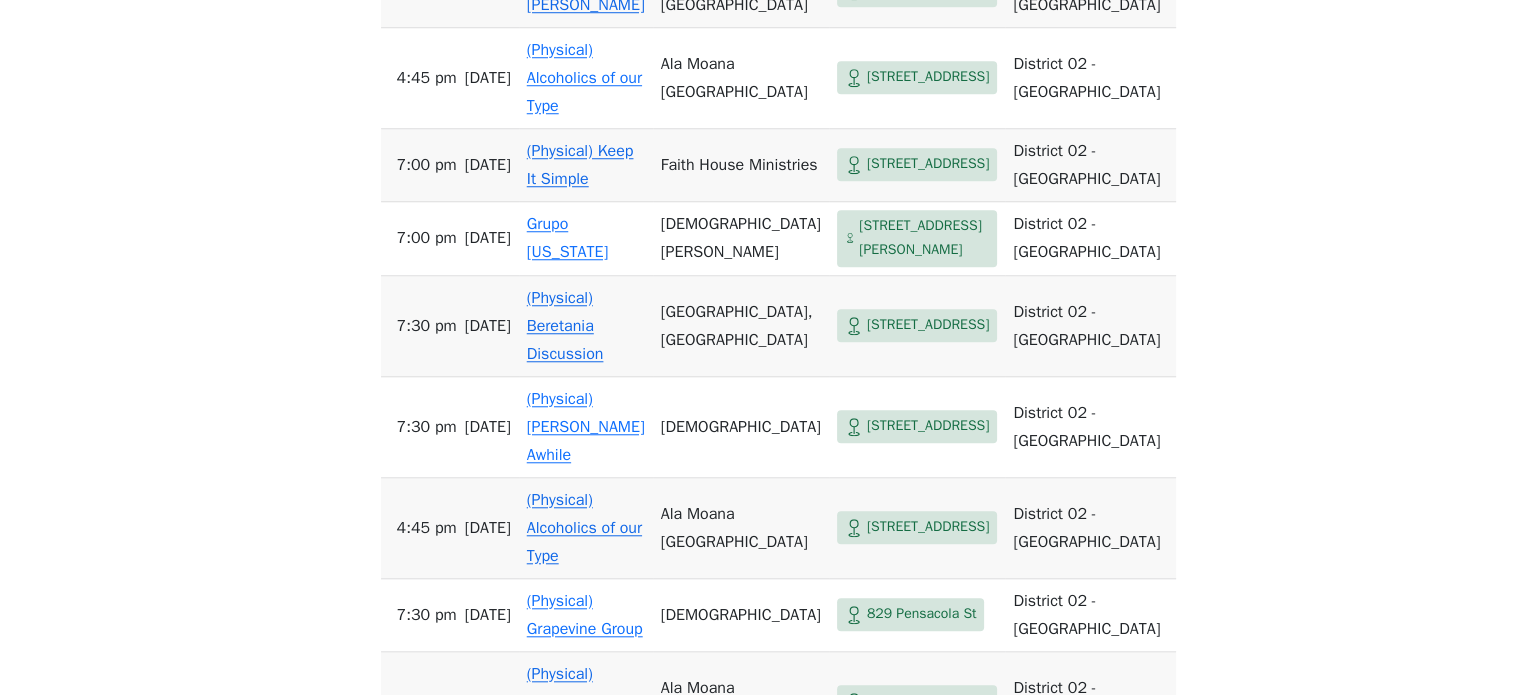 scroll, scrollTop: 1692, scrollLeft: 0, axis: vertical 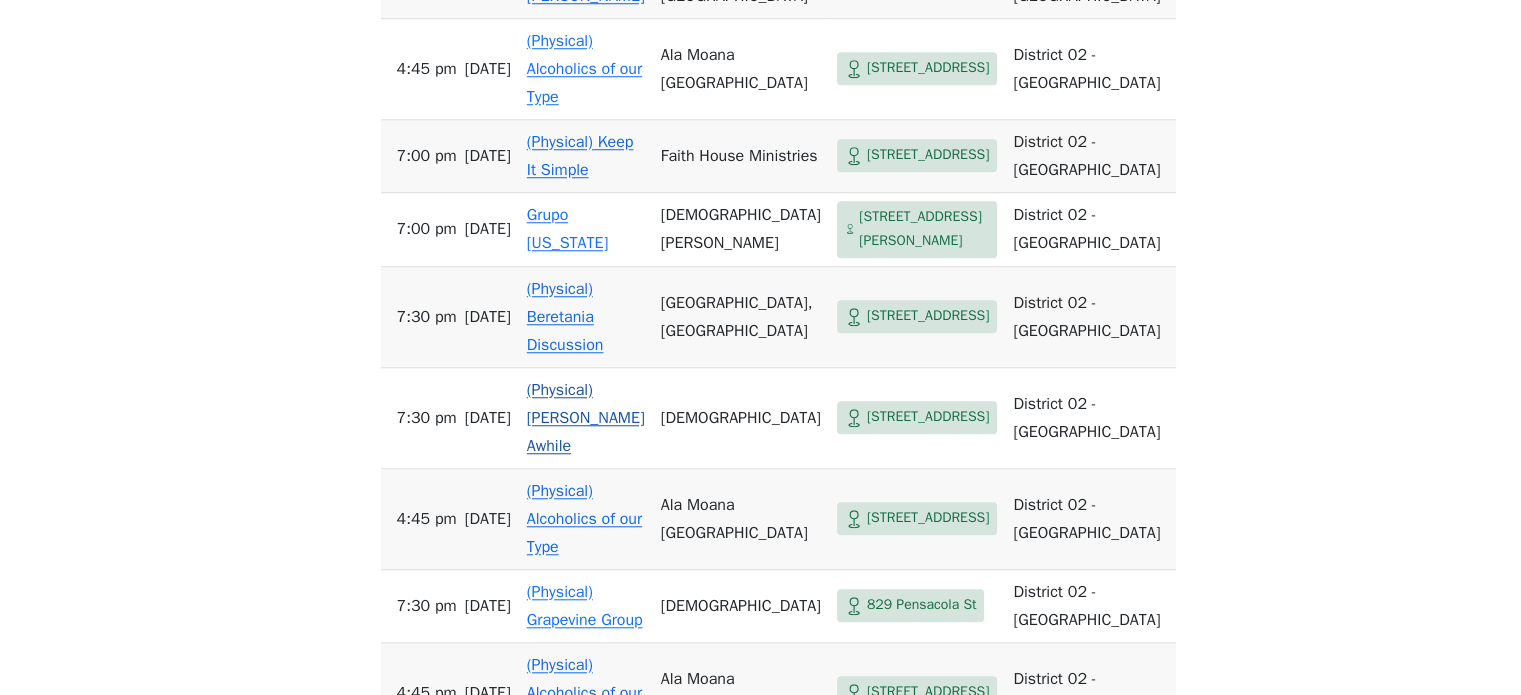 click on "(Physical) Lingle Awhile" at bounding box center [586, 418] 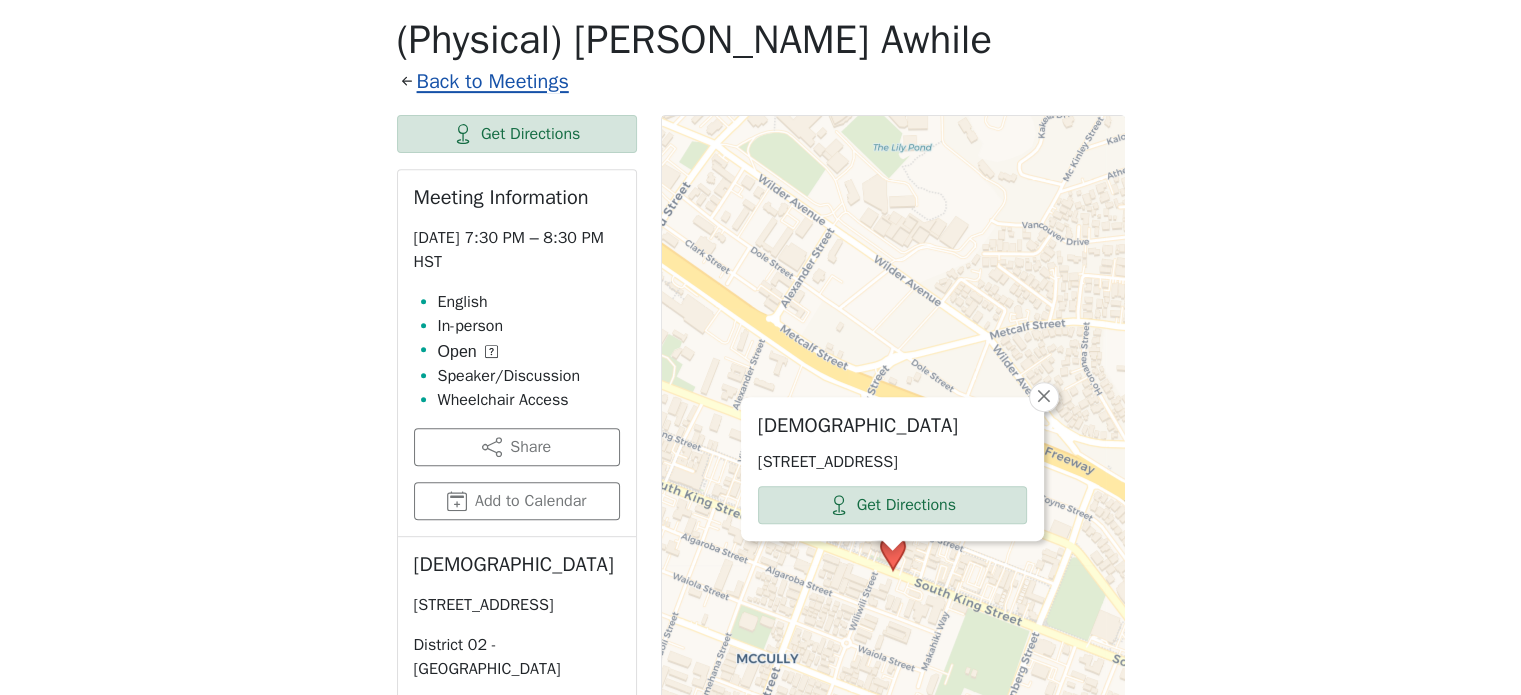 click on "Back to Meetings" at bounding box center [493, 81] 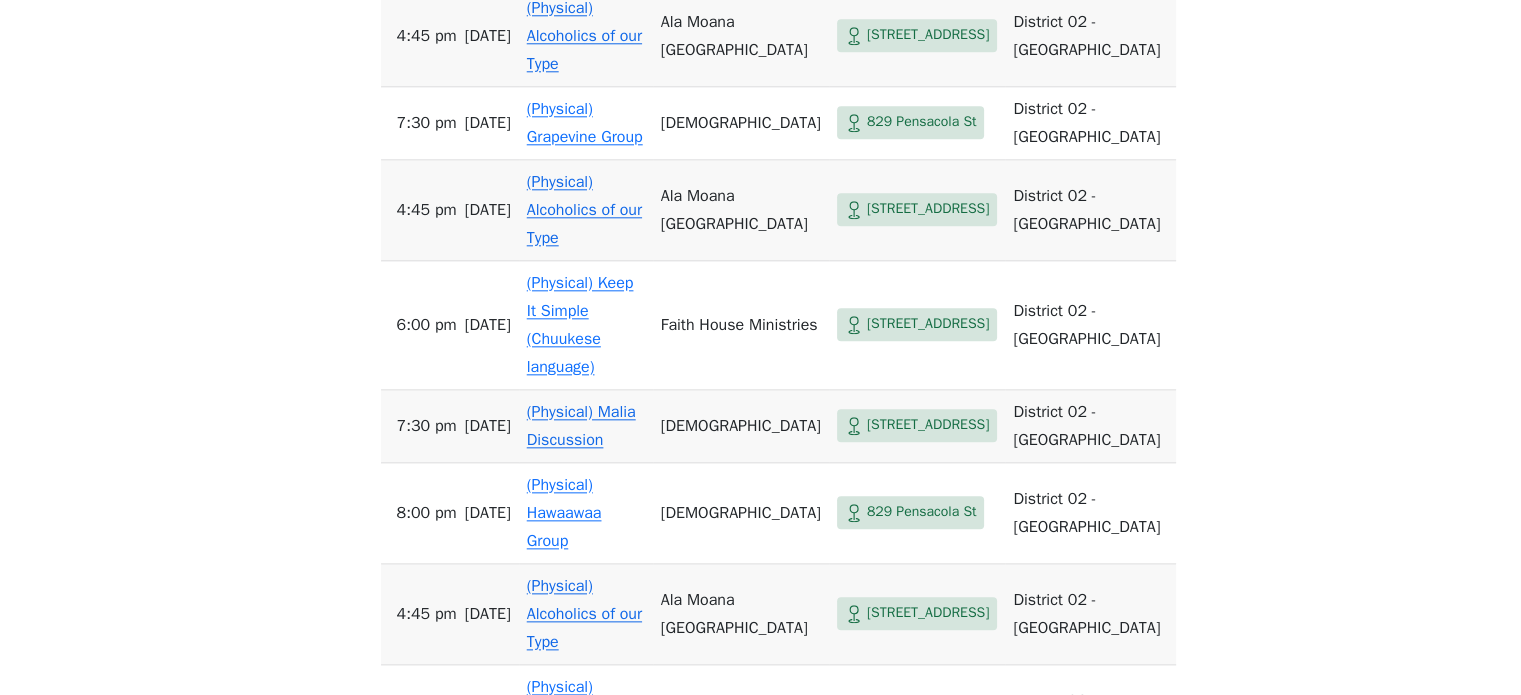 scroll, scrollTop: 2192, scrollLeft: 0, axis: vertical 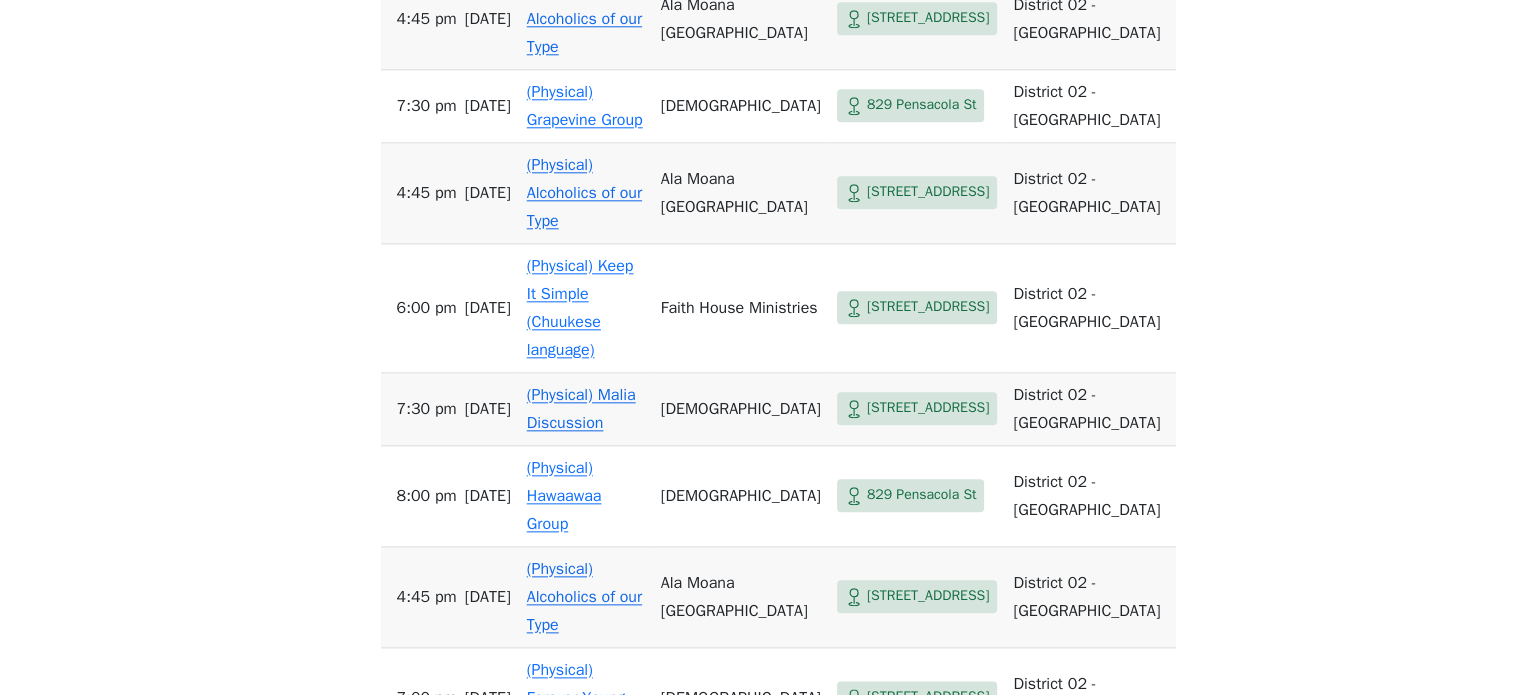 click on "(Physical) Malia Discussion" at bounding box center (581, 409) 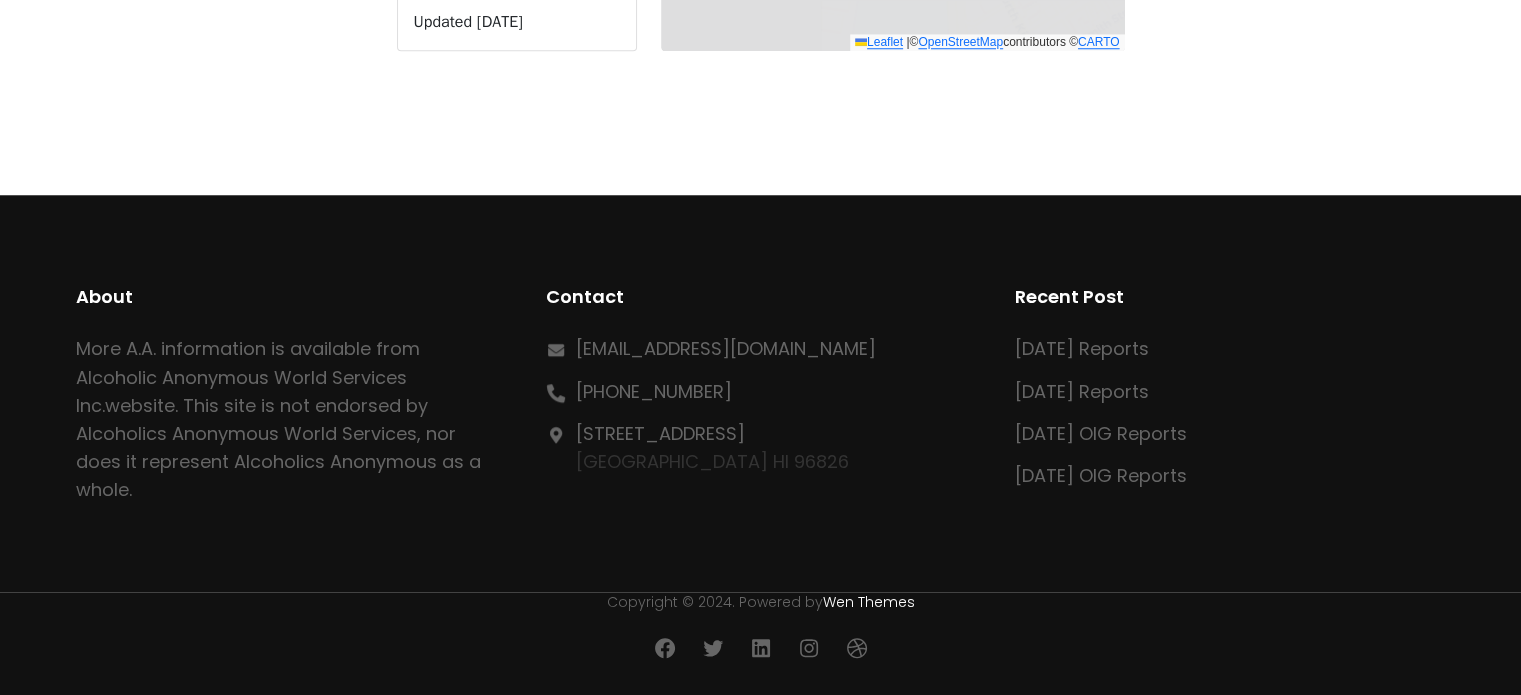 scroll, scrollTop: 792, scrollLeft: 0, axis: vertical 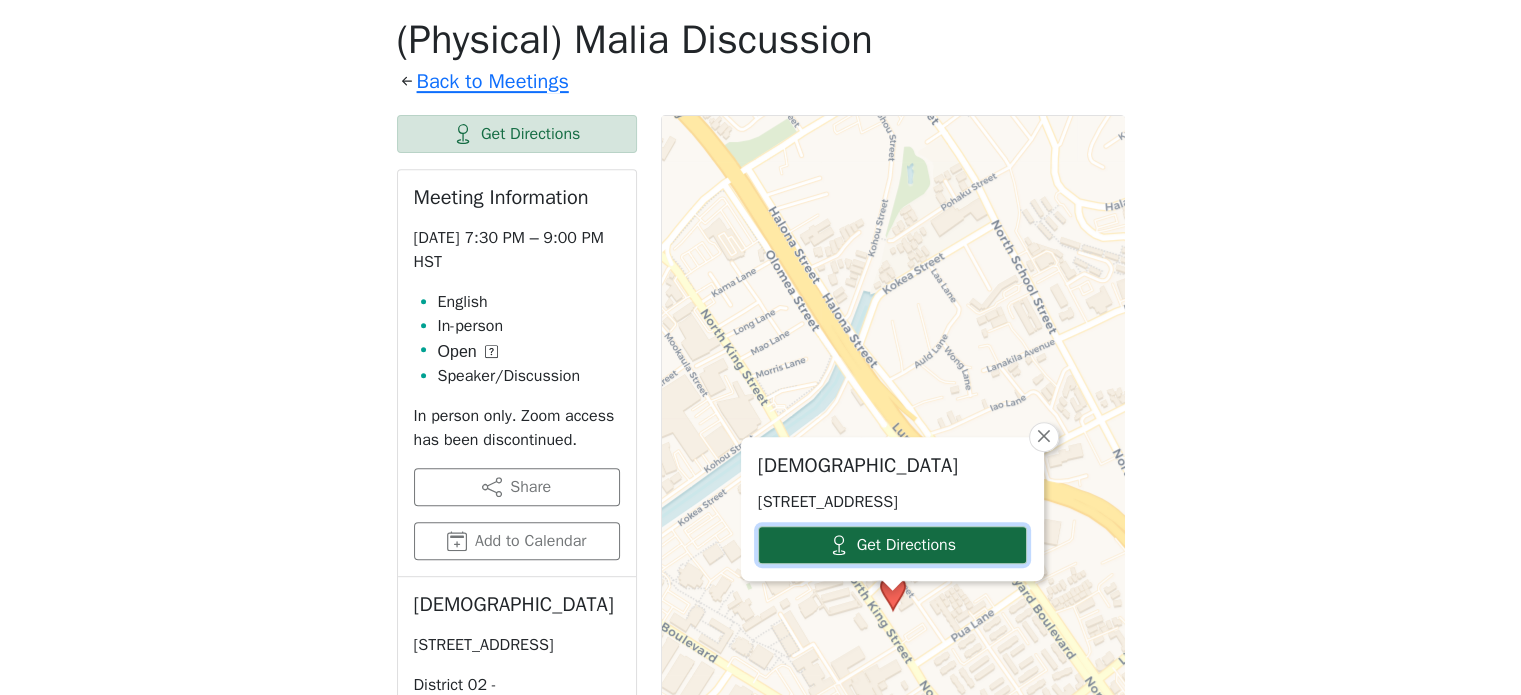 click on "Get Directions" at bounding box center [892, 545] 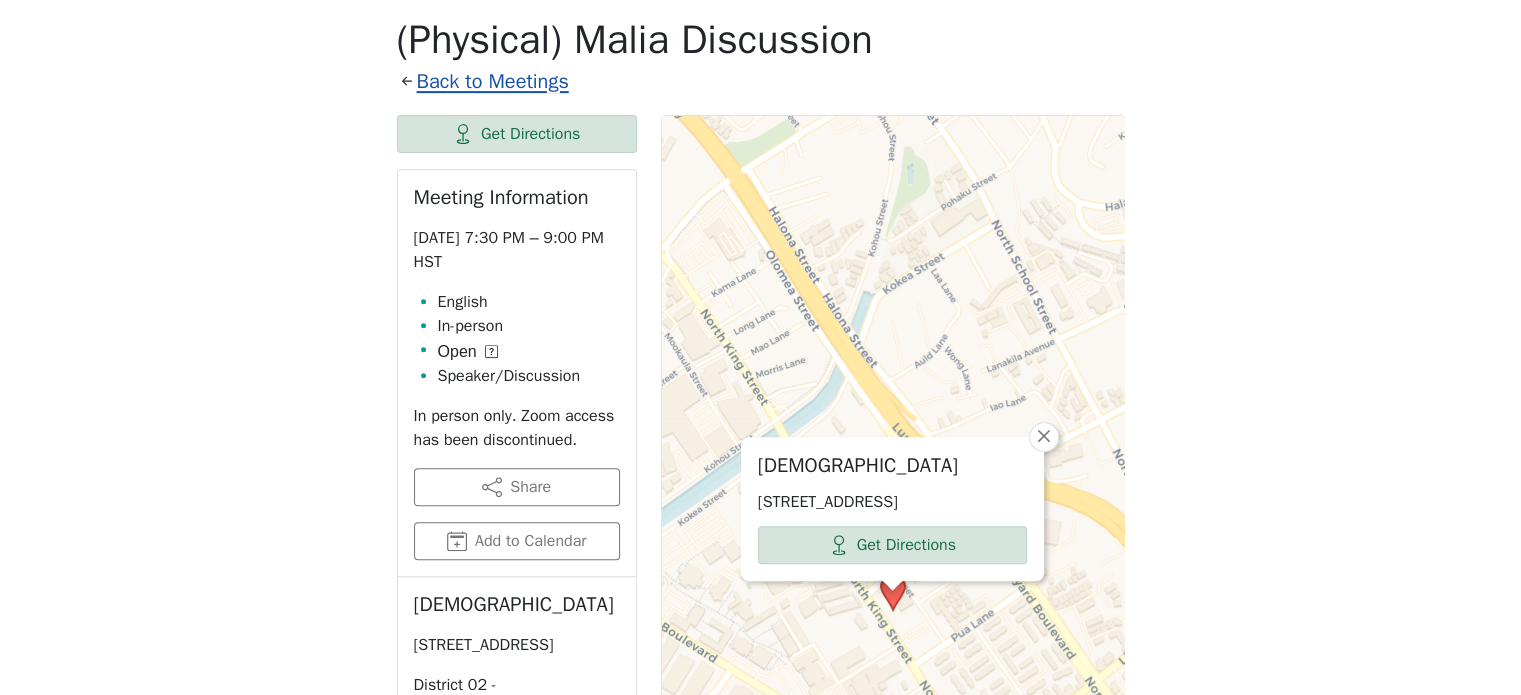 click on "Back to Meetings" at bounding box center [493, 81] 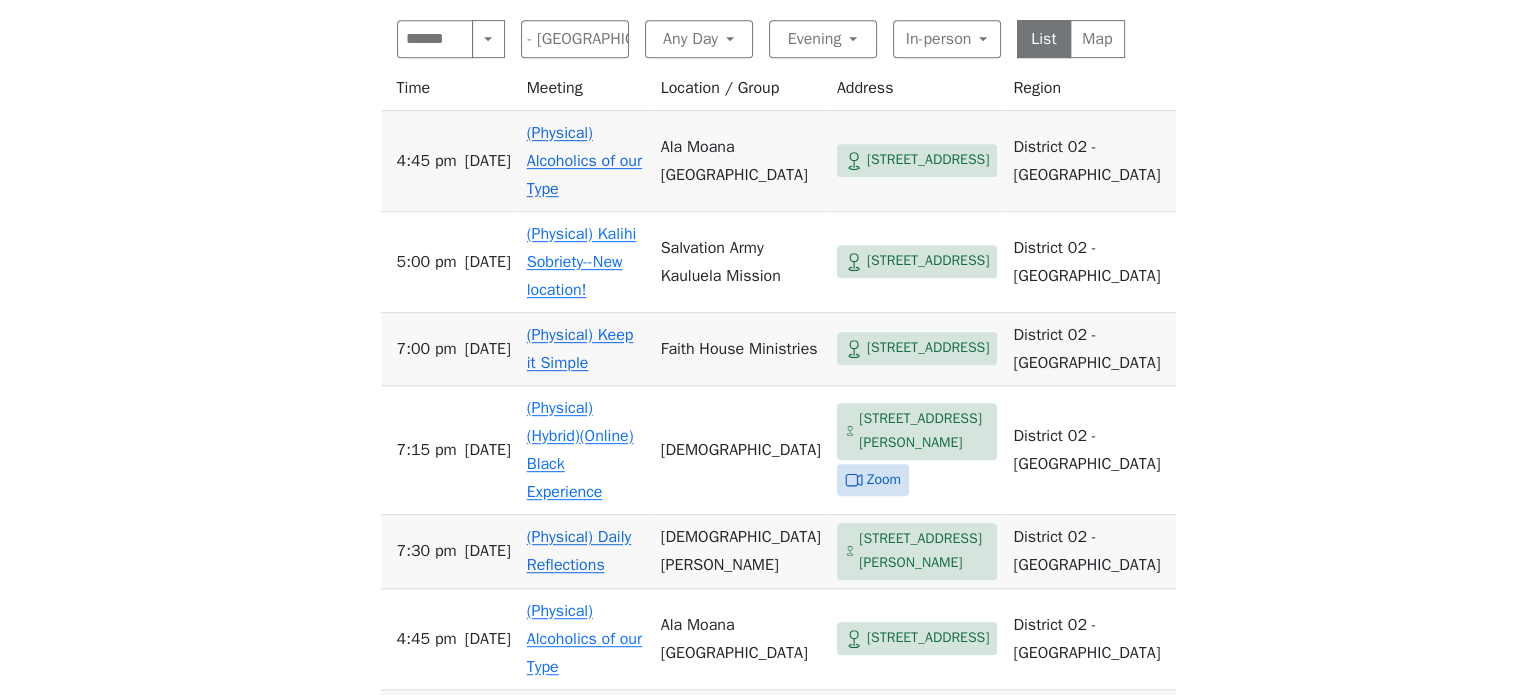 scroll, scrollTop: 792, scrollLeft: 0, axis: vertical 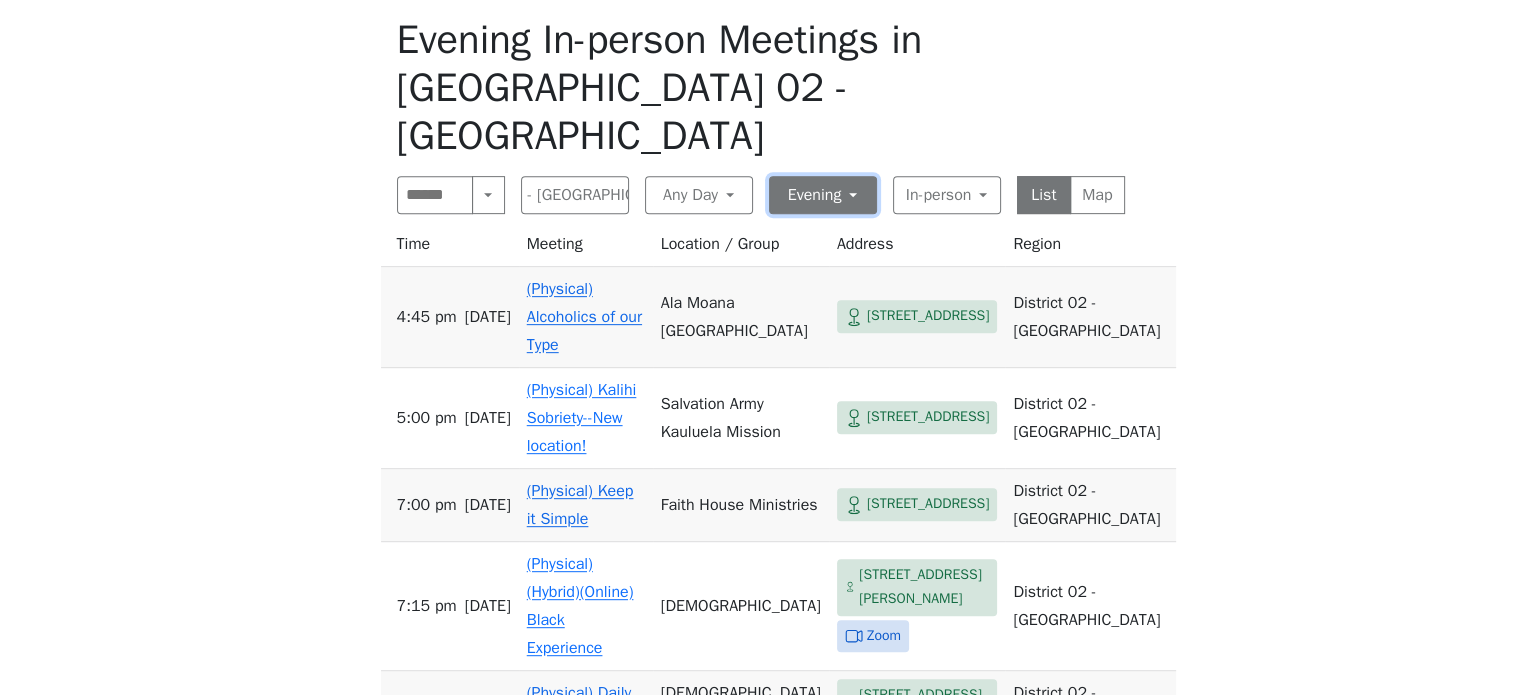 click on "Evening" at bounding box center [823, 195] 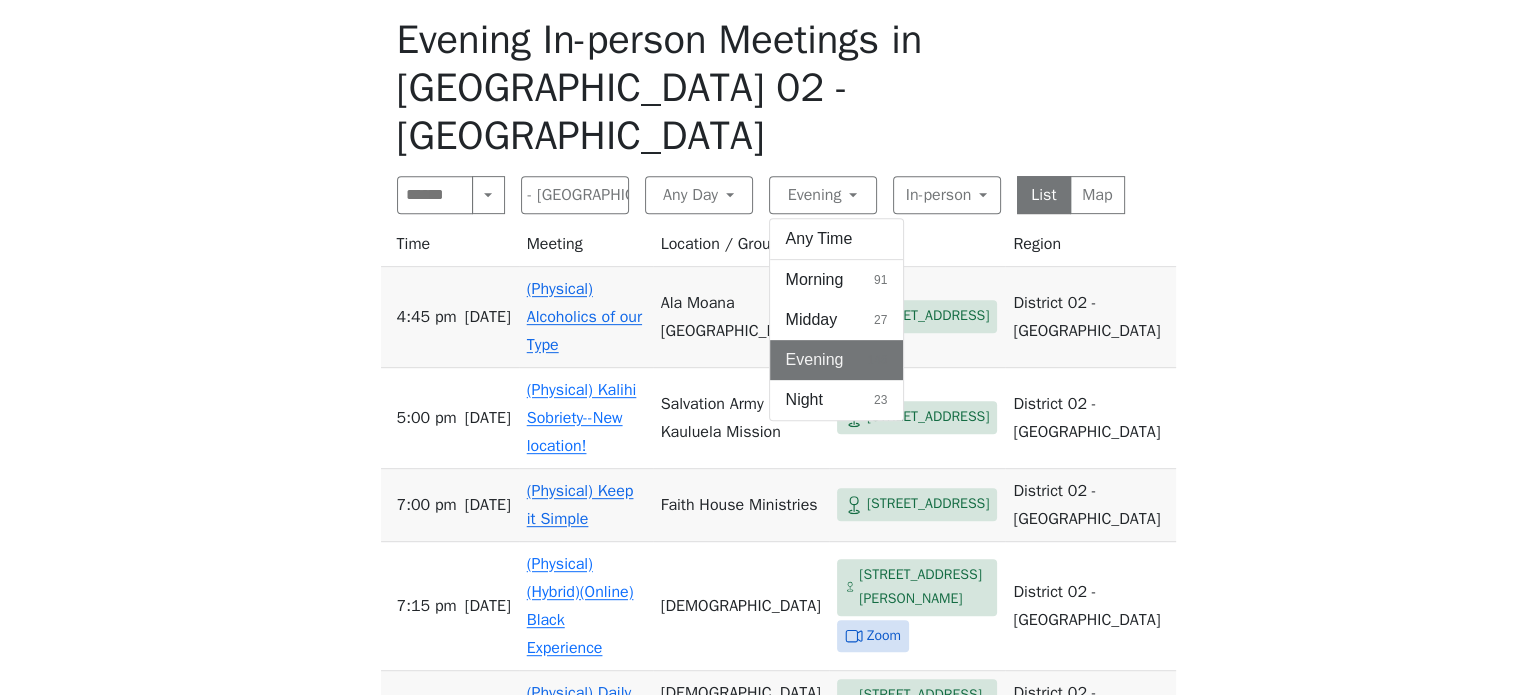 click on "Midday" at bounding box center [812, 320] 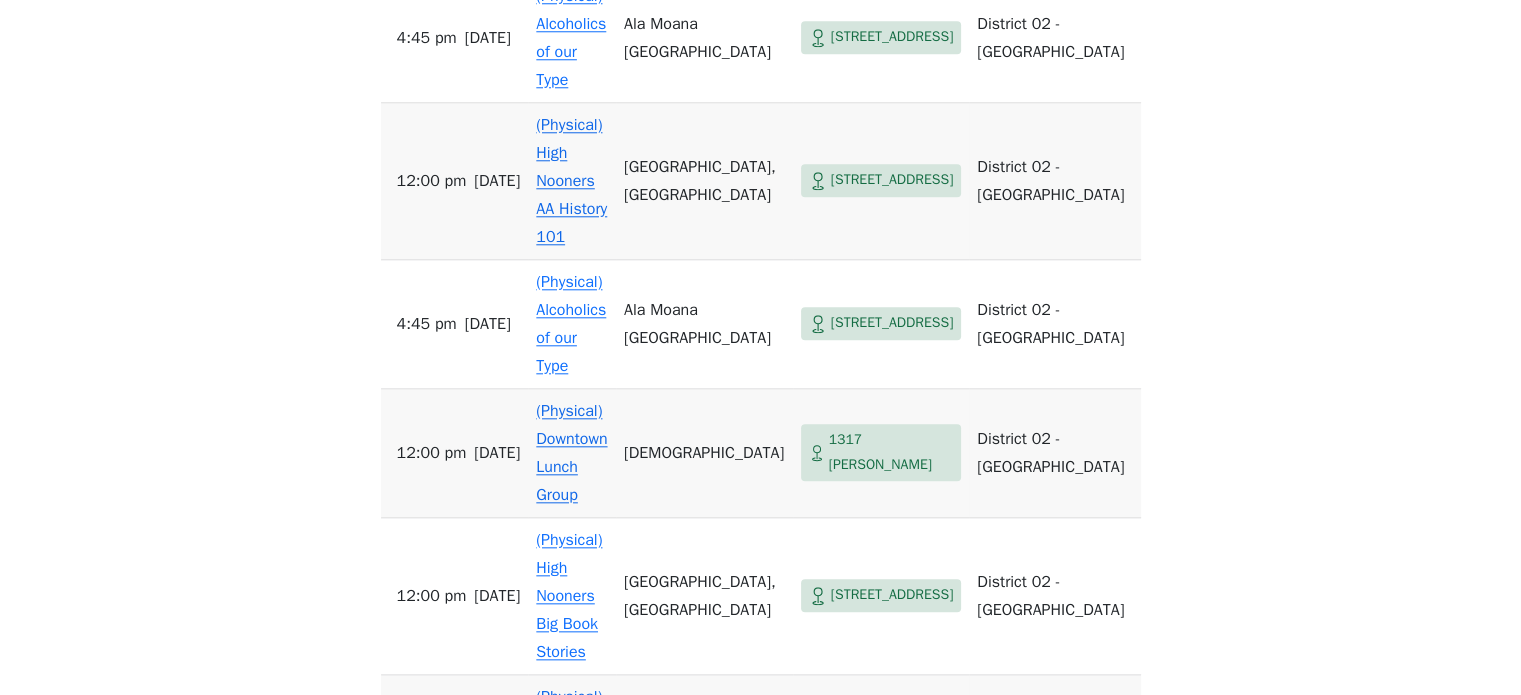 scroll, scrollTop: 1992, scrollLeft: 0, axis: vertical 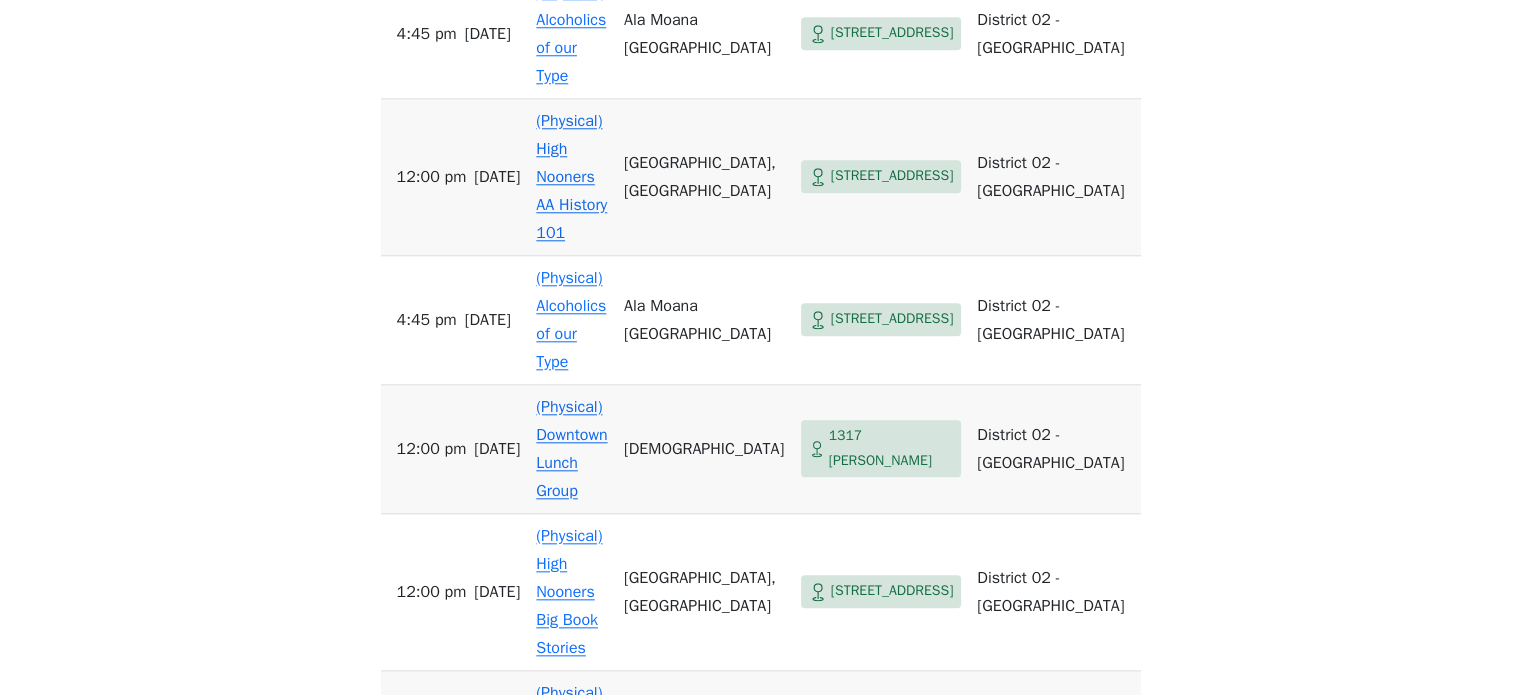 click on "(Physical) Downtown Lunch" at bounding box center (571, 850) 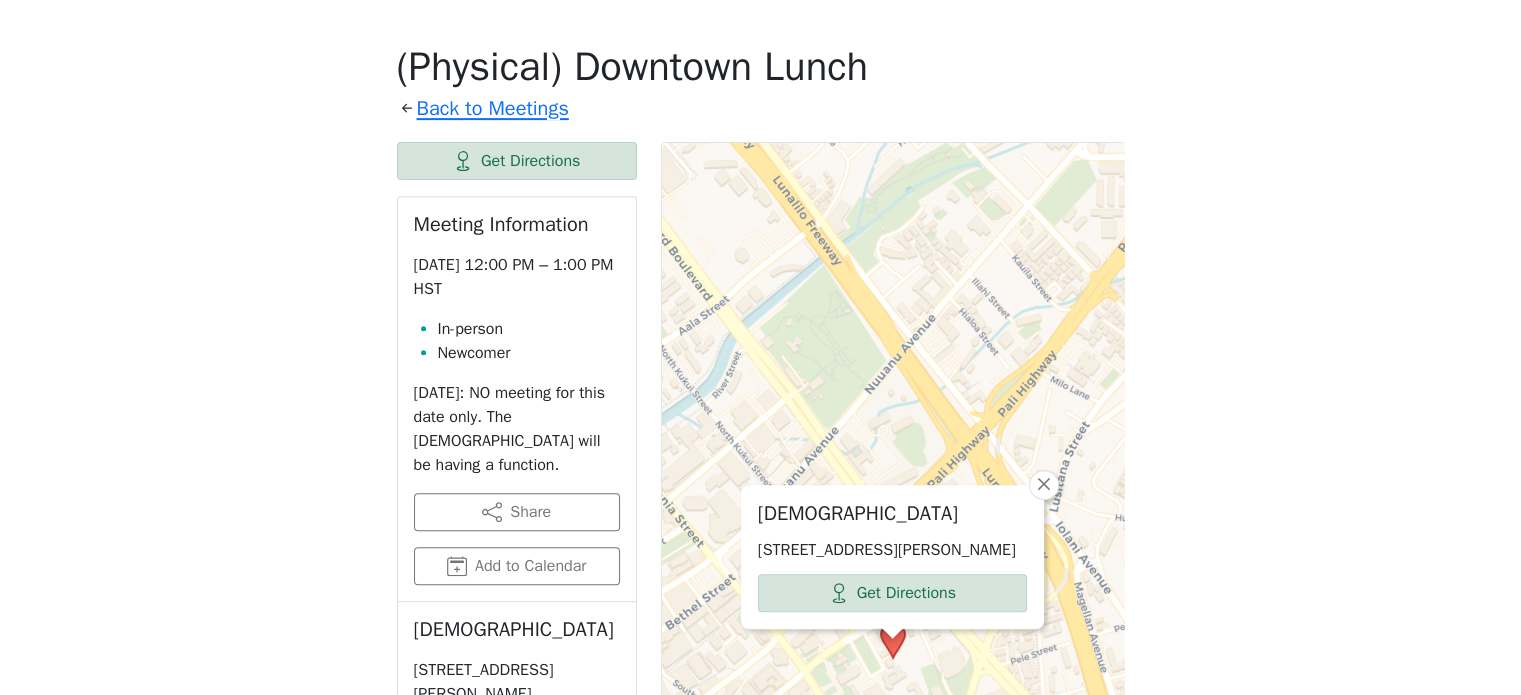 scroll, scrollTop: 692, scrollLeft: 0, axis: vertical 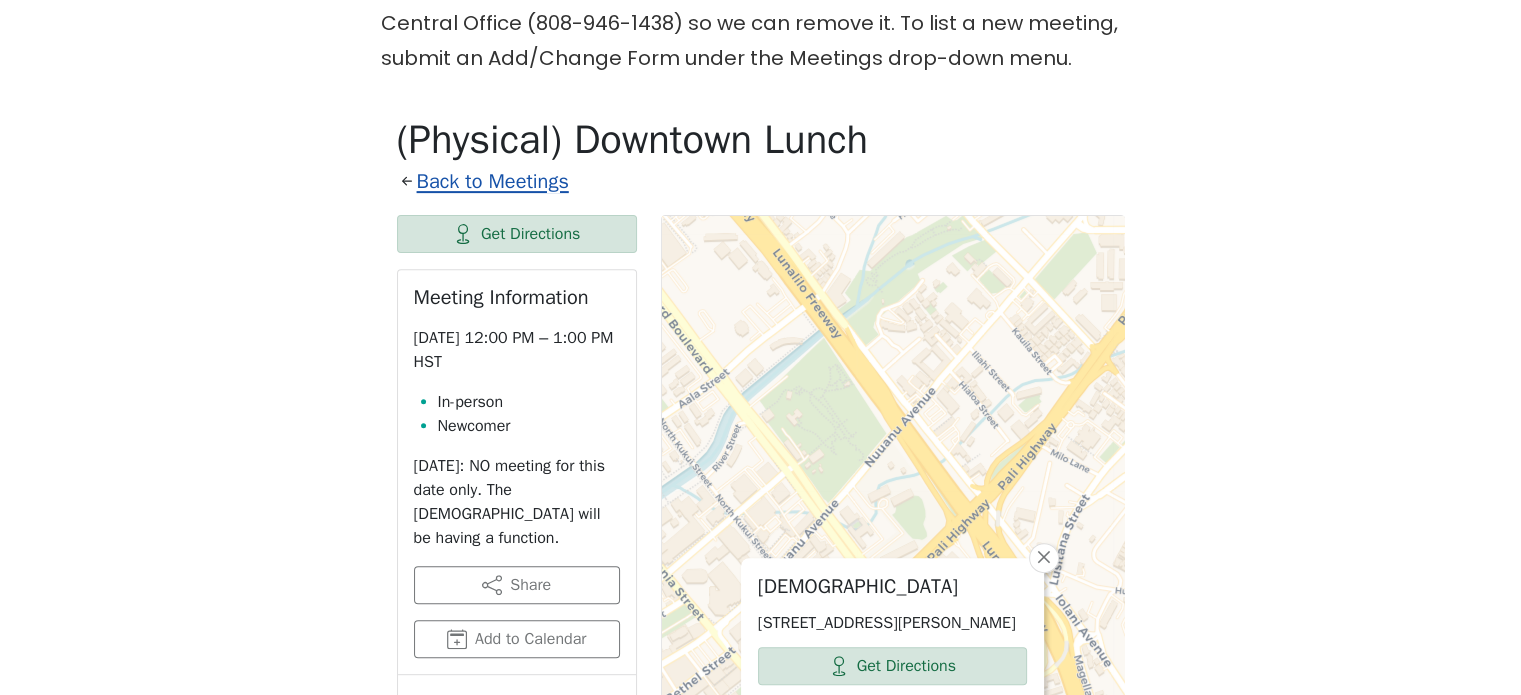 click on "Back to Meetings" at bounding box center (493, 181) 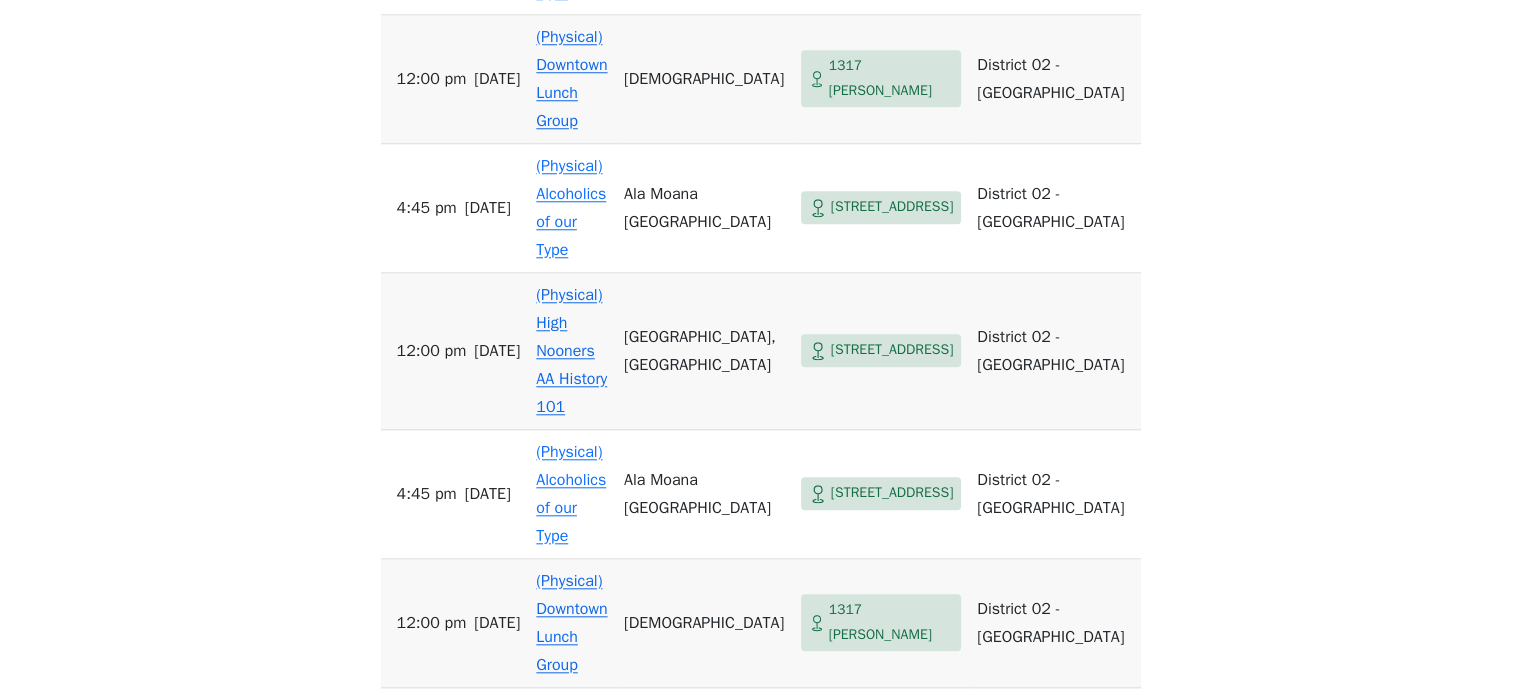 scroll, scrollTop: 1792, scrollLeft: 0, axis: vertical 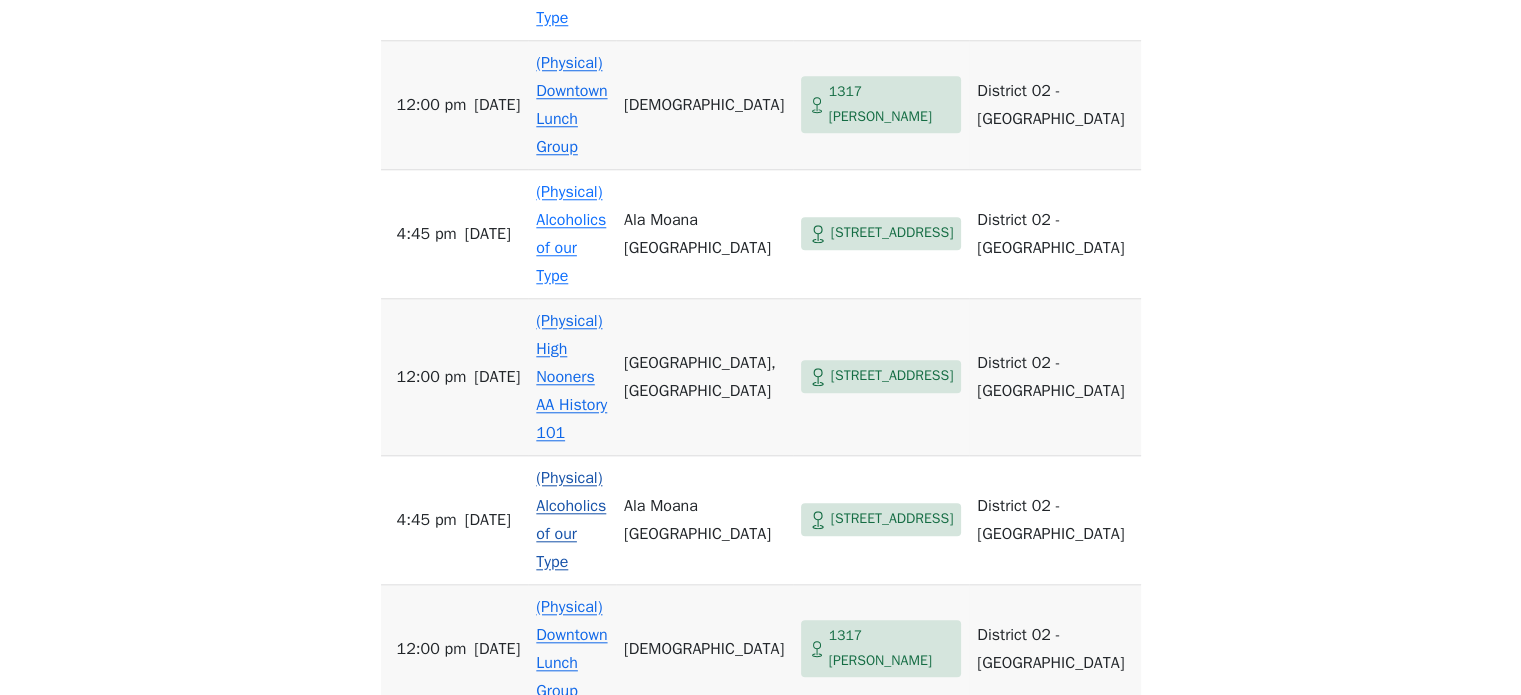 click on "(Physical) Alcoholics of our Type" at bounding box center (571, 520) 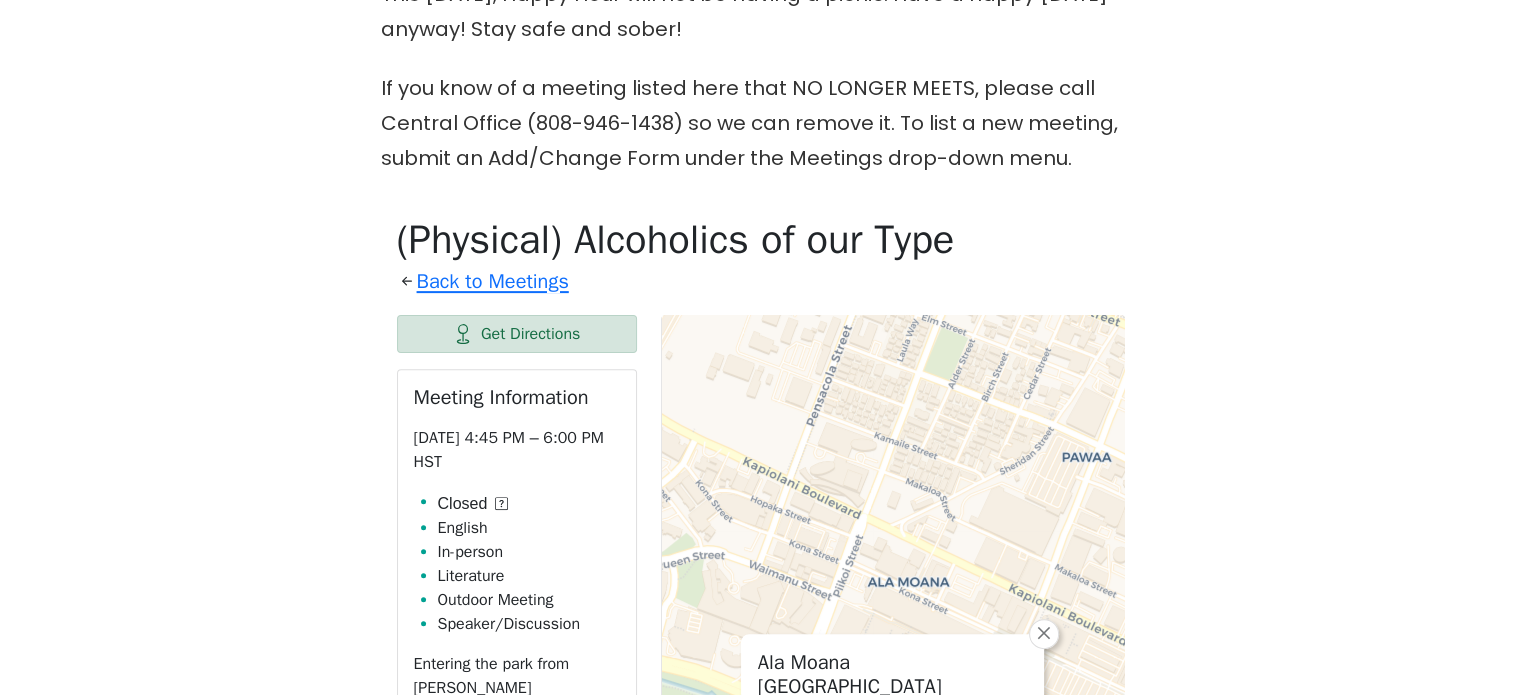 scroll, scrollTop: 392, scrollLeft: 0, axis: vertical 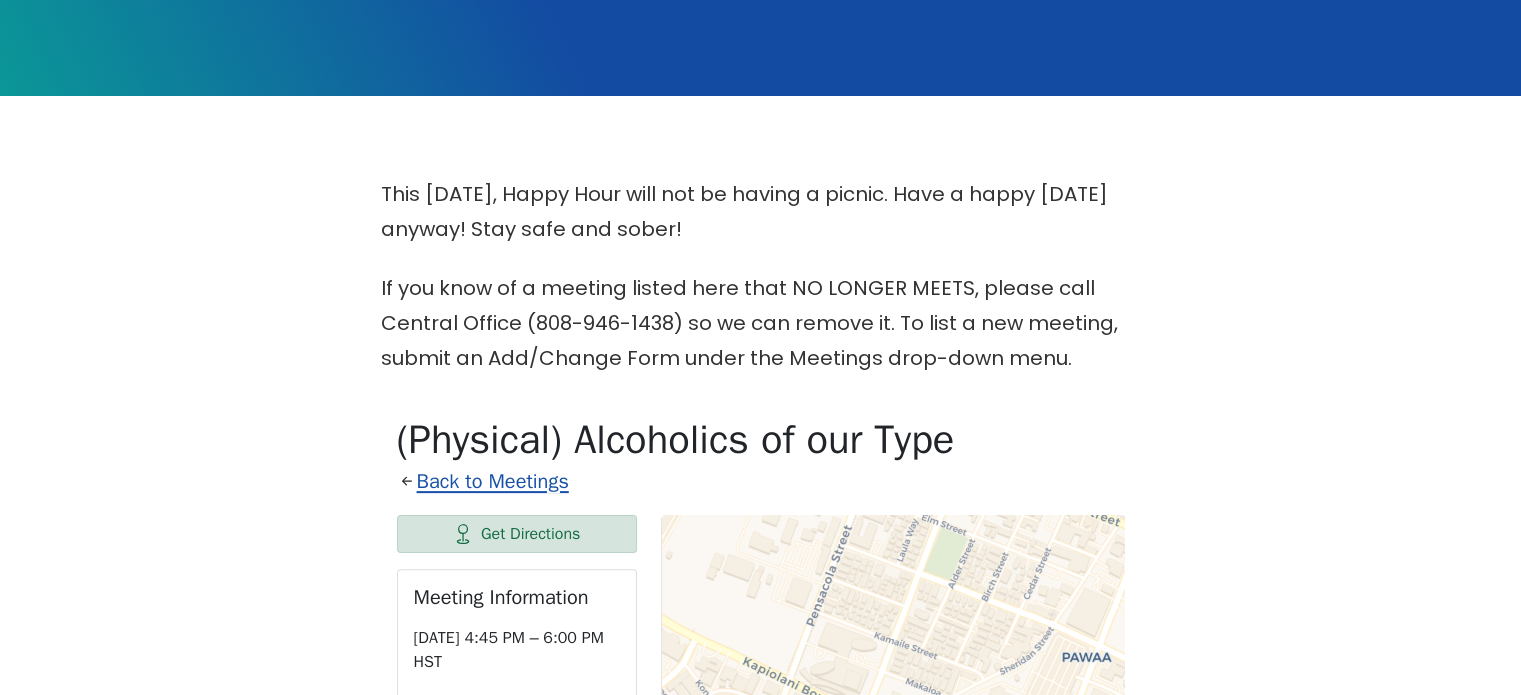click on "Back to Meetings" at bounding box center [493, 481] 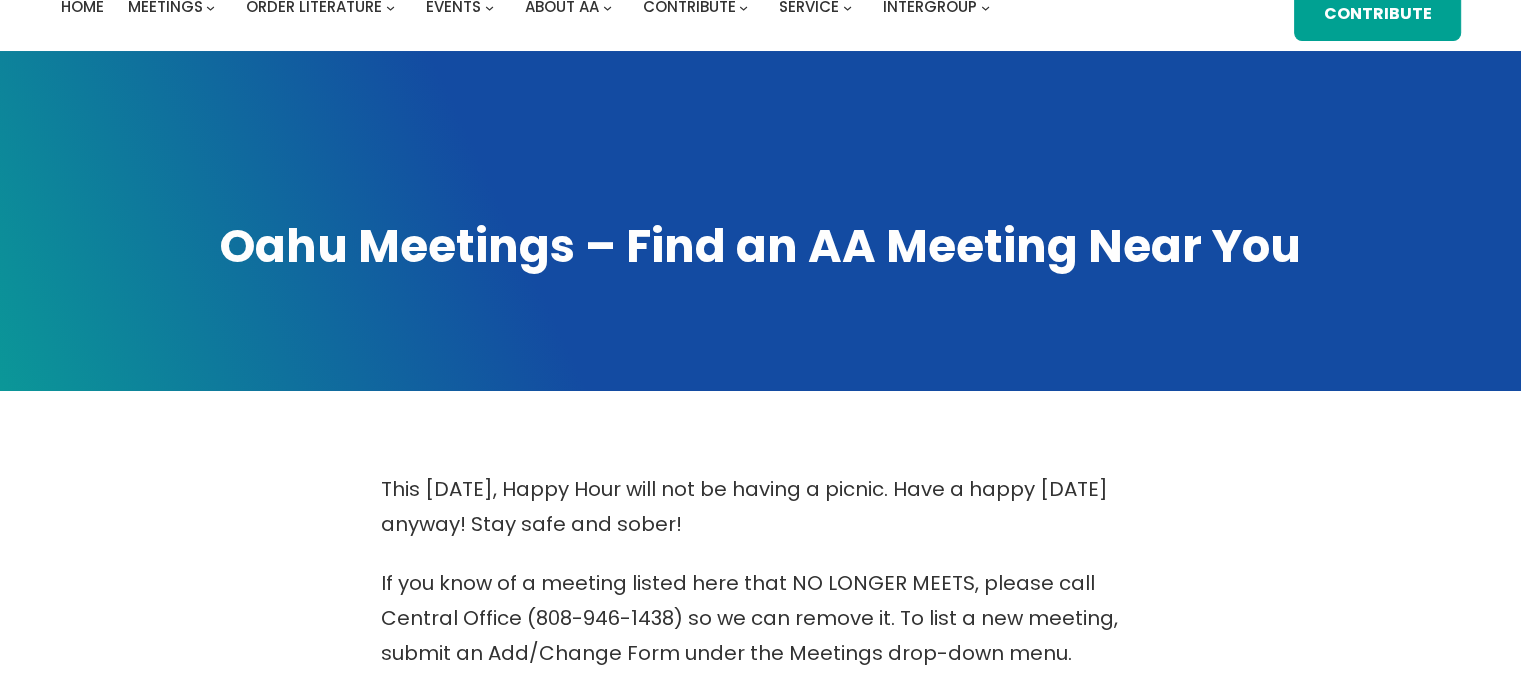 scroll, scrollTop: 0, scrollLeft: 0, axis: both 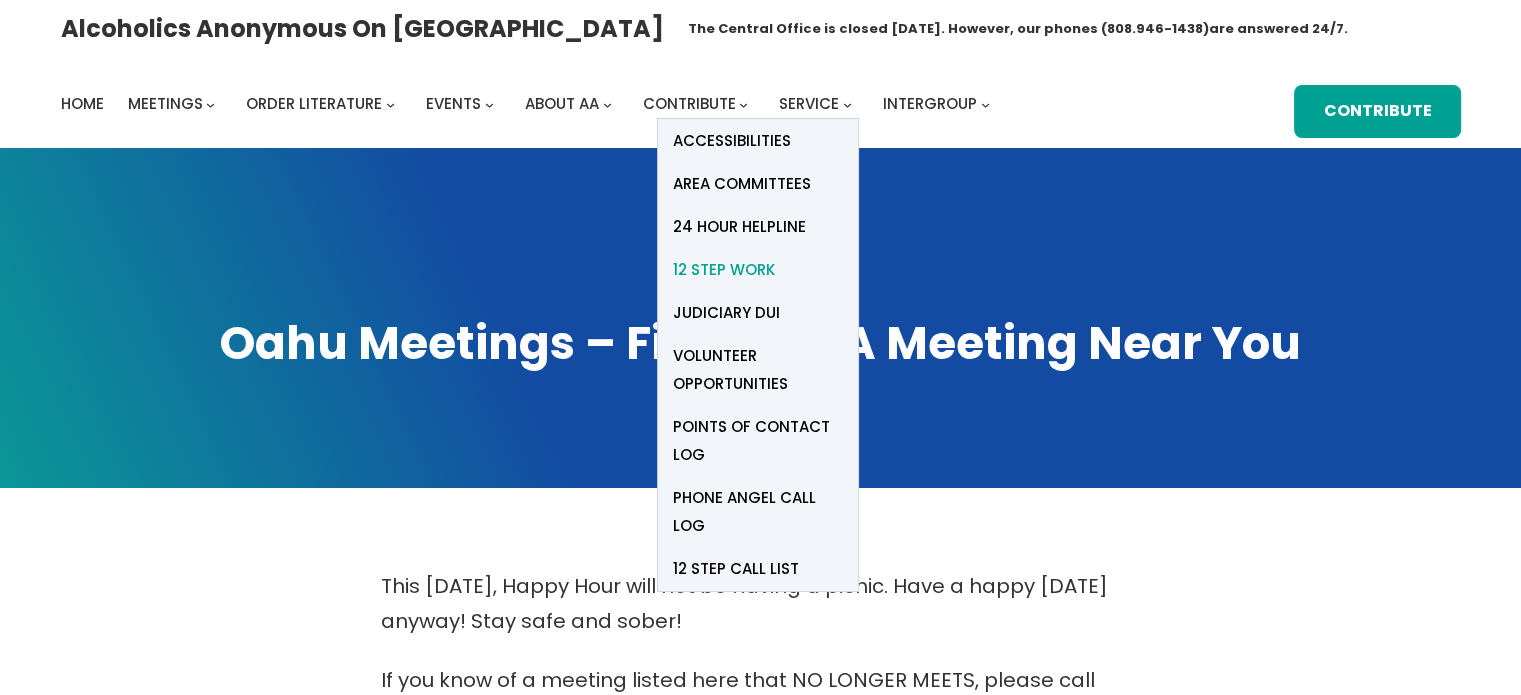 click on "12 Step Work" at bounding box center (724, 270) 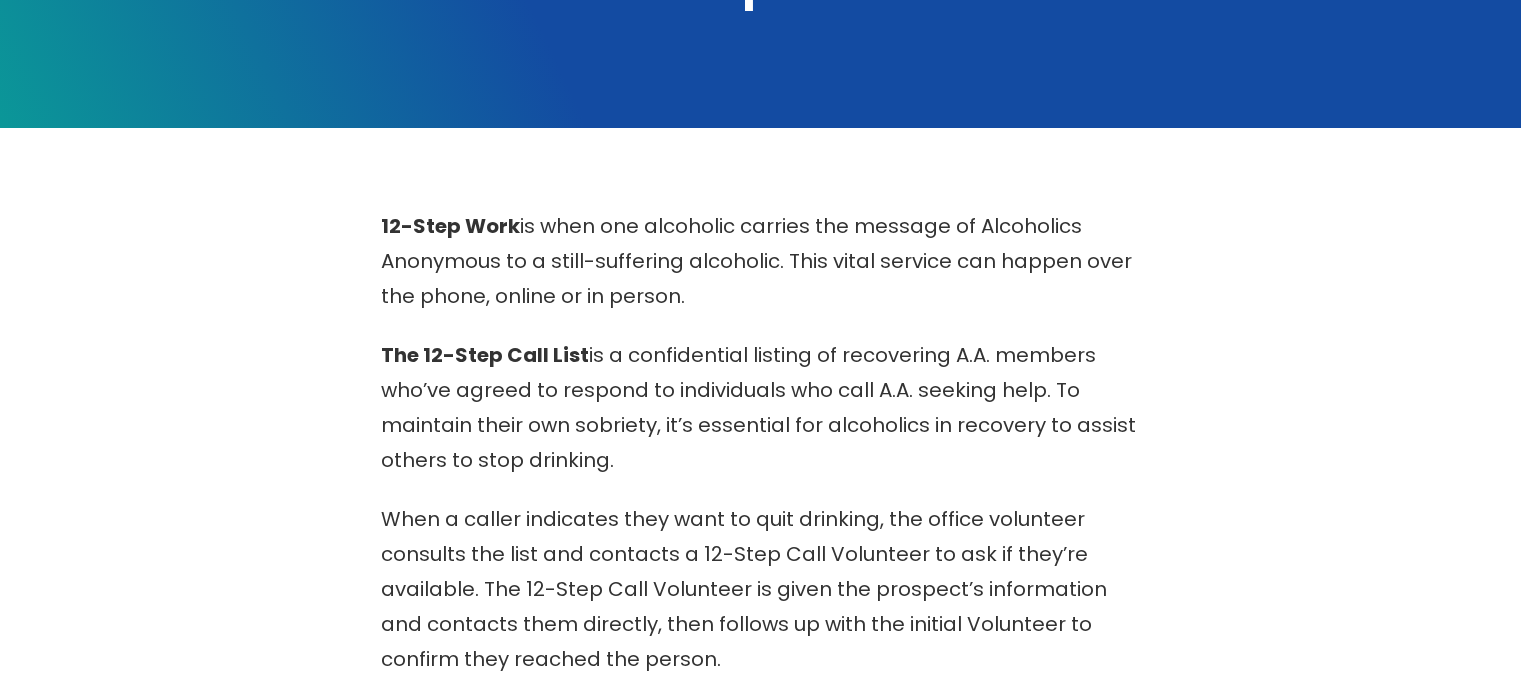 scroll, scrollTop: 0, scrollLeft: 0, axis: both 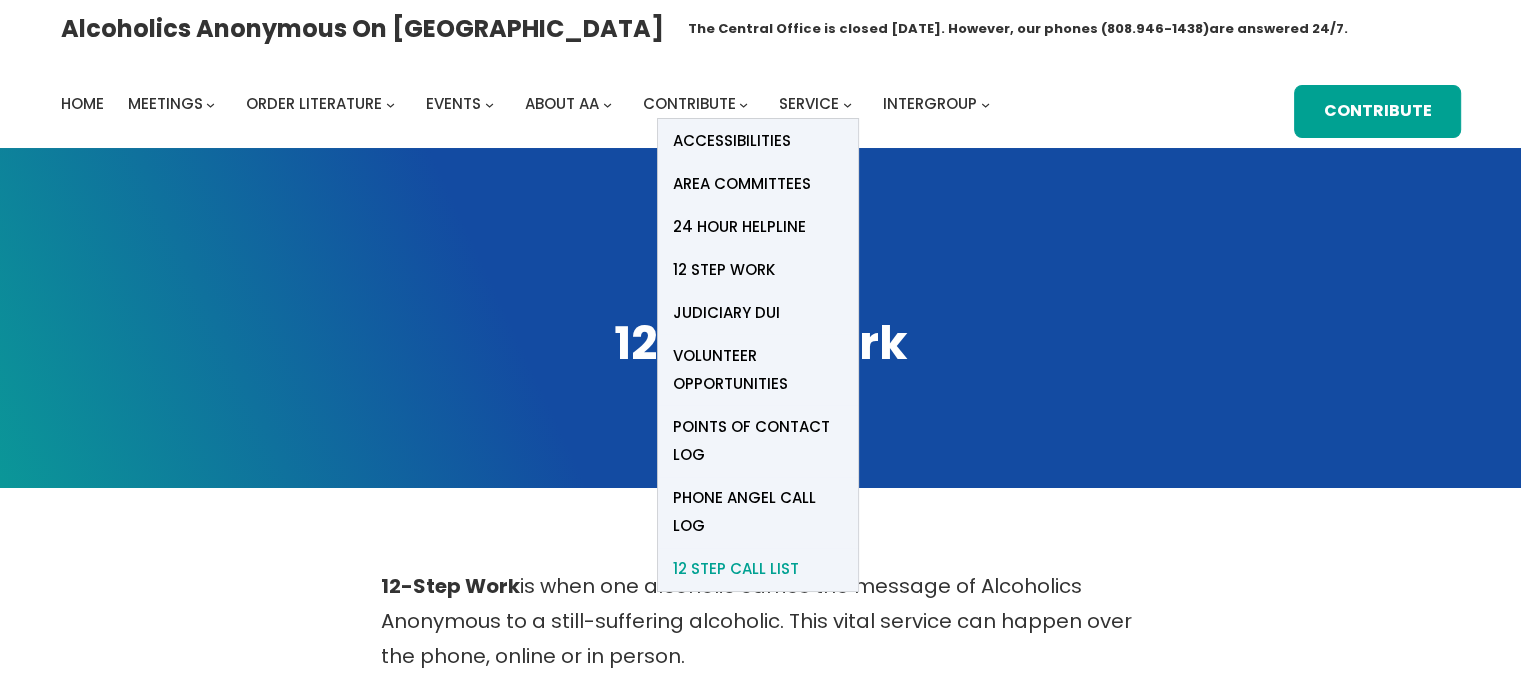 click on "12 Step Call List" at bounding box center (736, 569) 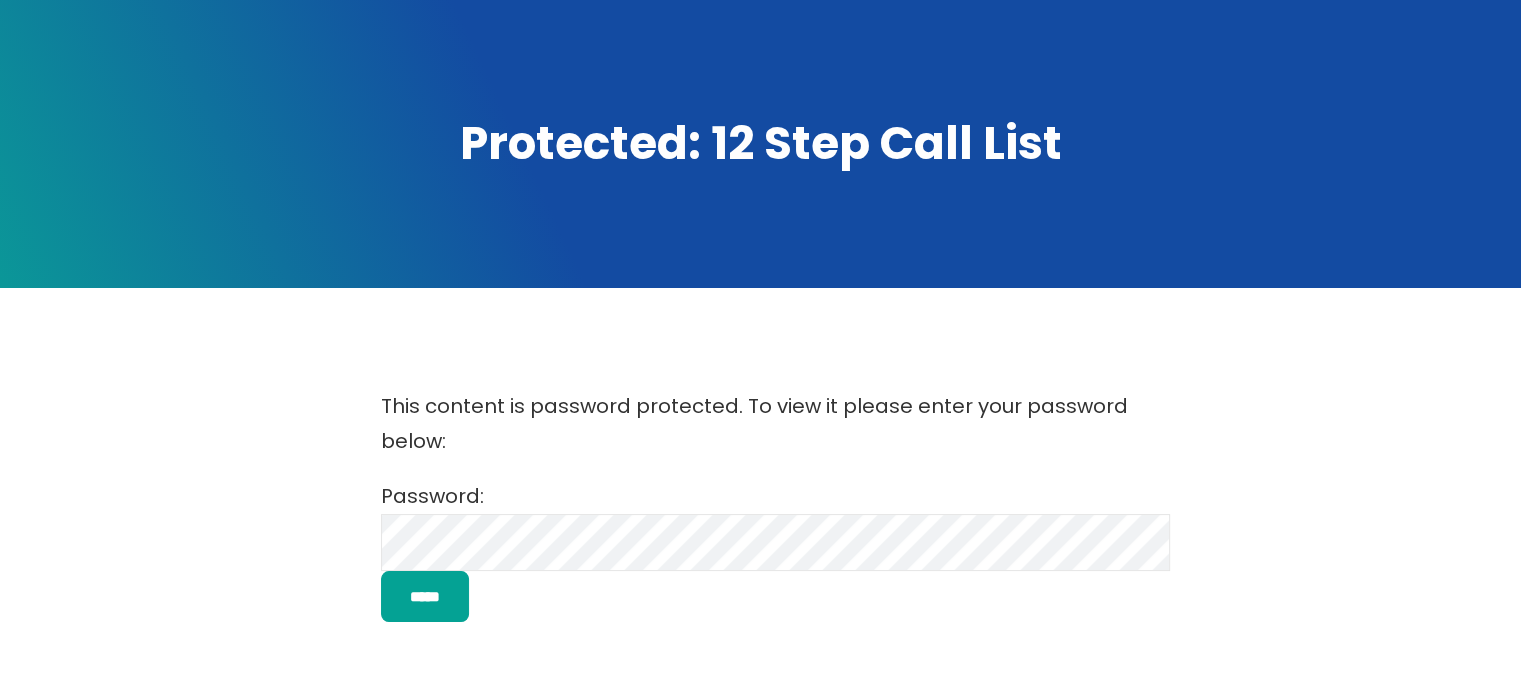 scroll, scrollTop: 0, scrollLeft: 0, axis: both 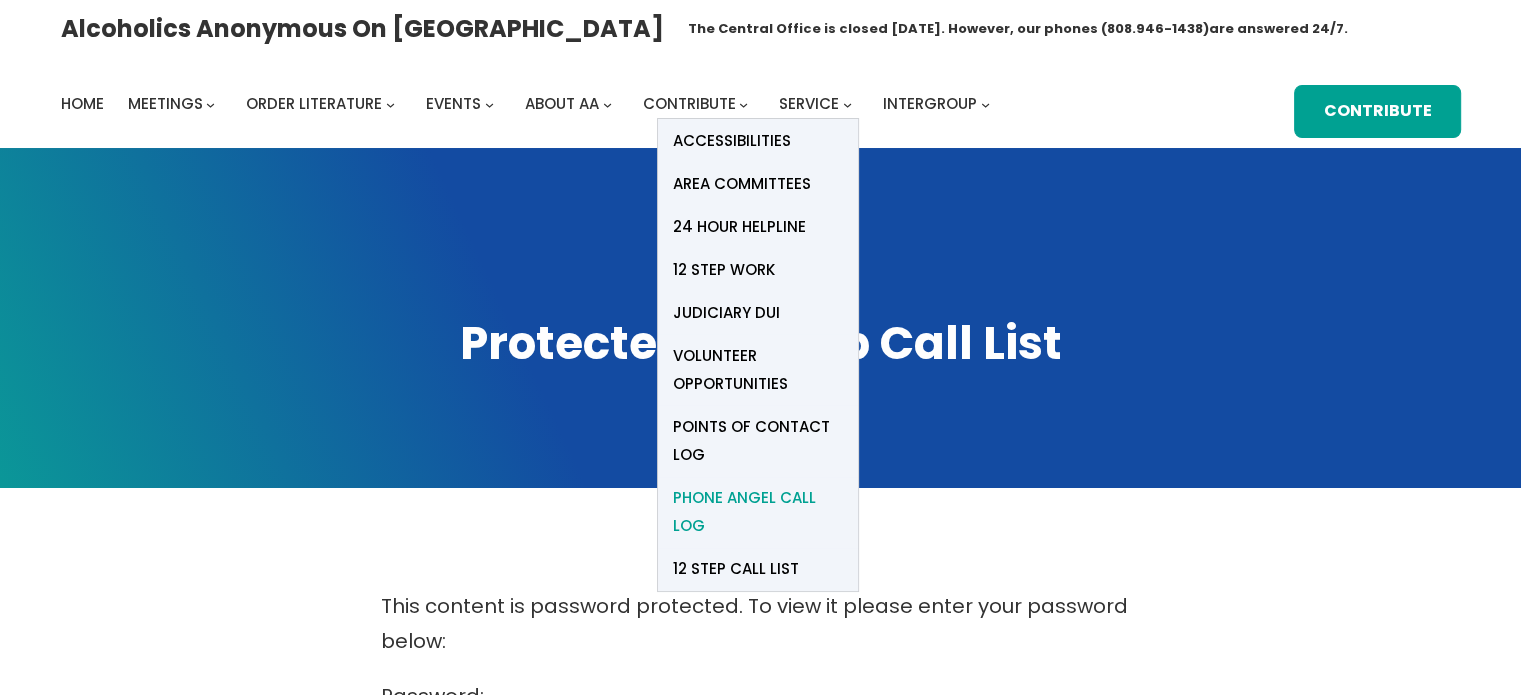 click on "Phone Angel Call Log" at bounding box center (758, 512) 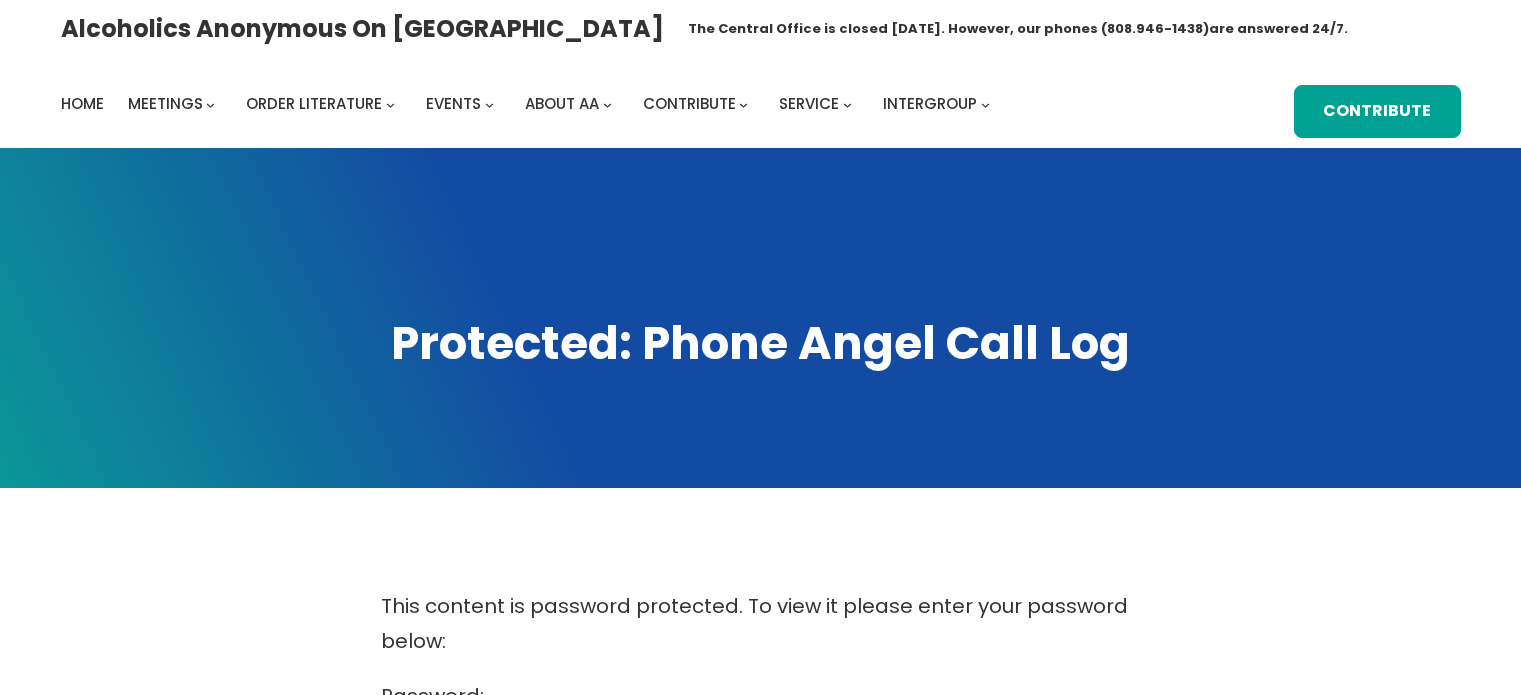 scroll, scrollTop: 0, scrollLeft: 0, axis: both 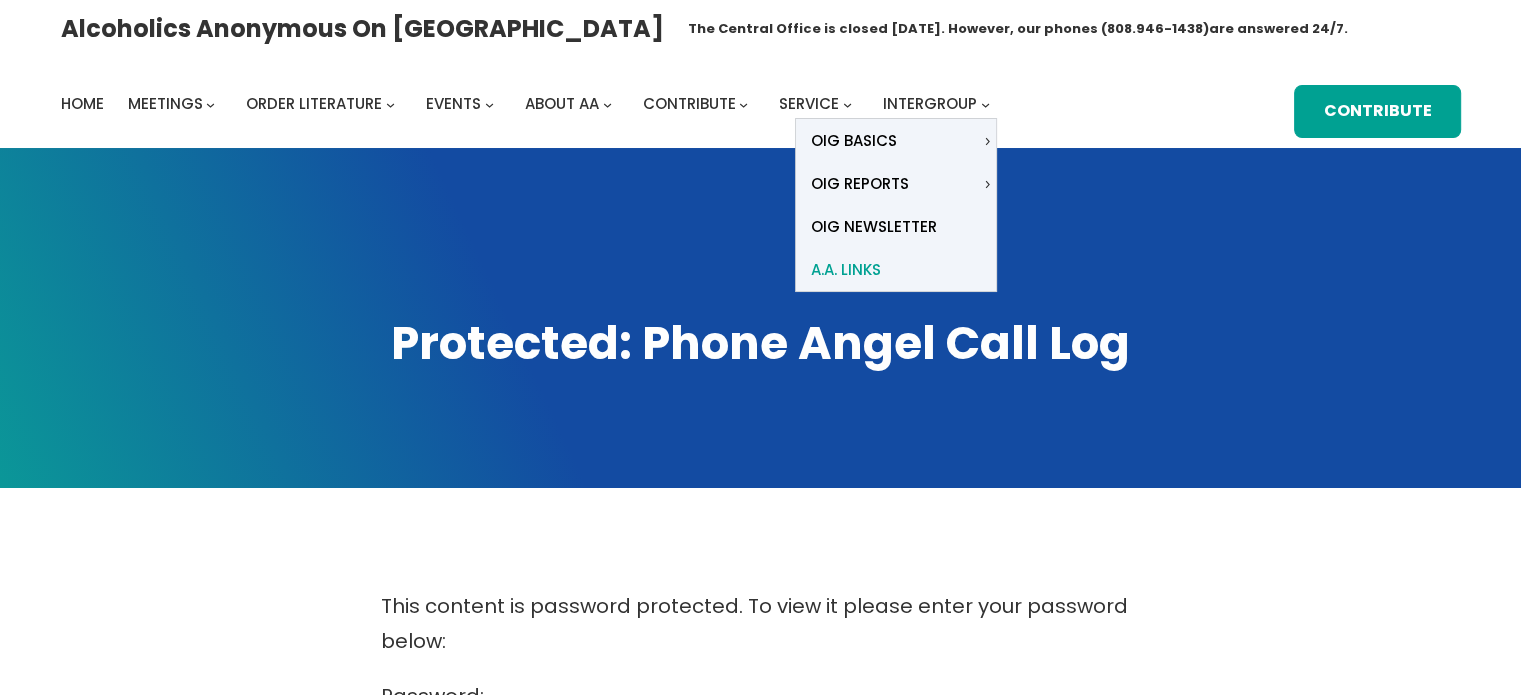 click on "A.A. Links" at bounding box center [846, 270] 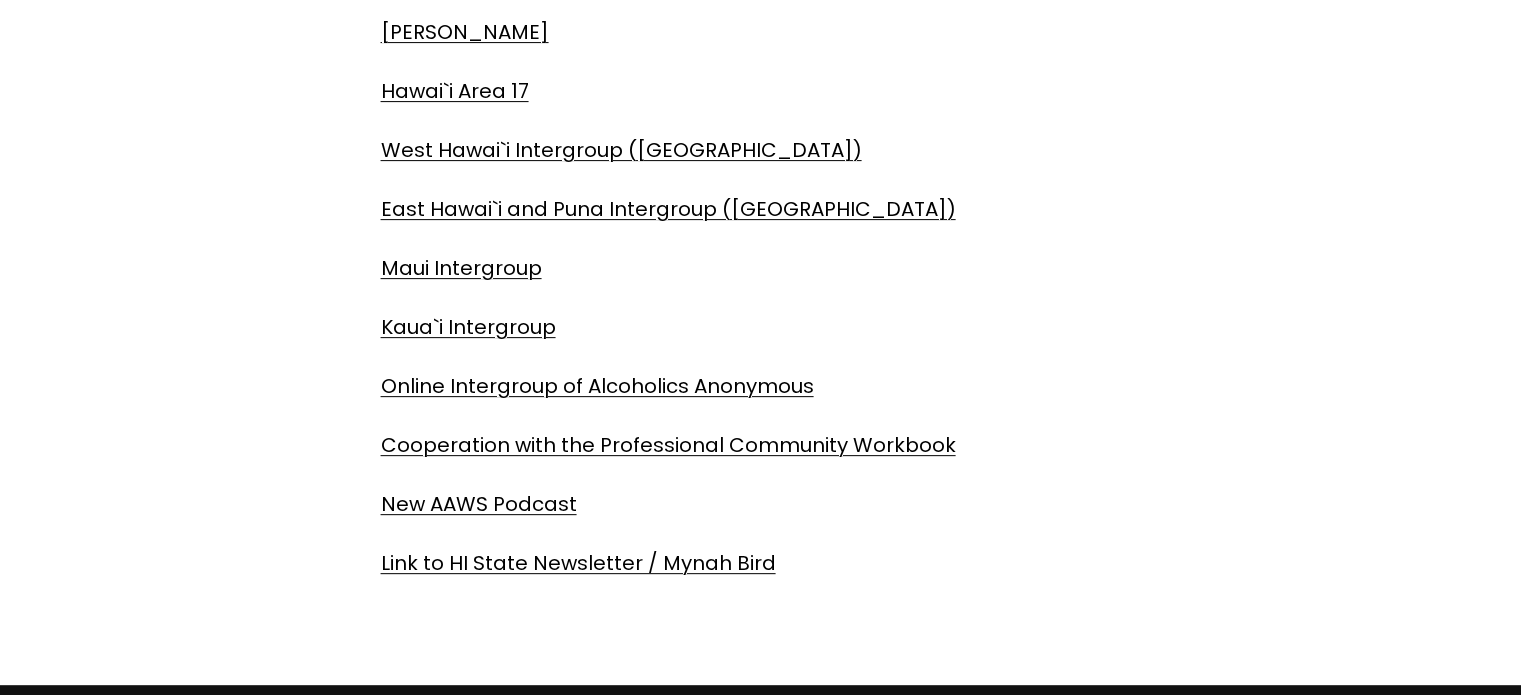 scroll, scrollTop: 700, scrollLeft: 0, axis: vertical 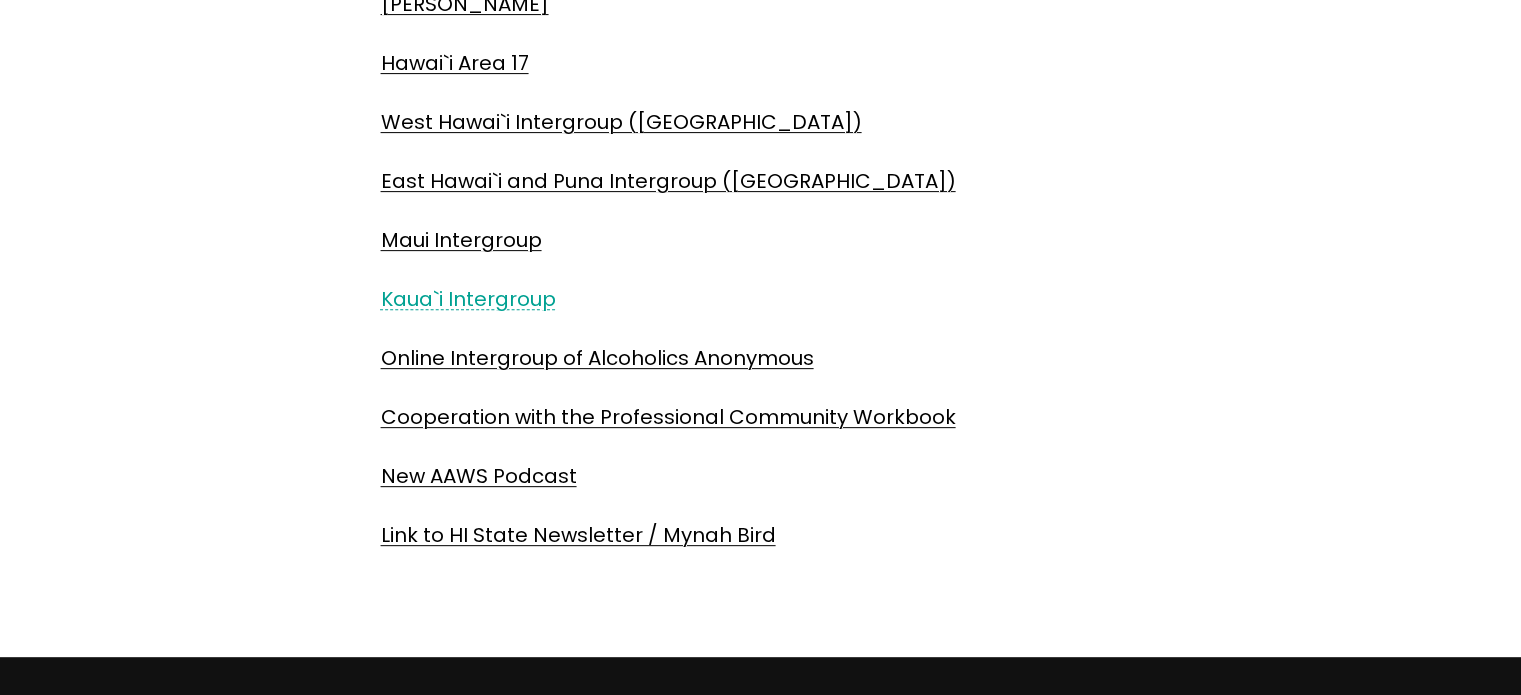 click on "Kaua`i Intergroup" at bounding box center [468, 299] 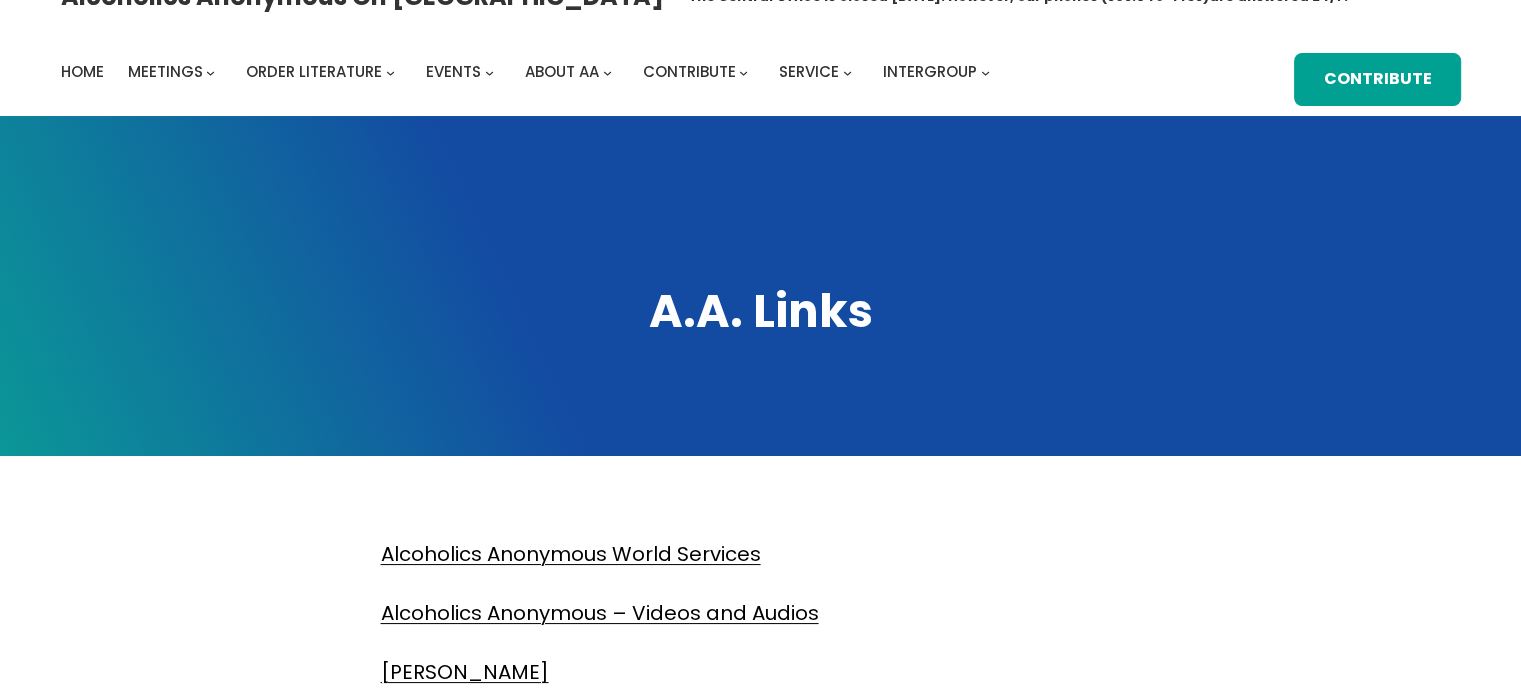 scroll, scrollTop: 0, scrollLeft: 0, axis: both 